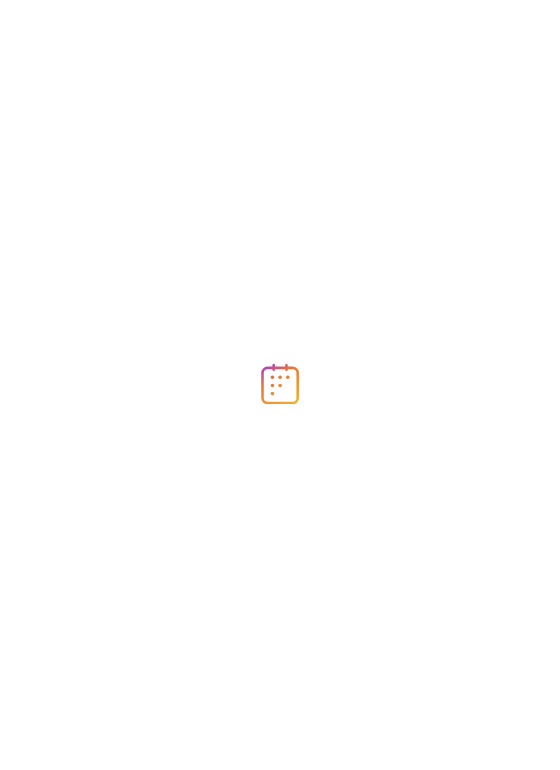 scroll, scrollTop: 0, scrollLeft: 0, axis: both 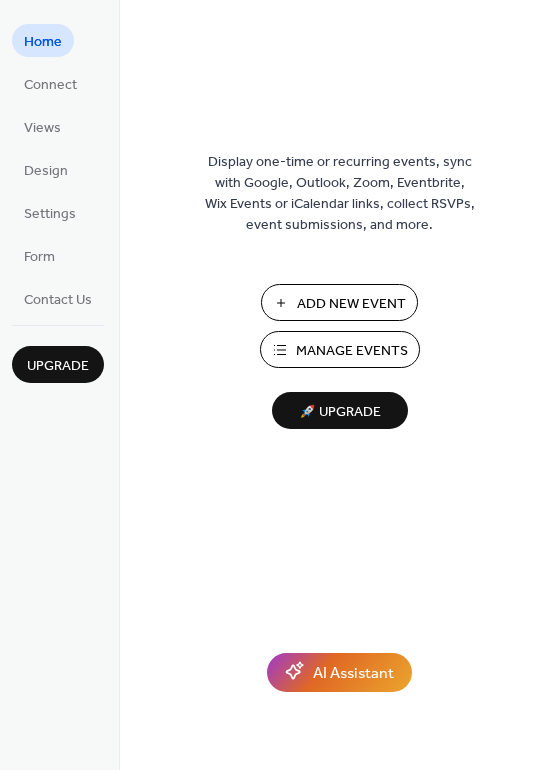 click on "Add New Event" at bounding box center (351, 304) 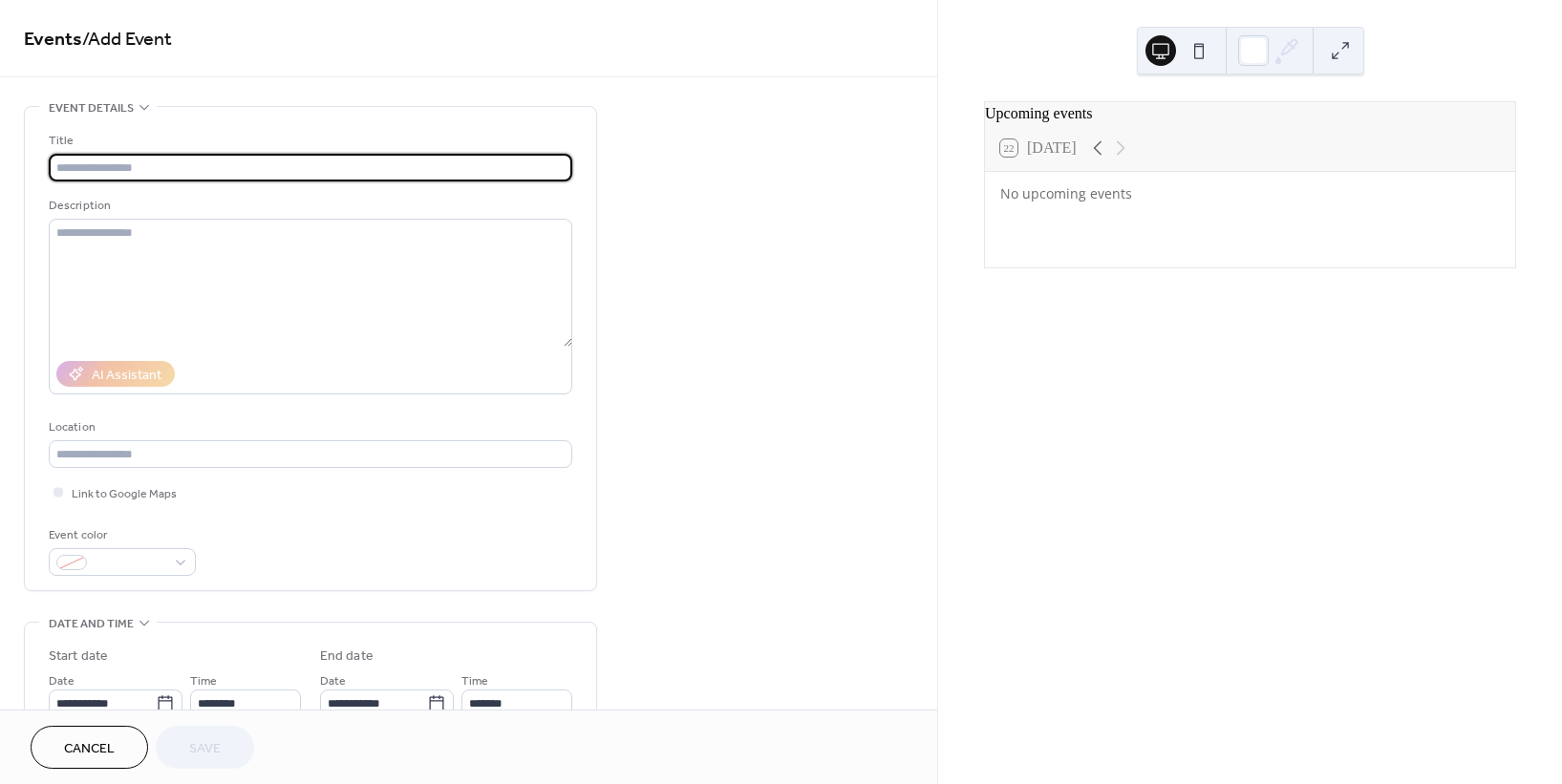 scroll, scrollTop: 0, scrollLeft: 0, axis: both 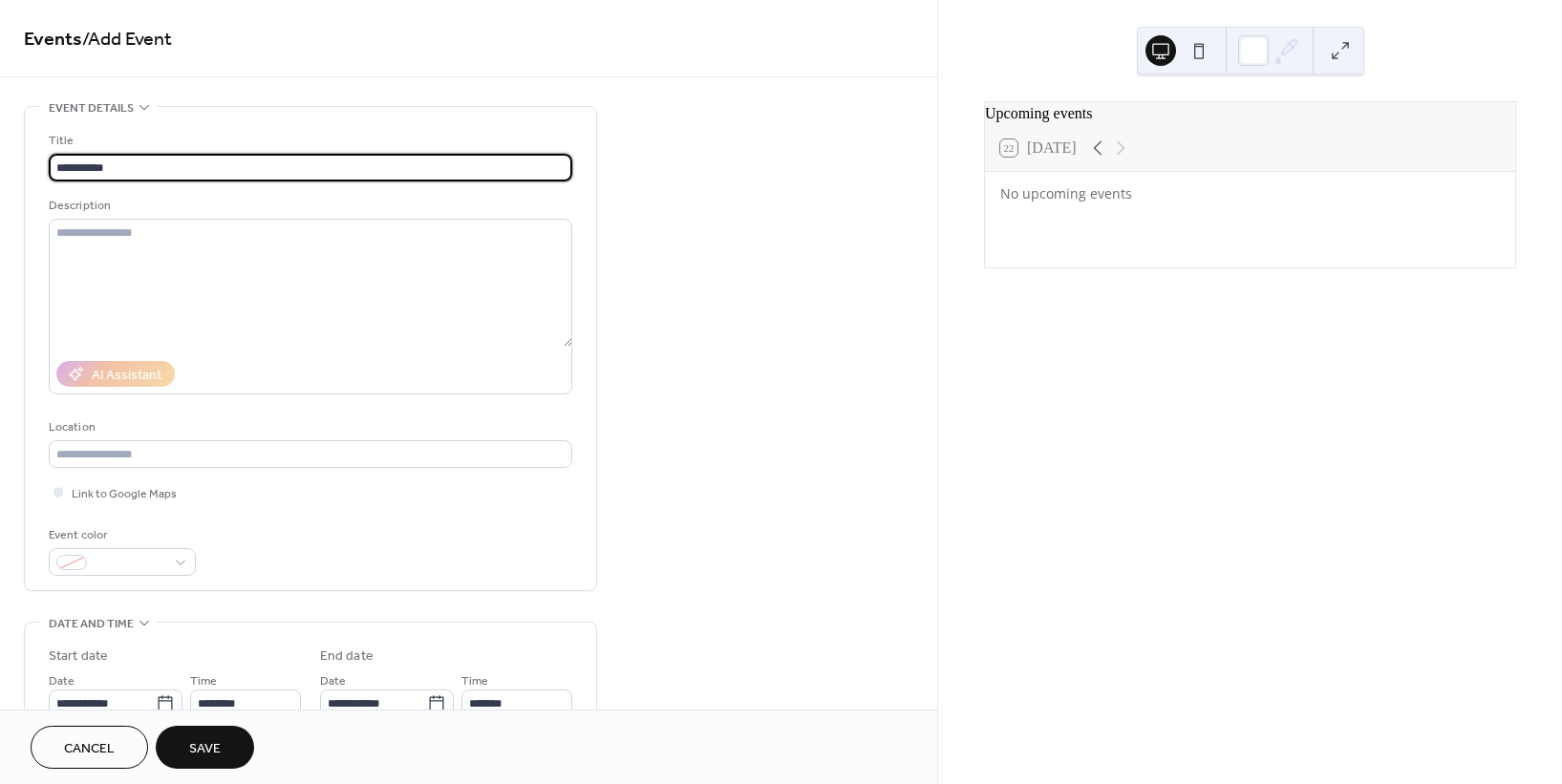type on "**********" 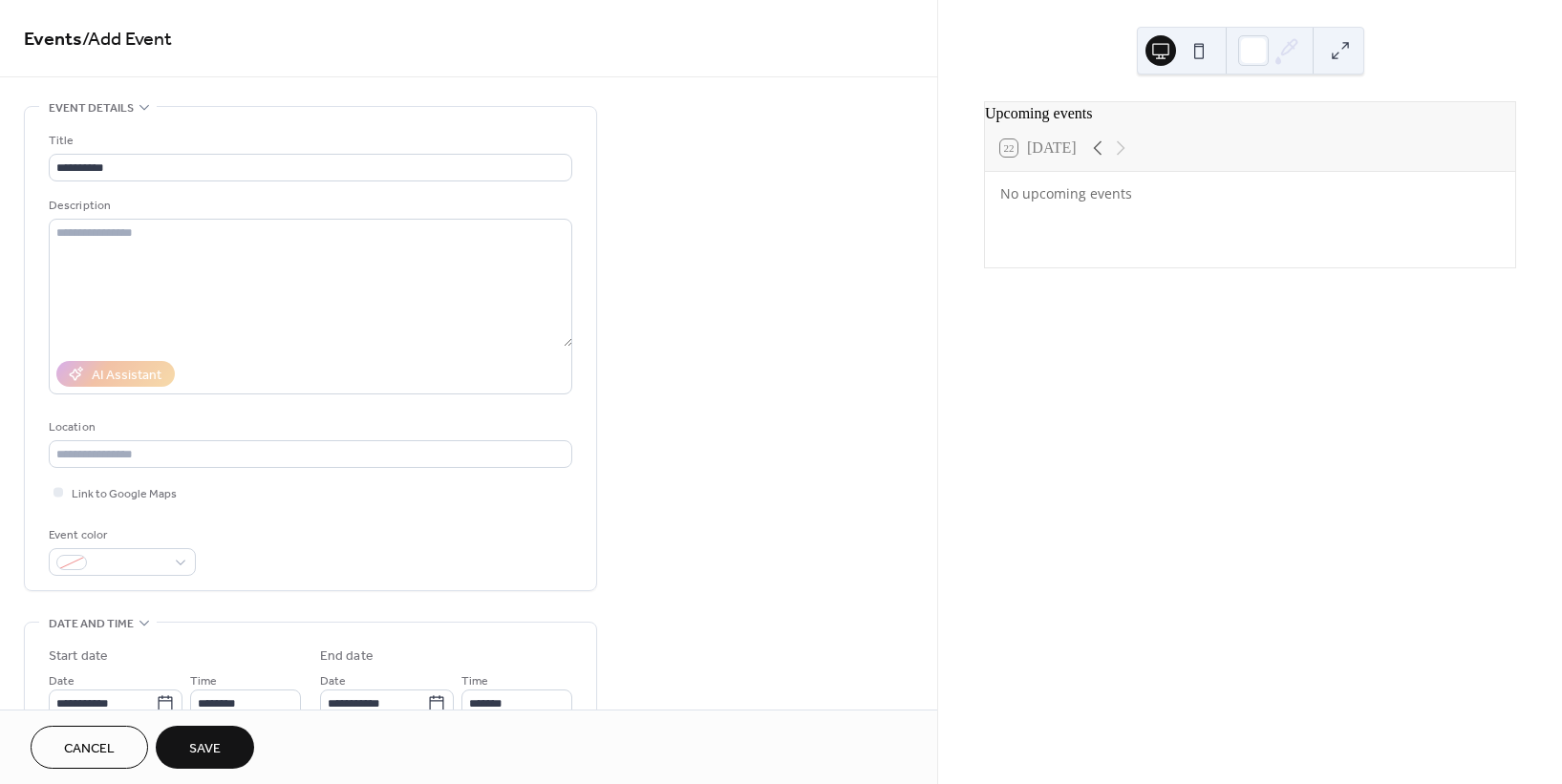 click on "Location" at bounding box center (309, 427) 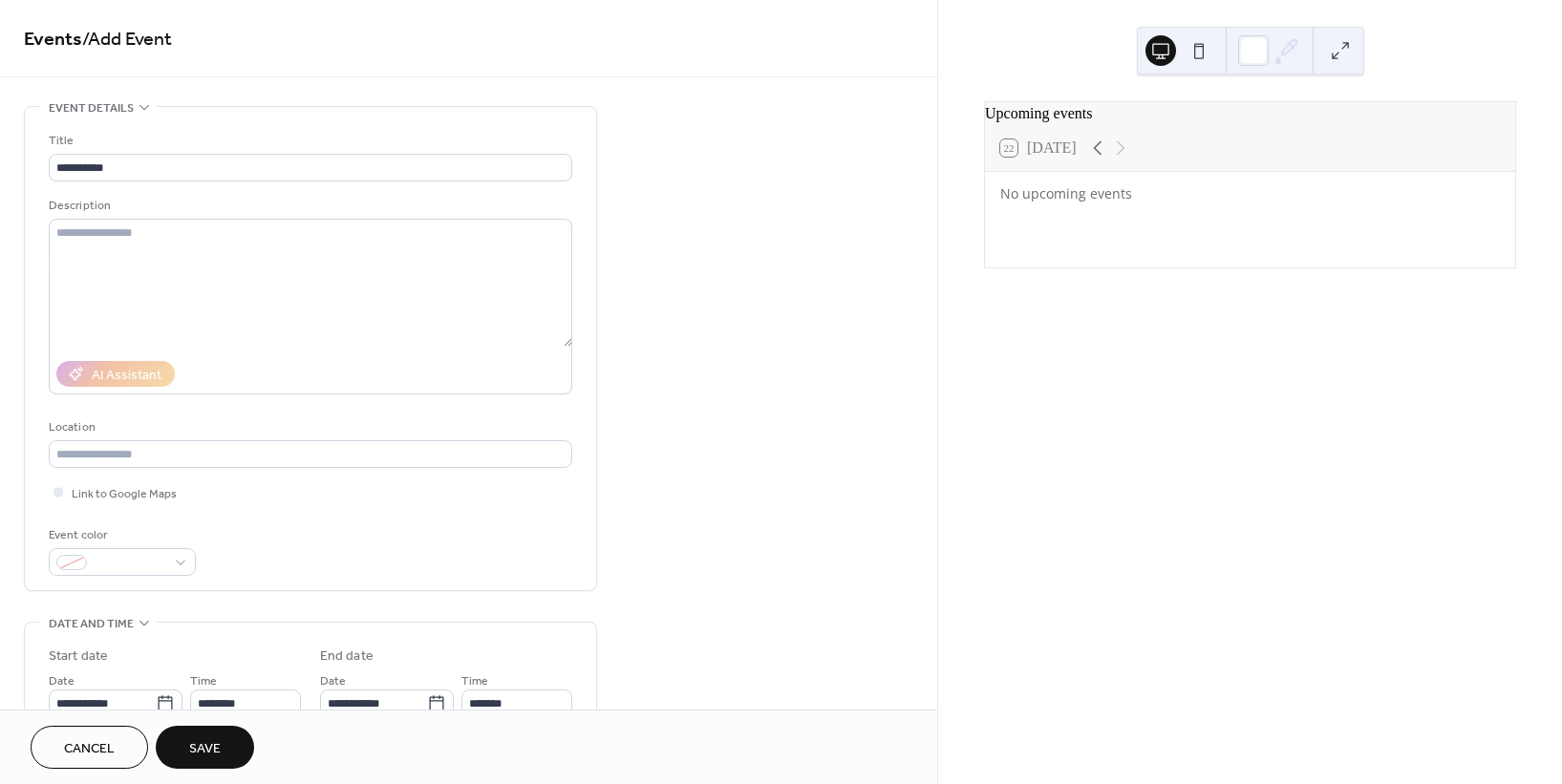 scroll, scrollTop: 530, scrollLeft: 0, axis: vertical 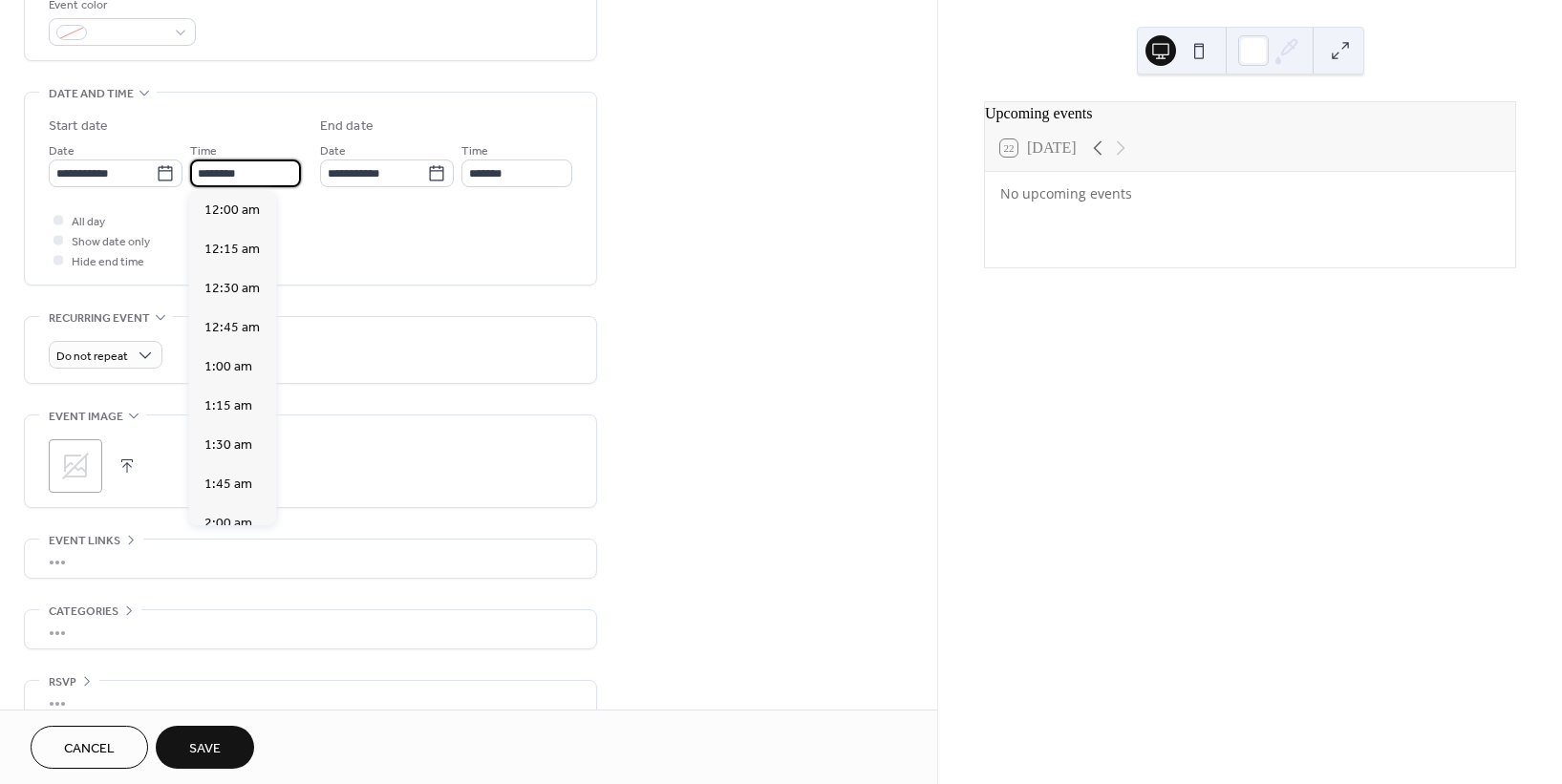click on "********" at bounding box center [246, 173] 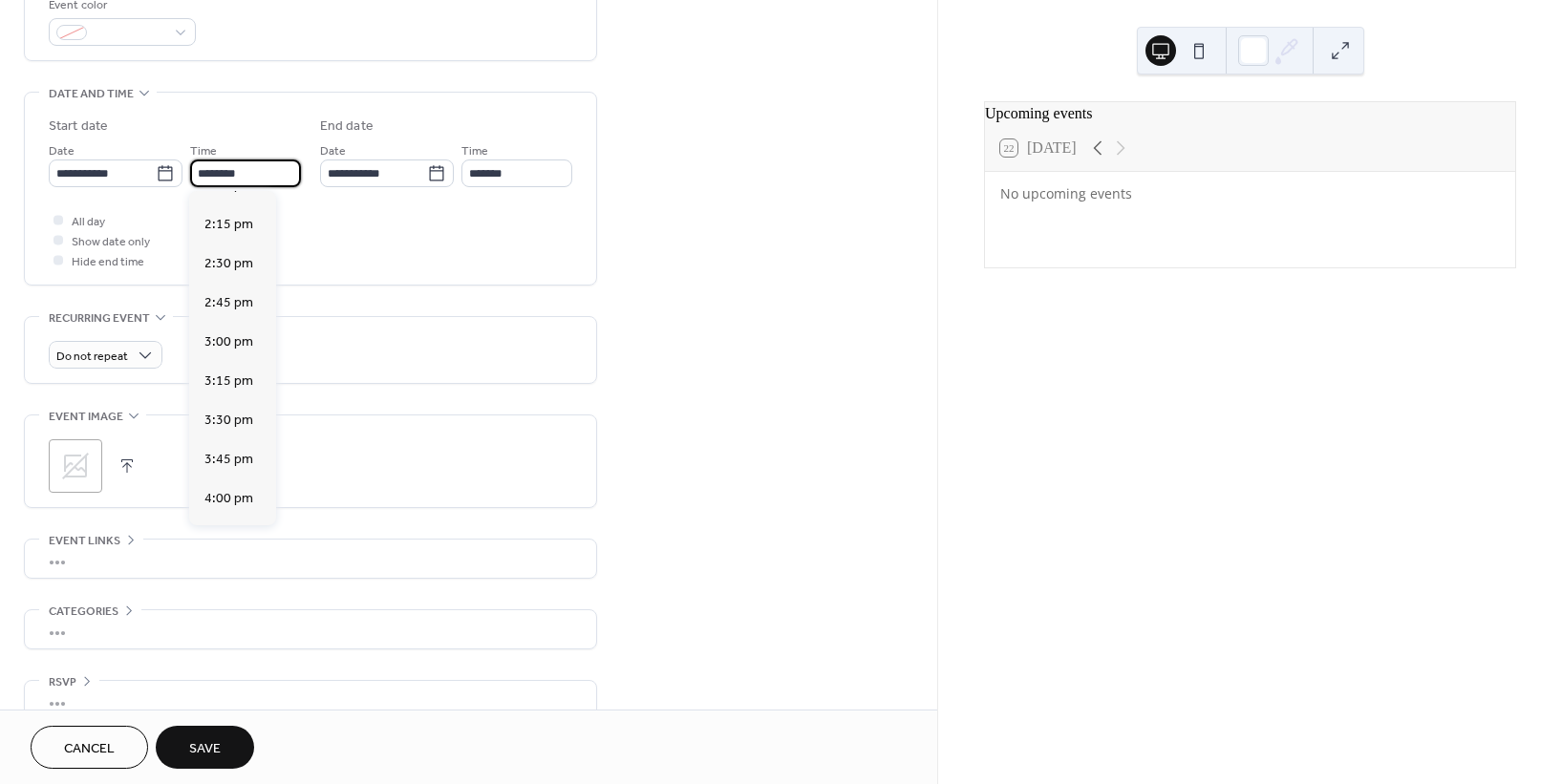 scroll, scrollTop: 2429, scrollLeft: 0, axis: vertical 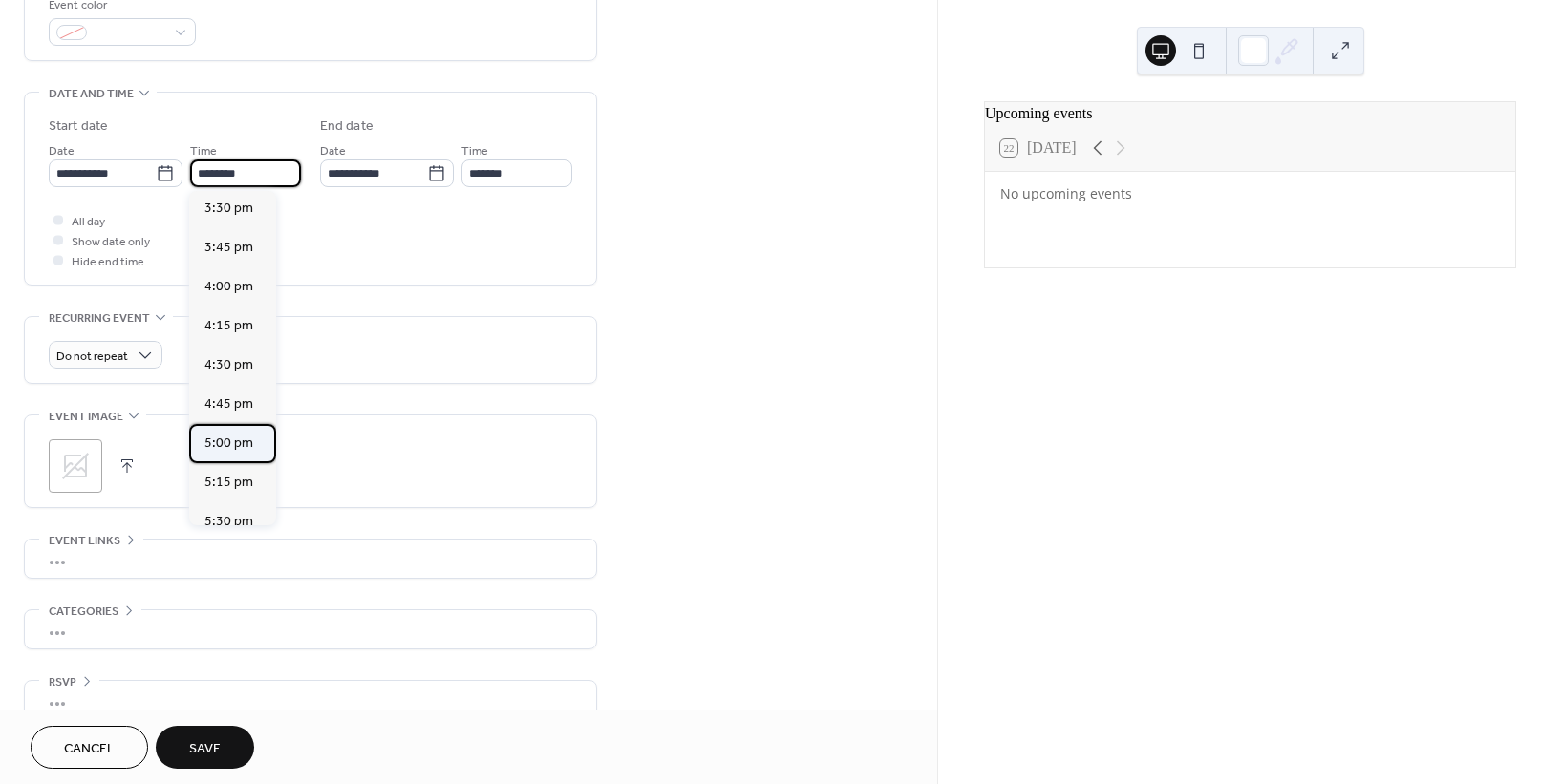 click on "5:00 pm" at bounding box center (228, 442) 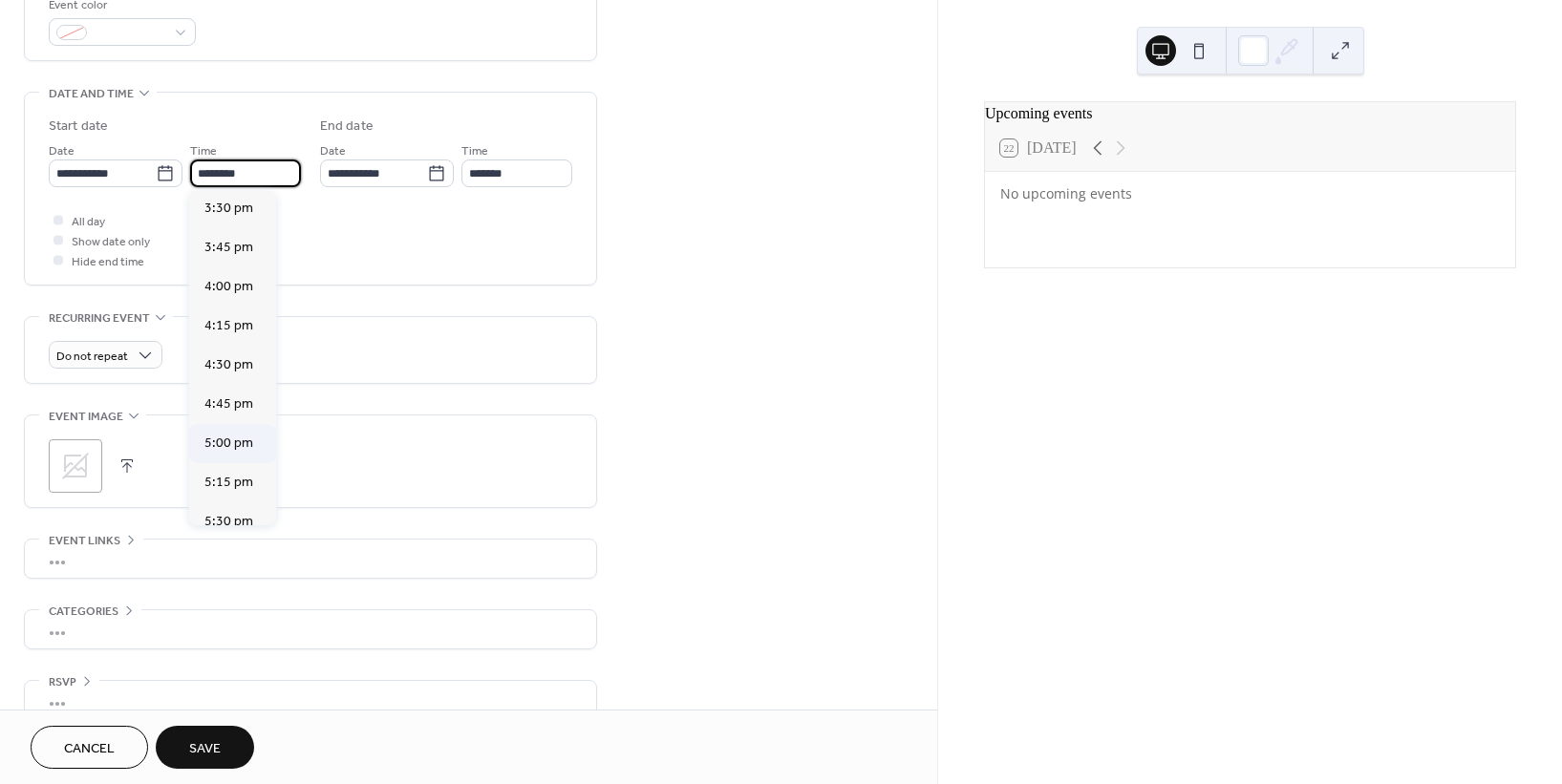 type on "*******" 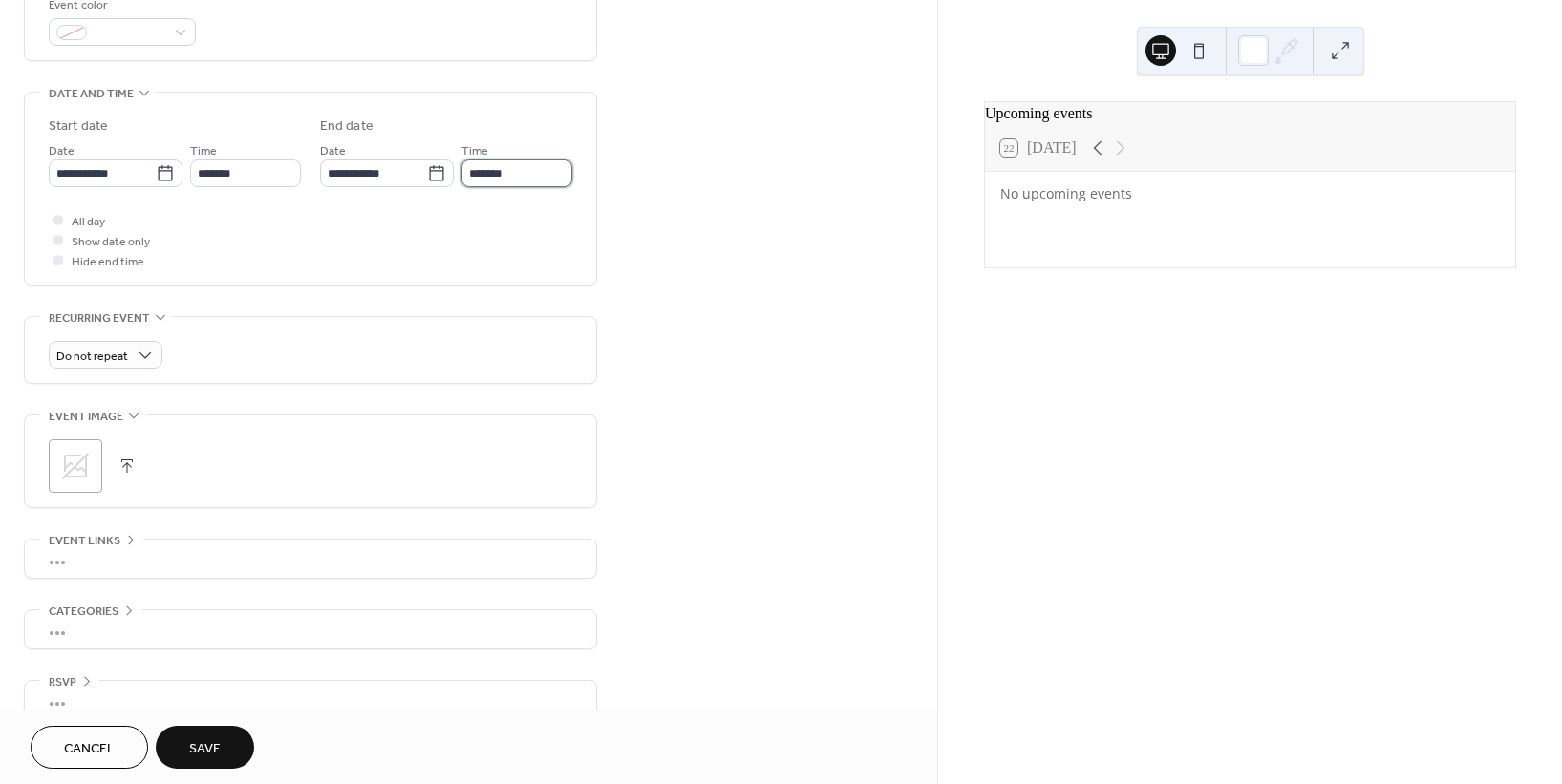 click on "*******" at bounding box center (517, 173) 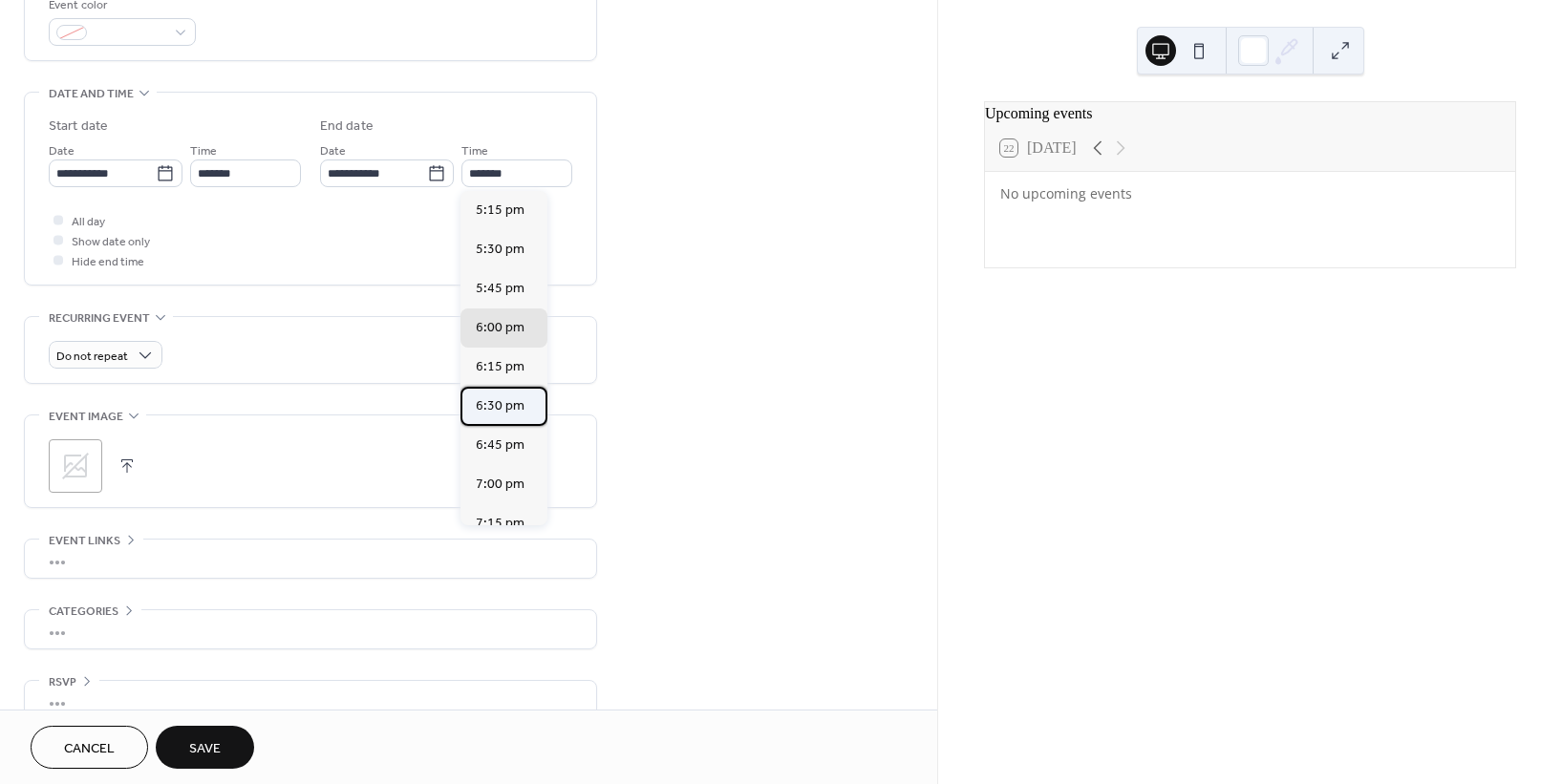 click on "6:30 pm" at bounding box center [500, 405] 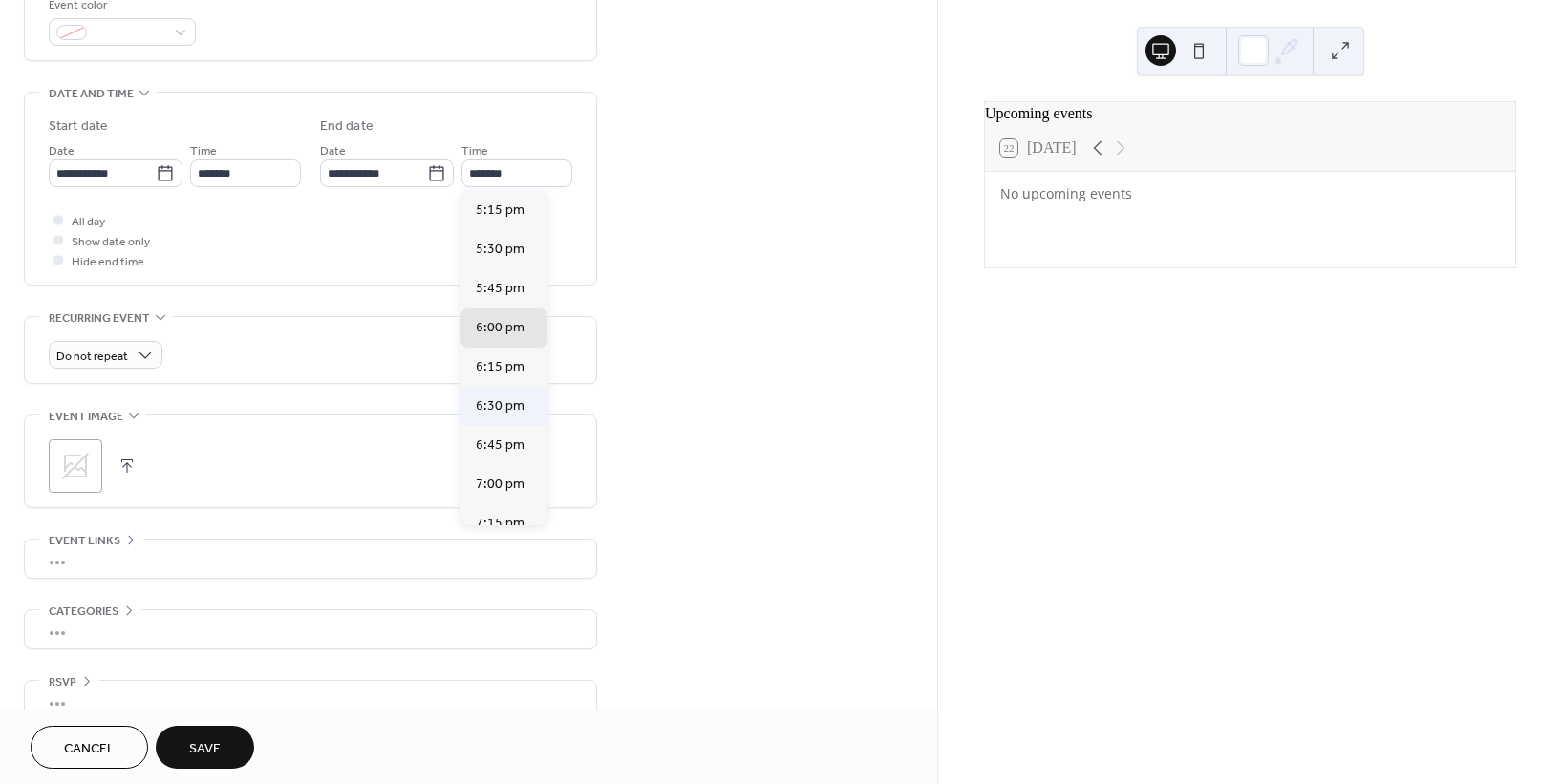 type on "*******" 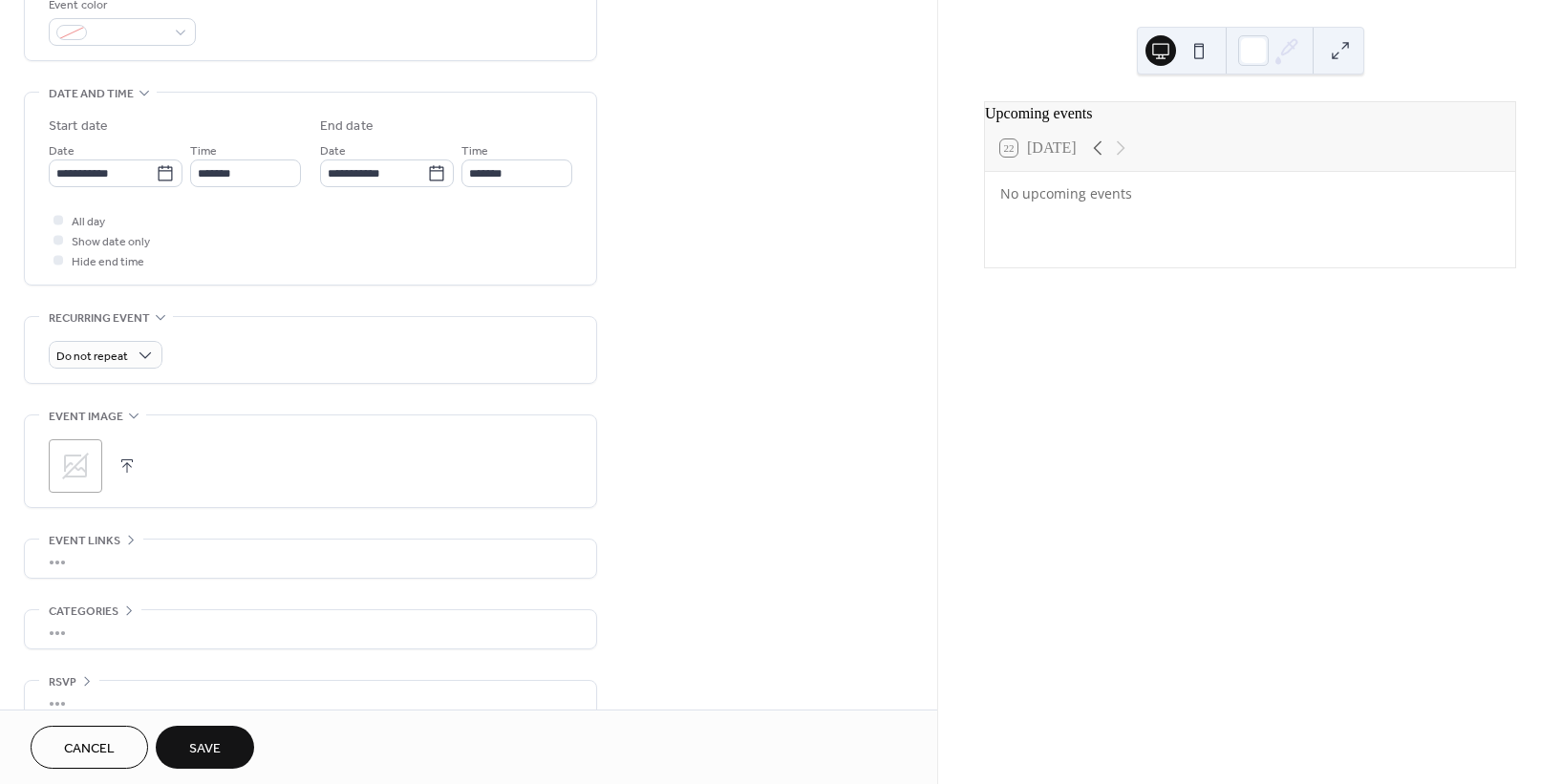 click on "Save" at bounding box center [204, 749] 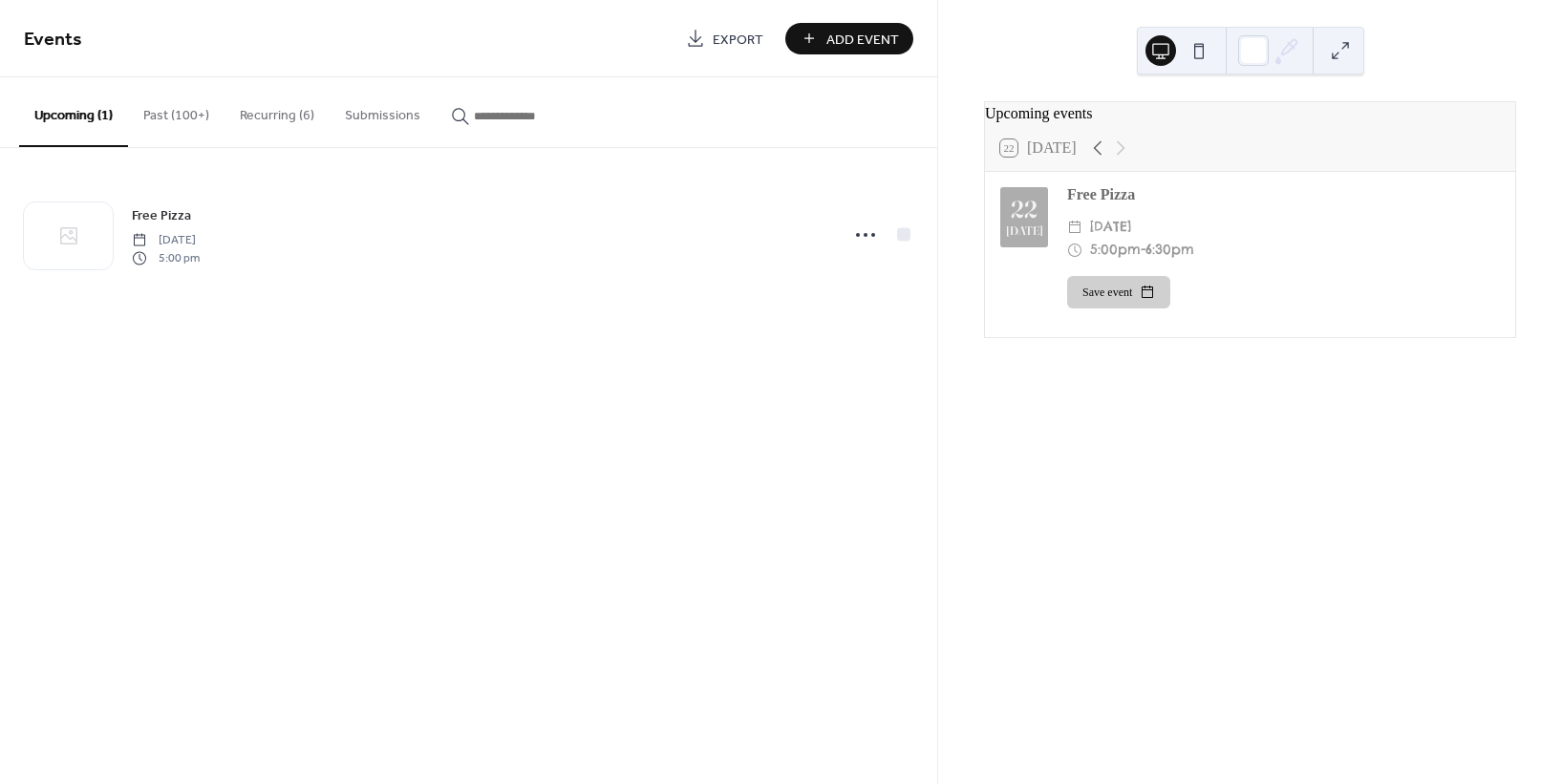 click on "Add Event" at bounding box center (863, 39) 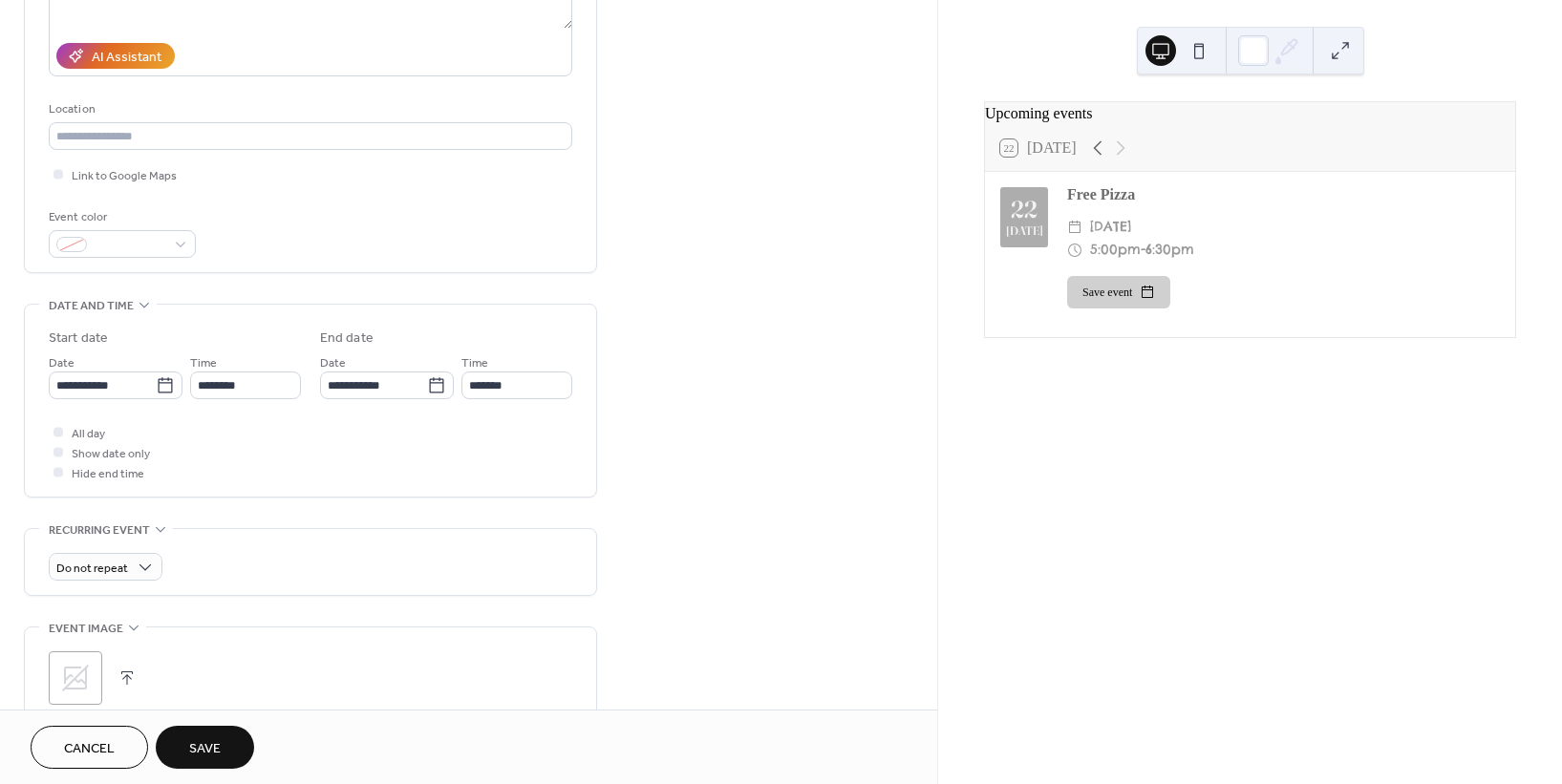 scroll, scrollTop: 424, scrollLeft: 0, axis: vertical 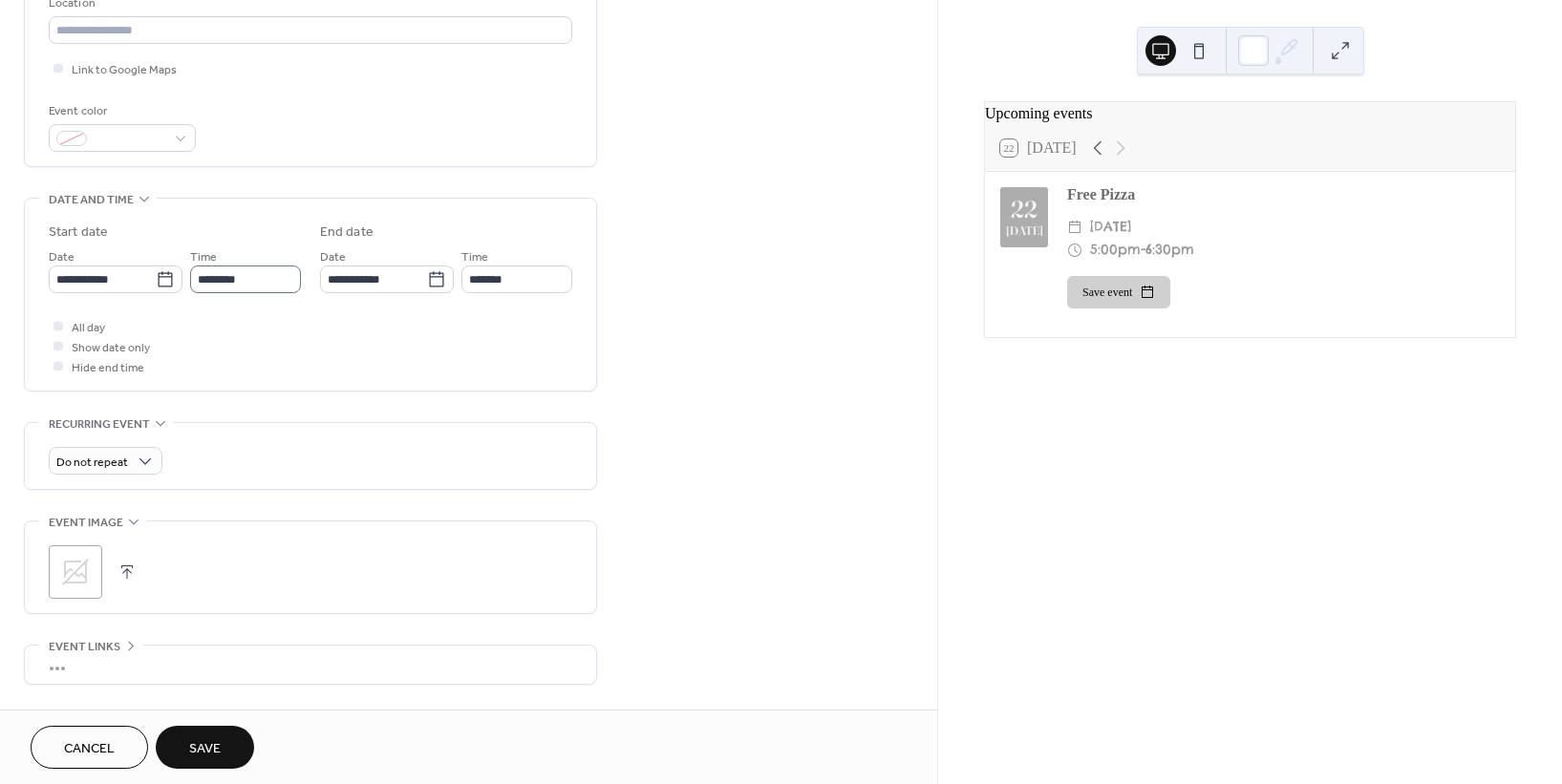 type on "**********" 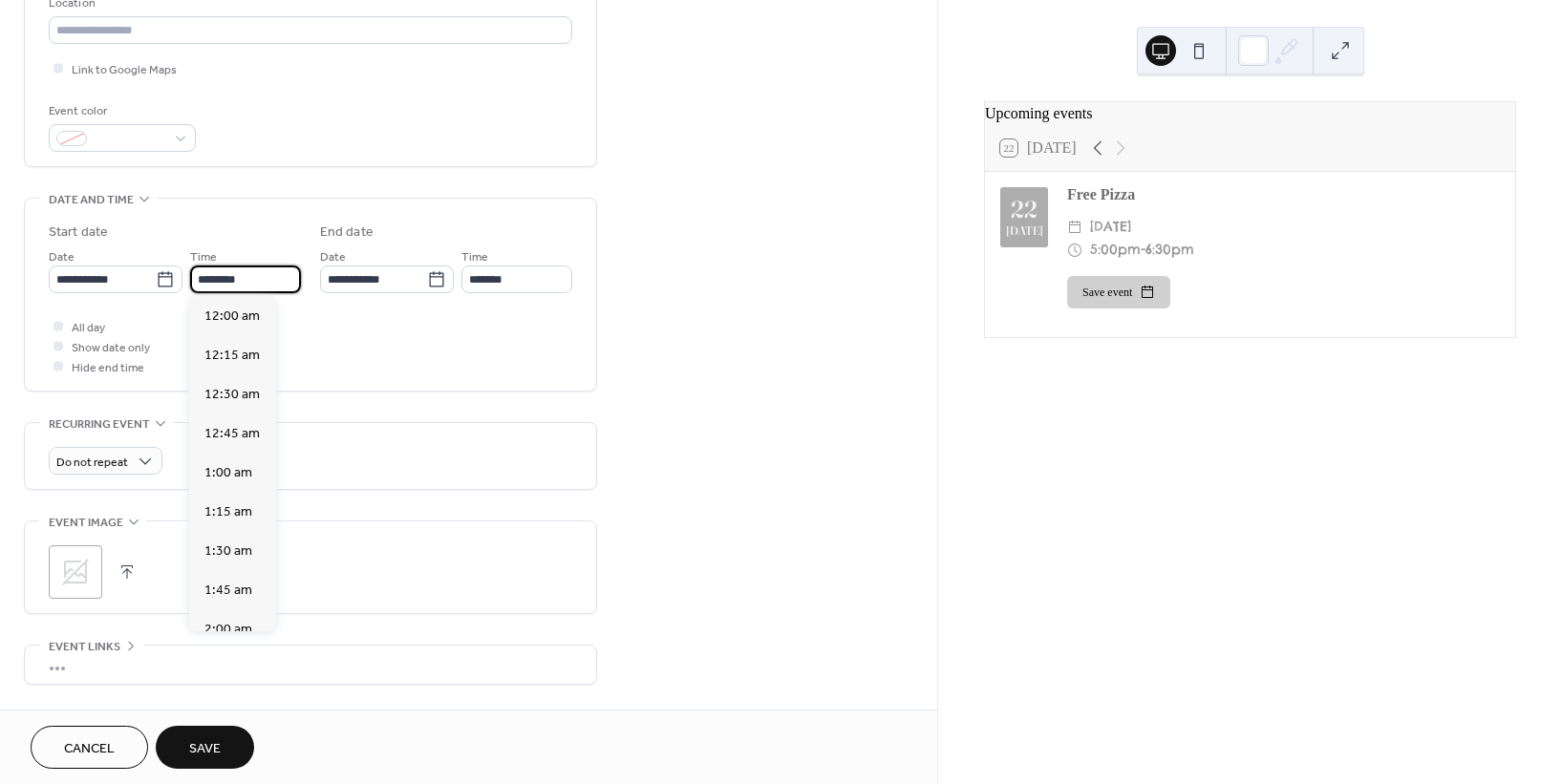 click on "********" at bounding box center [246, 279] 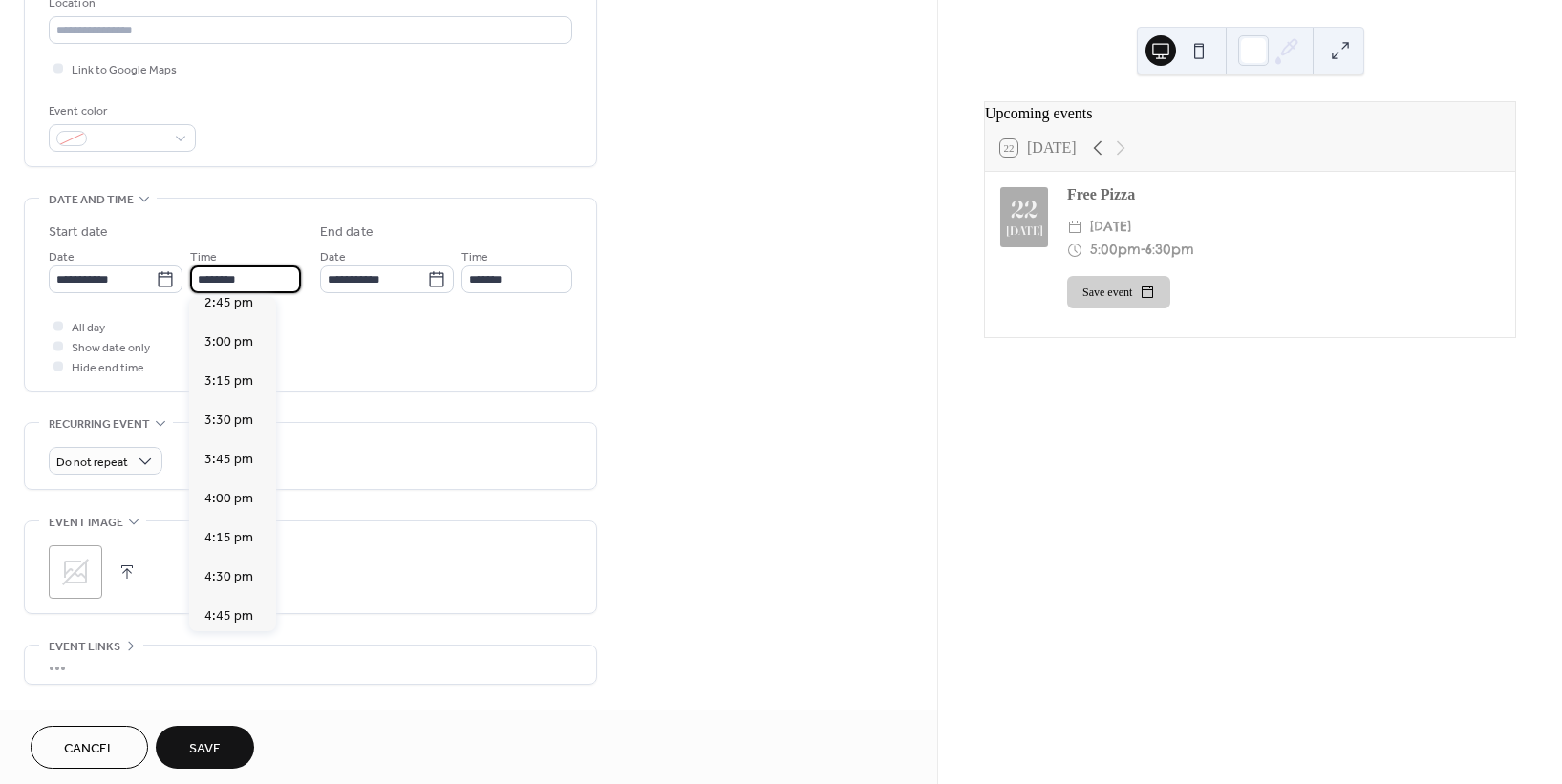 scroll, scrollTop: 2535, scrollLeft: 0, axis: vertical 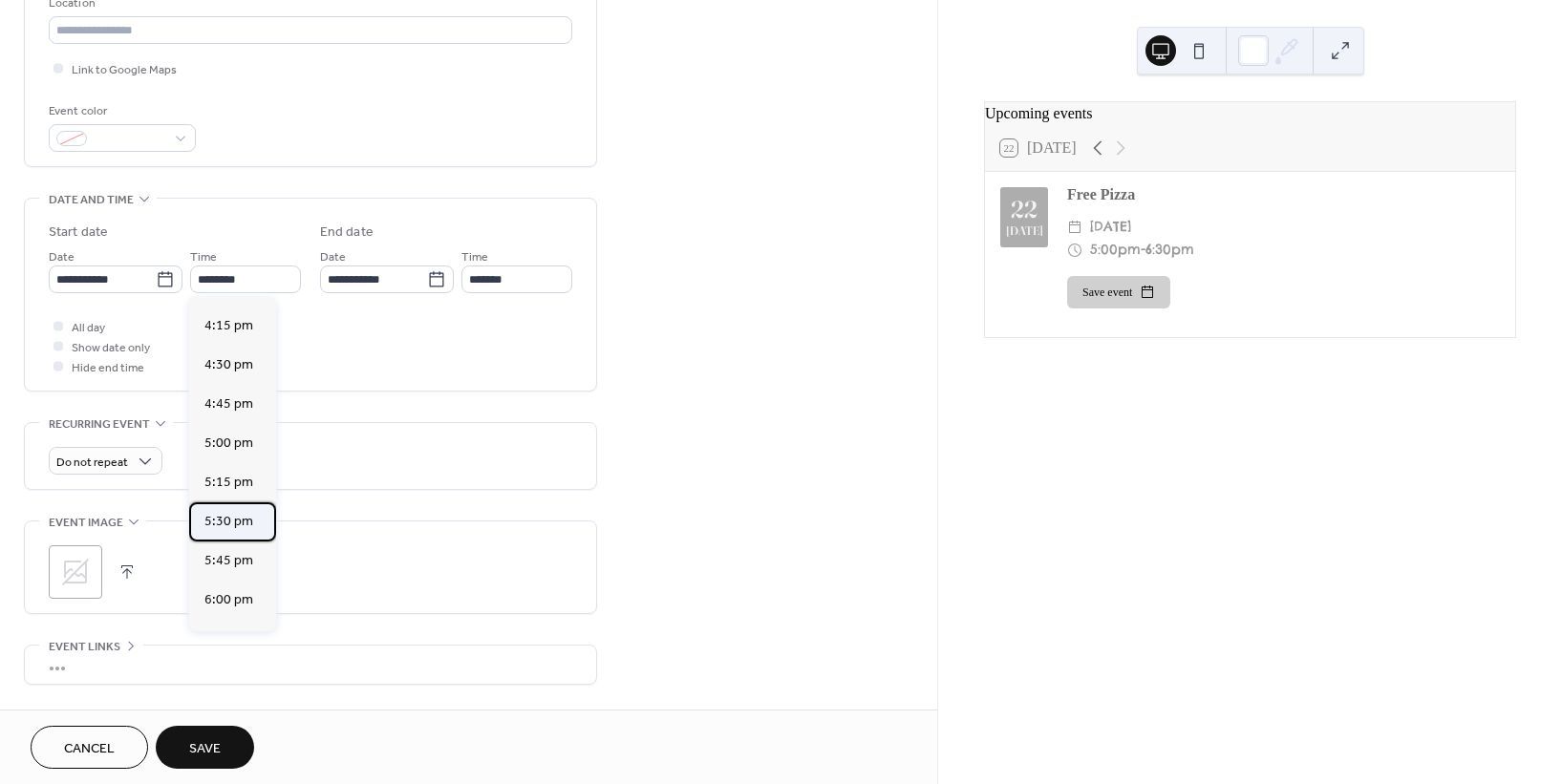 click on "5:30 pm" at bounding box center [228, 520] 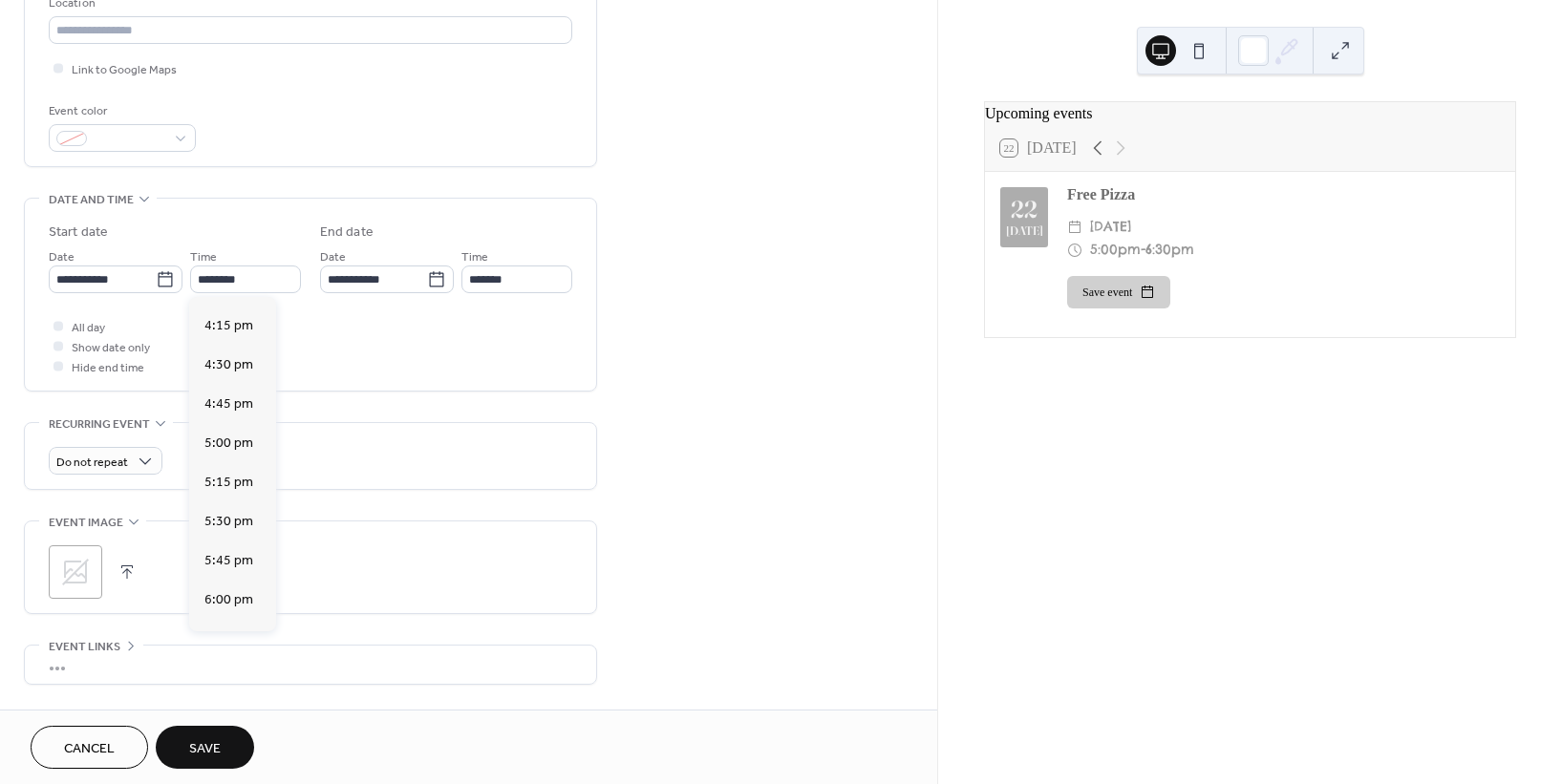 type on "*******" 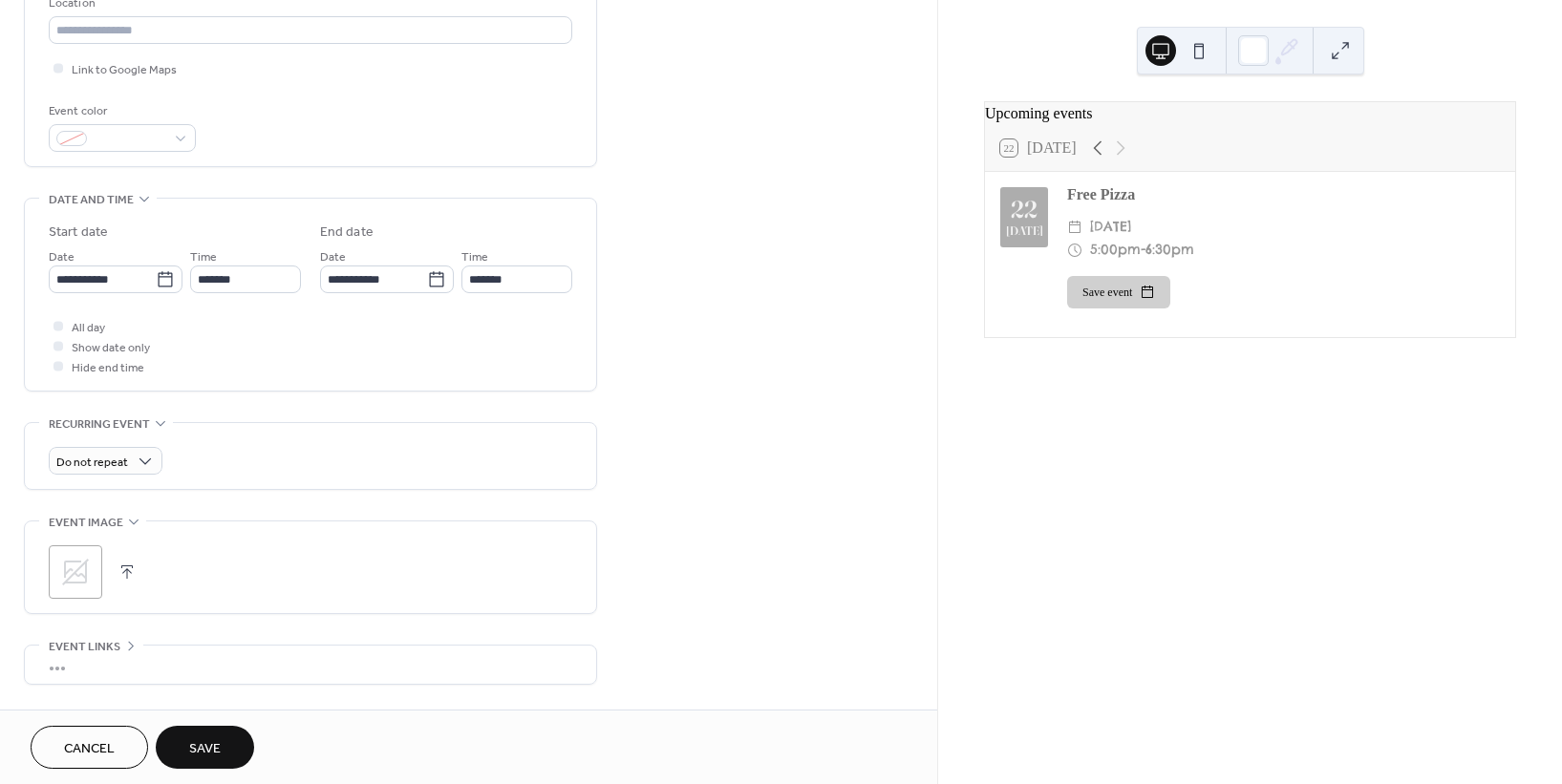 click on "Save" at bounding box center (204, 749) 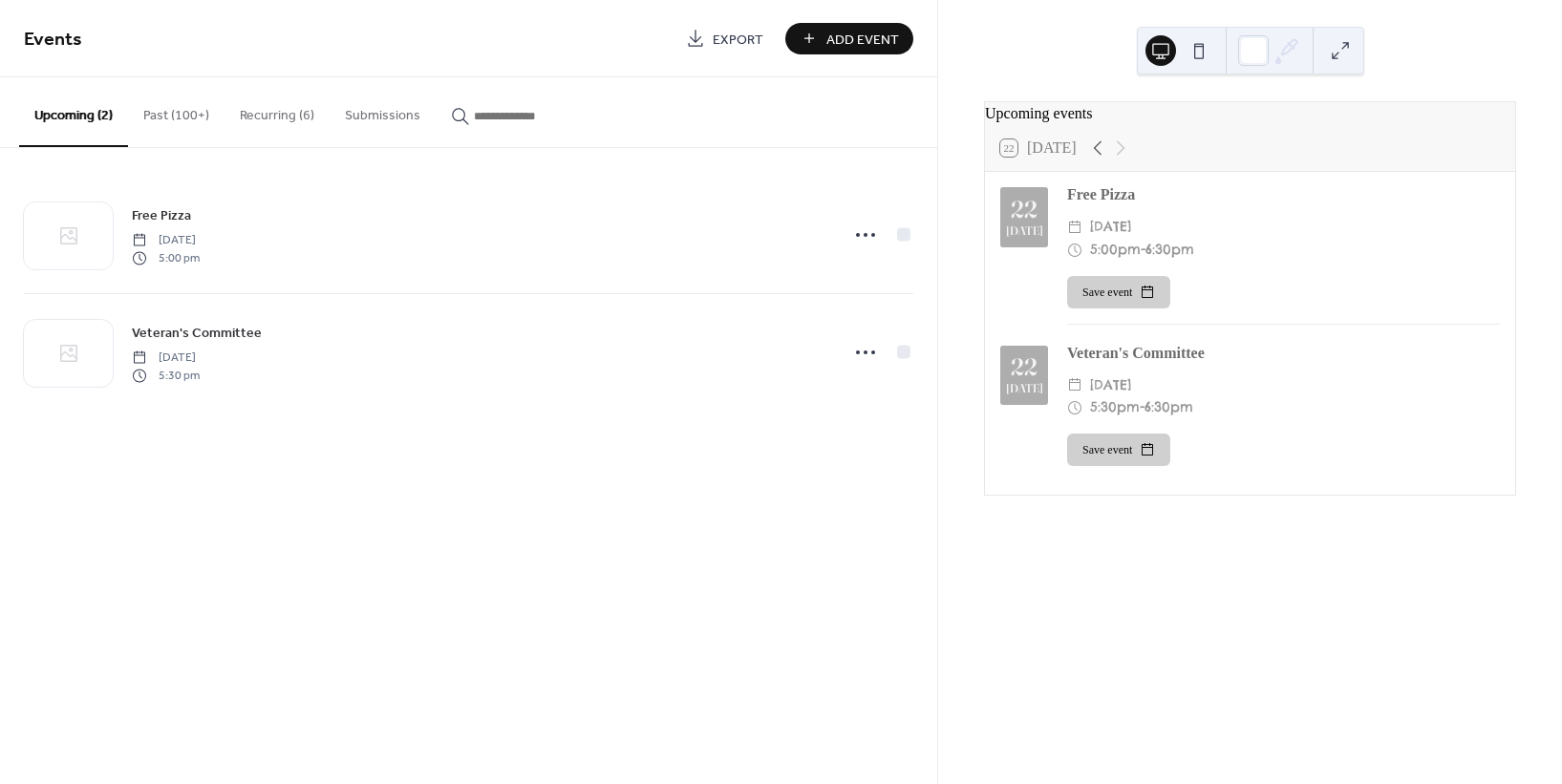 click on "Add Event" at bounding box center [863, 39] 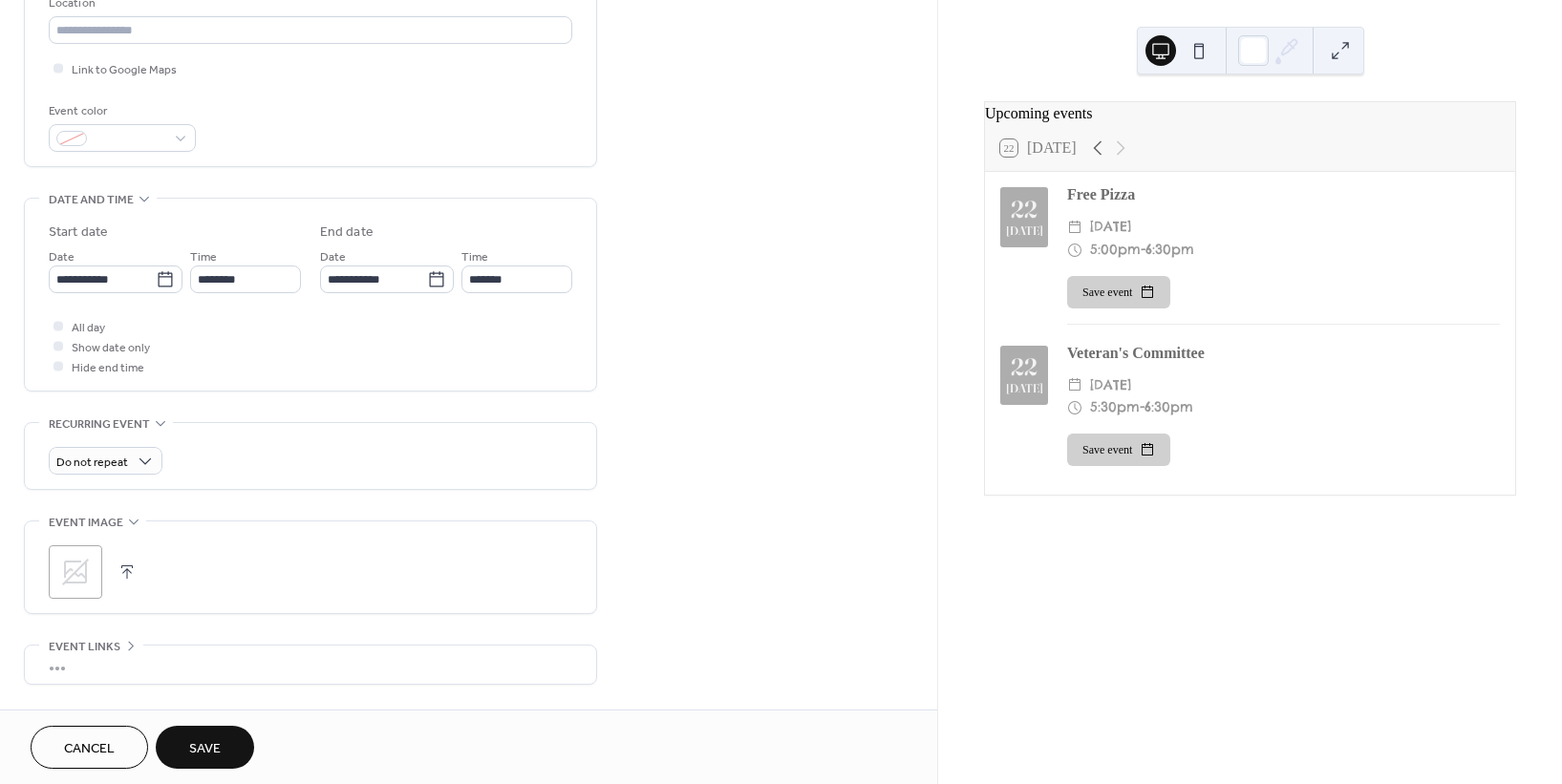 scroll, scrollTop: 530, scrollLeft: 0, axis: vertical 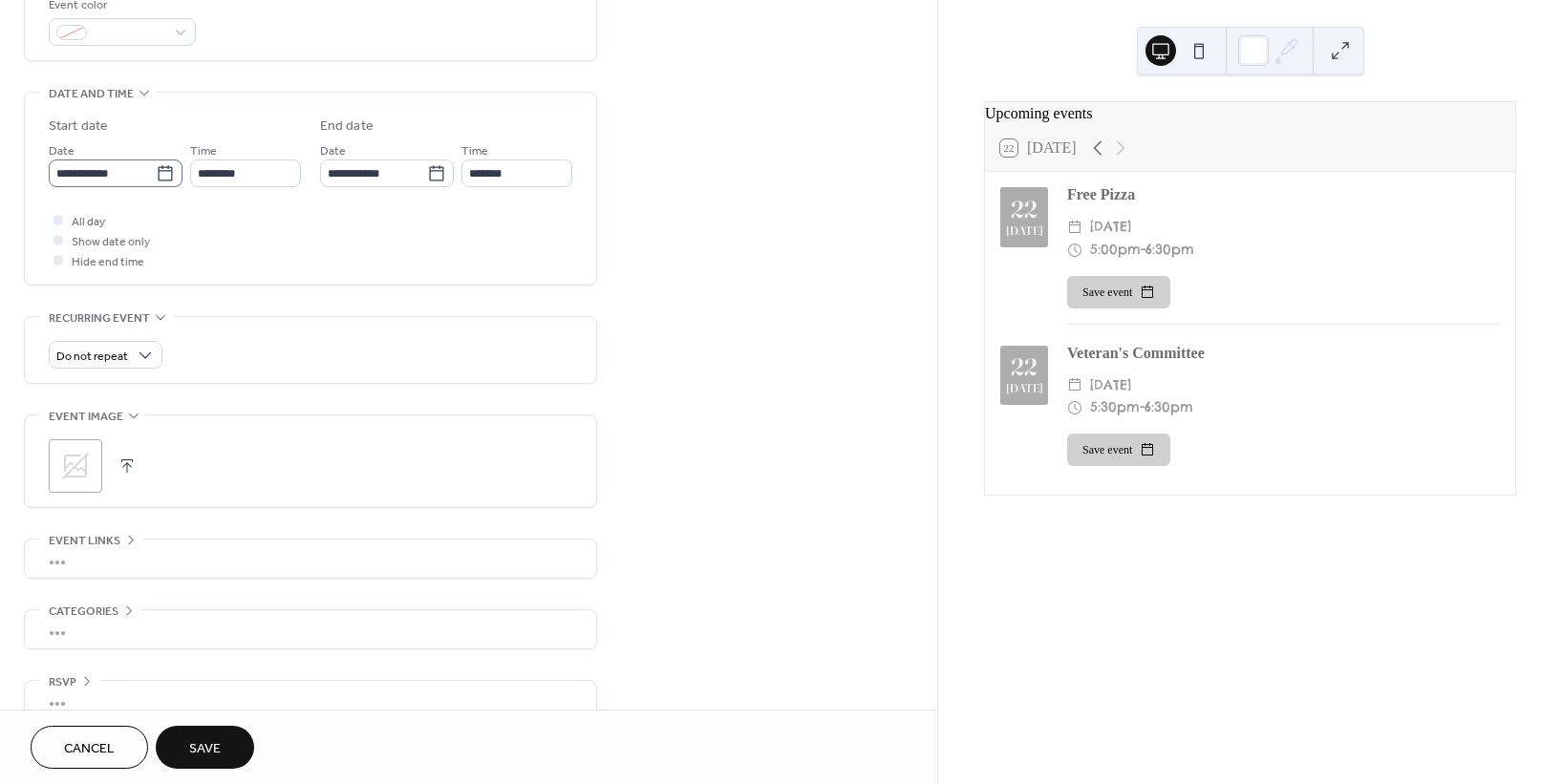 type on "**********" 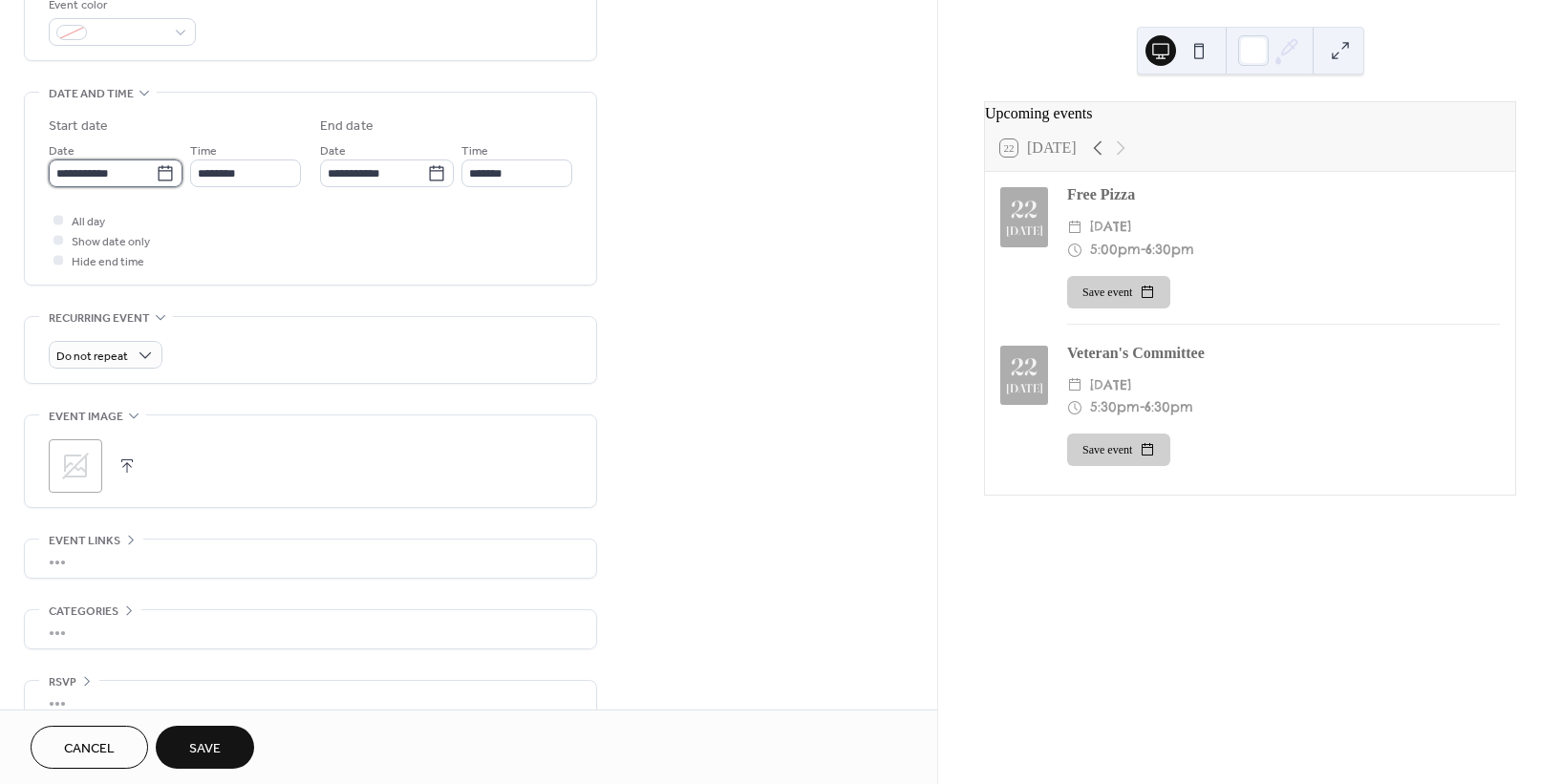 click on "**********" at bounding box center (102, 173) 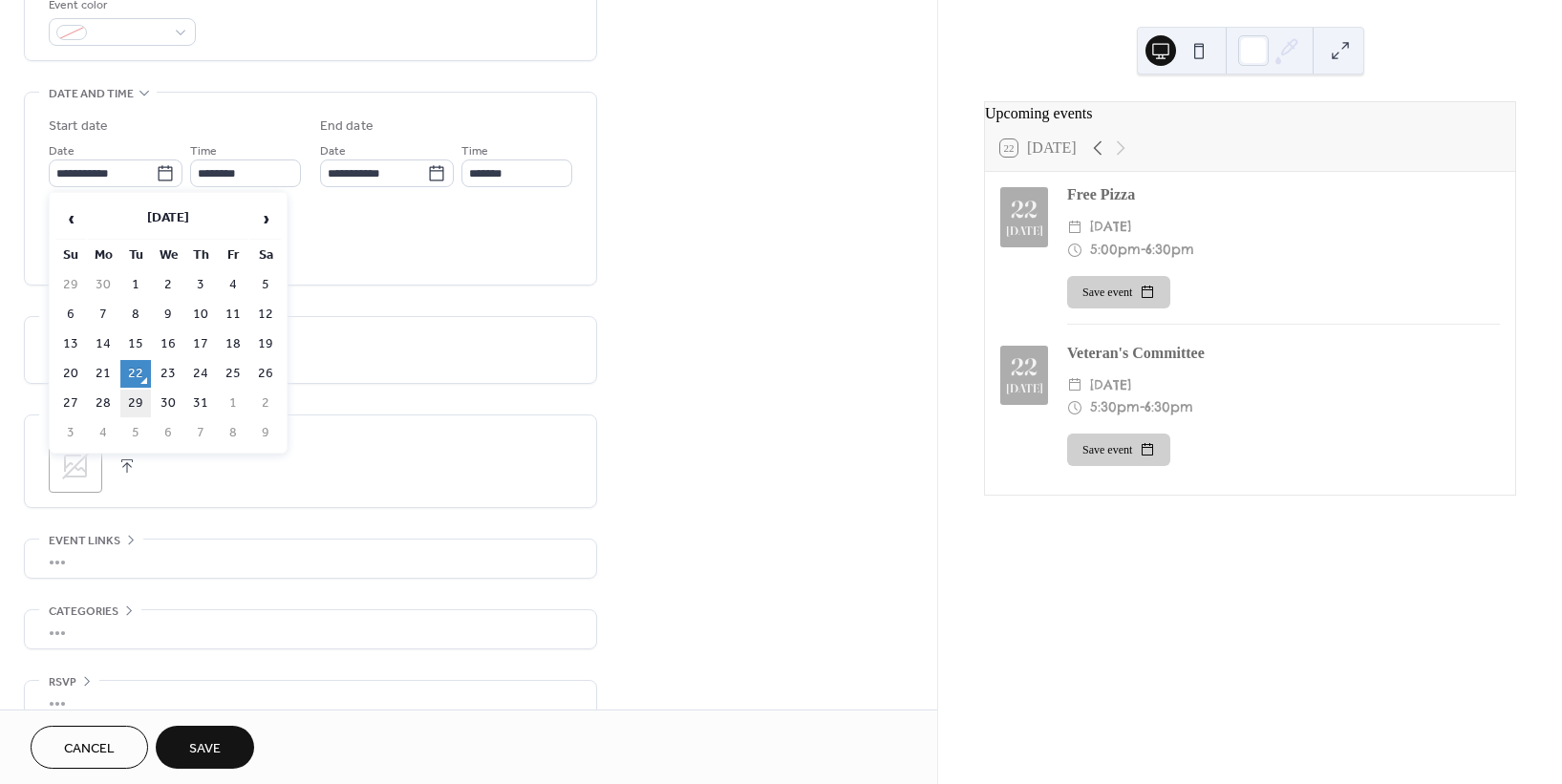 click on "29" at bounding box center (136, 403) 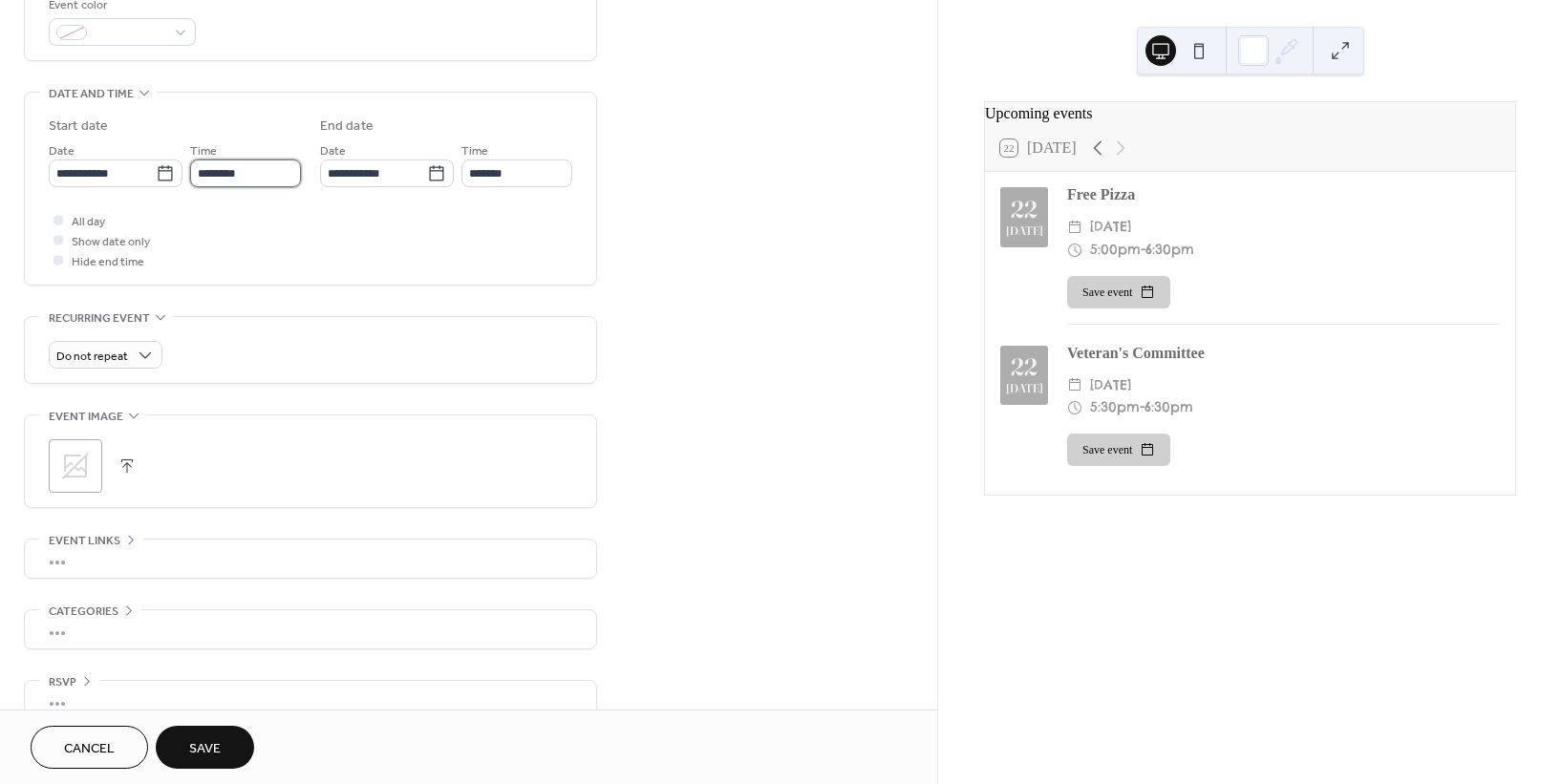click on "********" at bounding box center [246, 173] 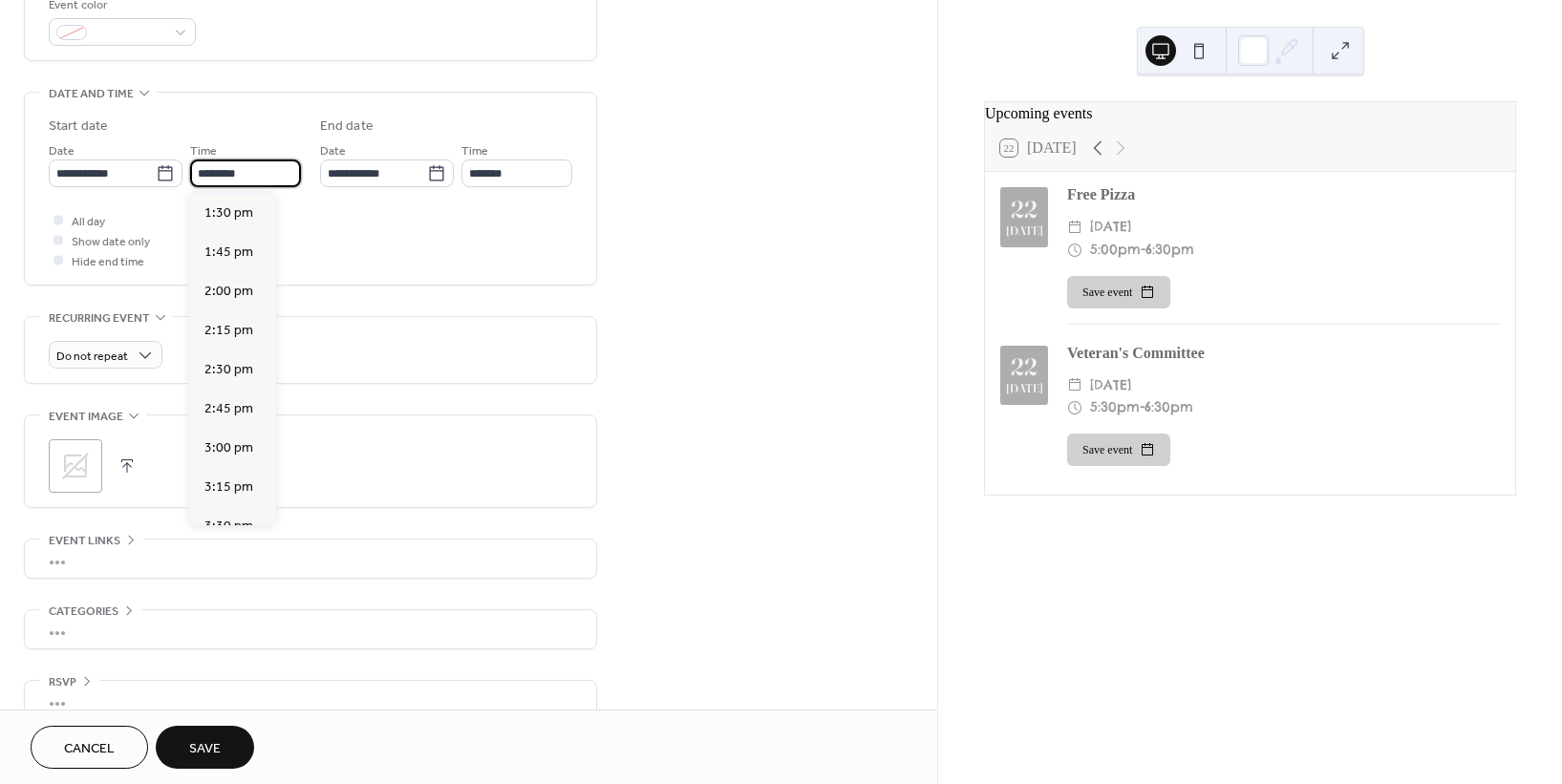 scroll, scrollTop: 2429, scrollLeft: 0, axis: vertical 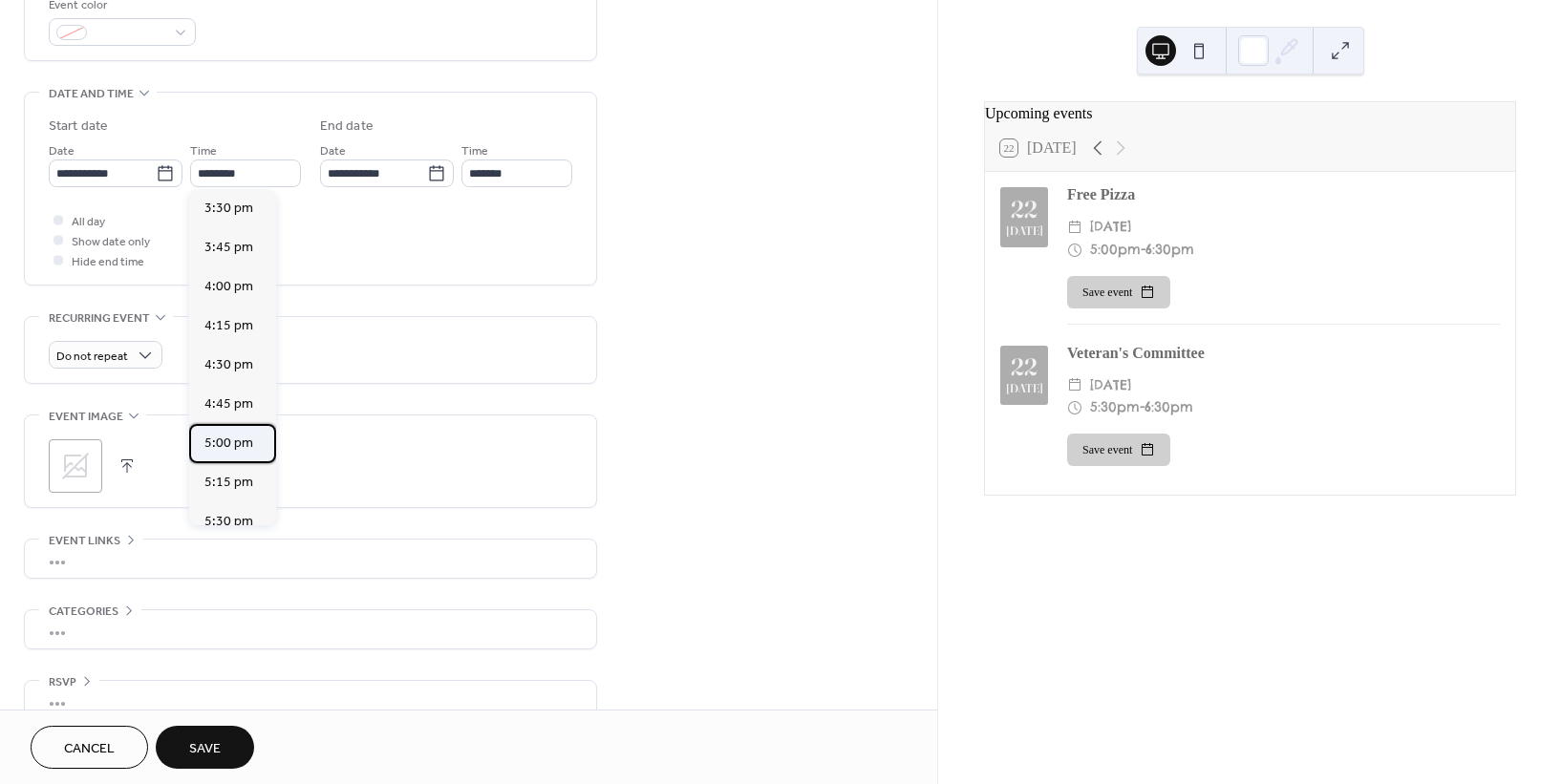 click on "5:00 pm" at bounding box center [228, 442] 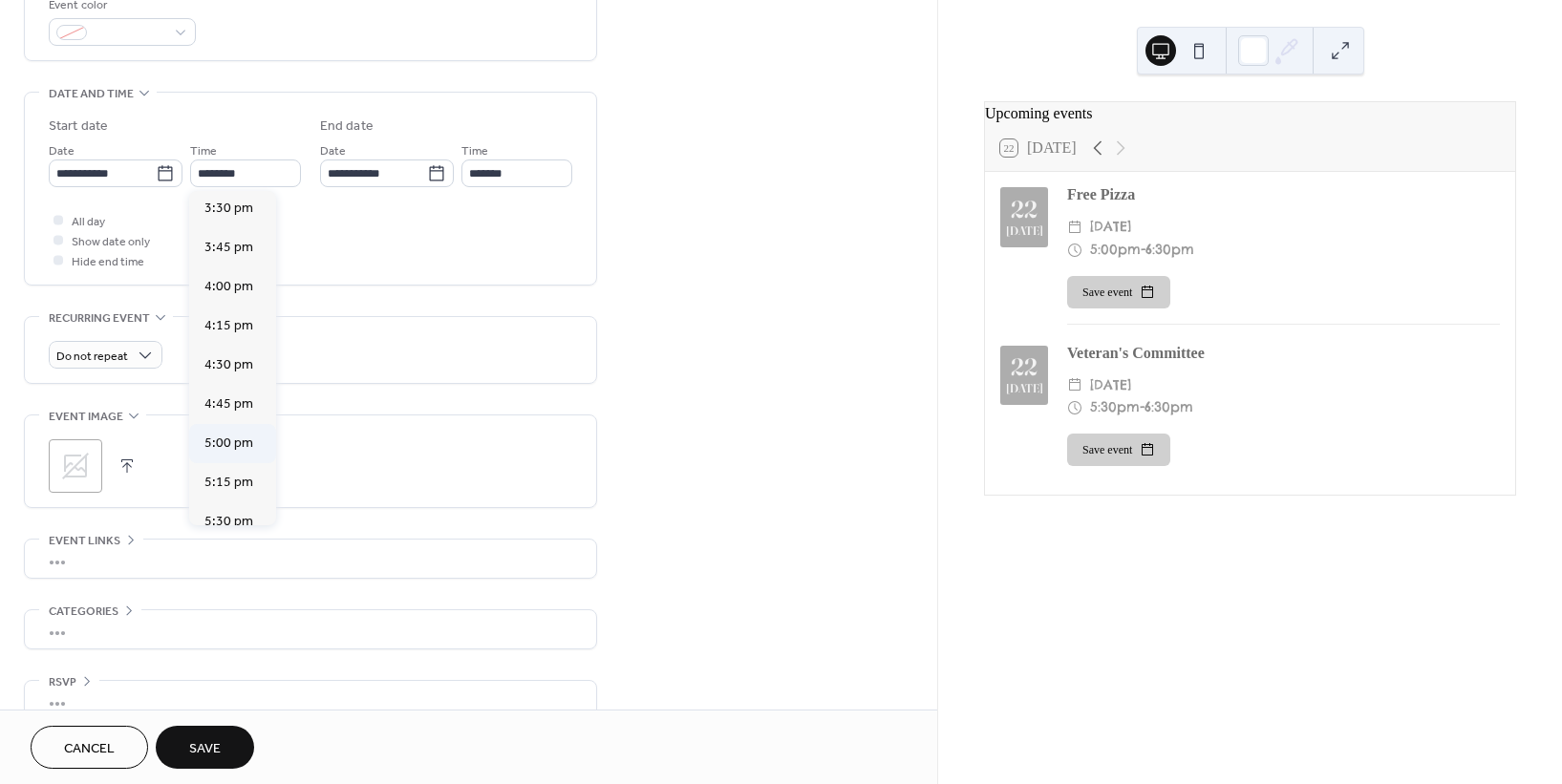 type on "*******" 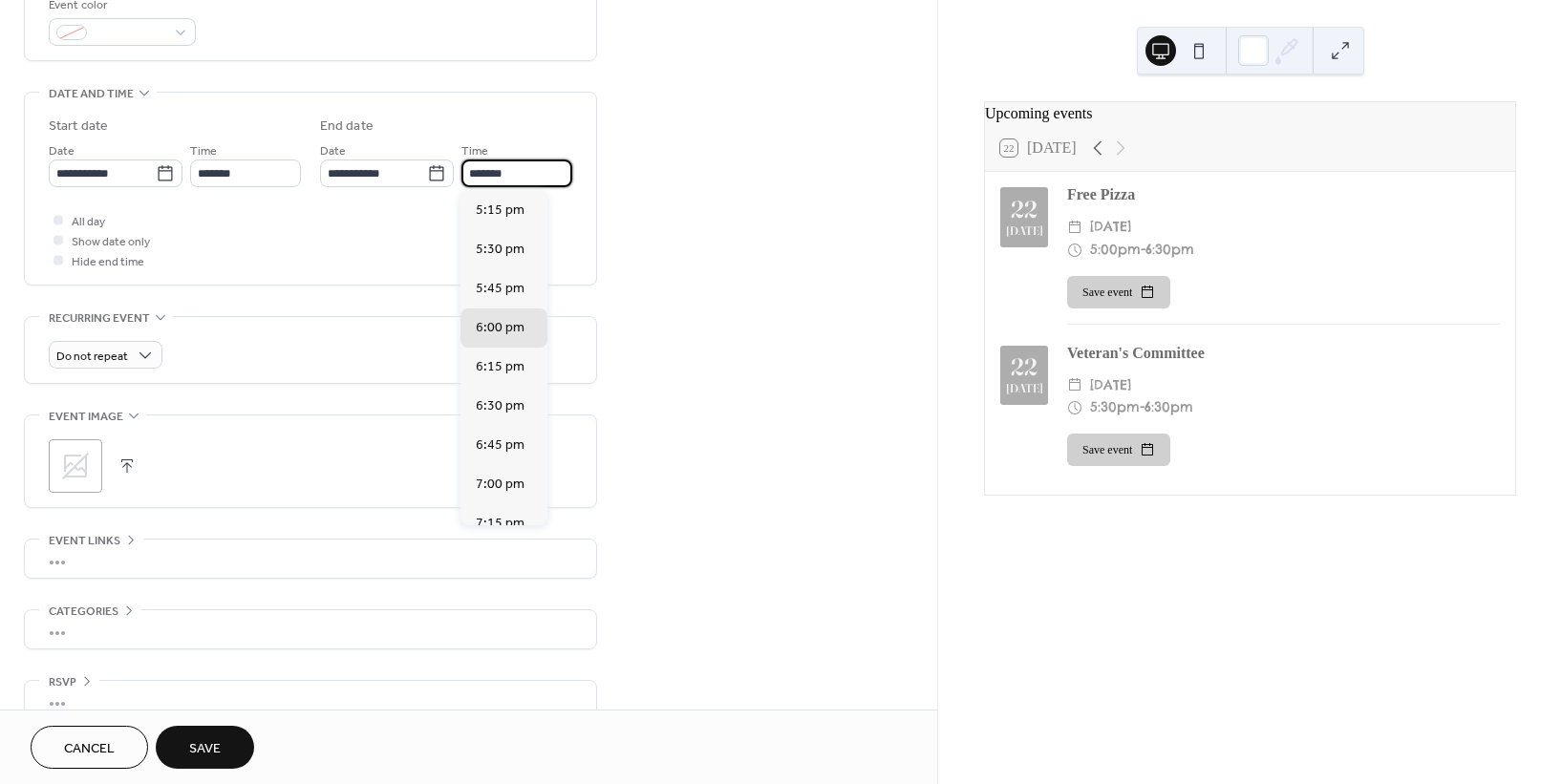 click on "*******" at bounding box center (517, 173) 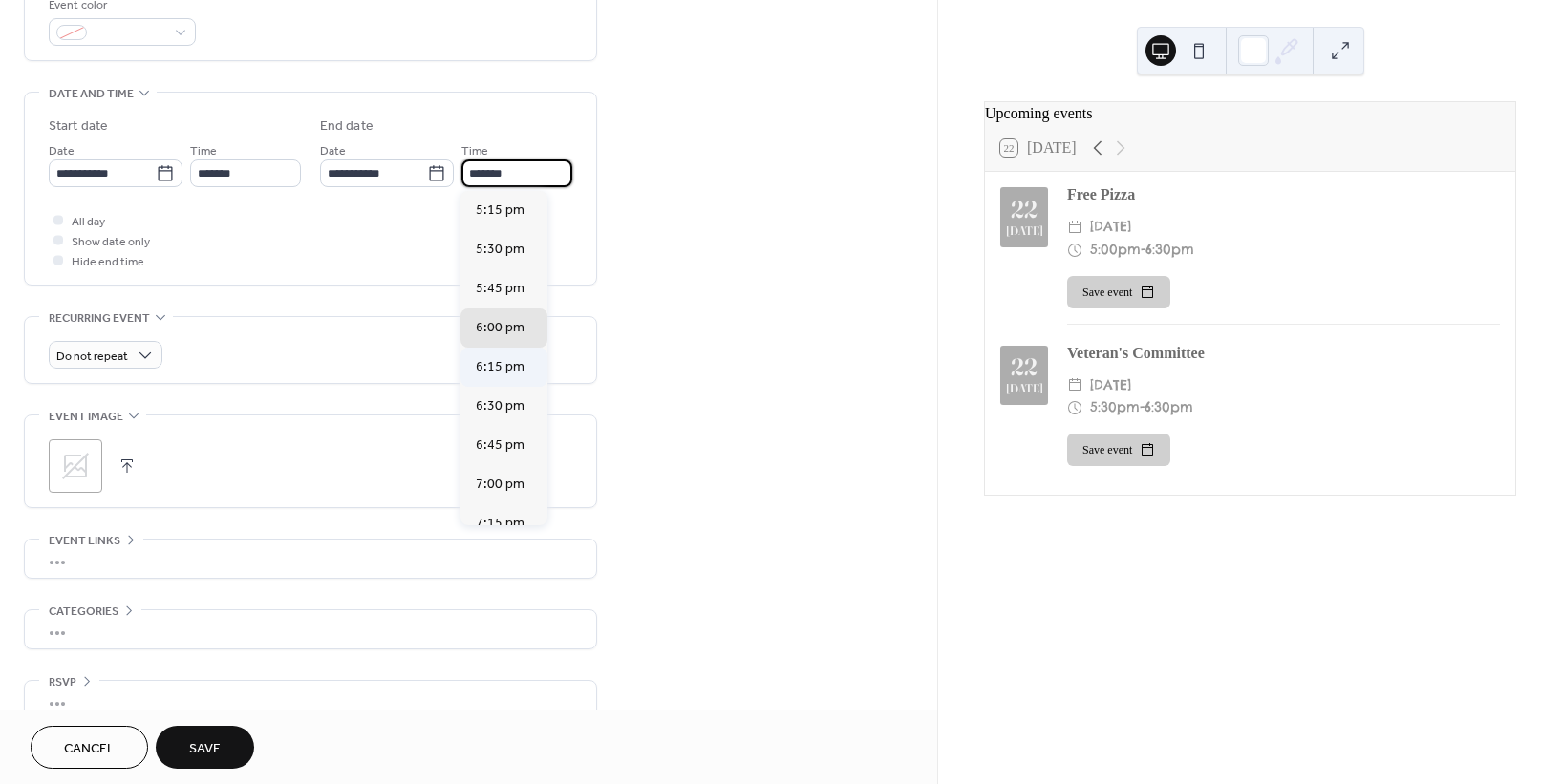 scroll, scrollTop: 106, scrollLeft: 0, axis: vertical 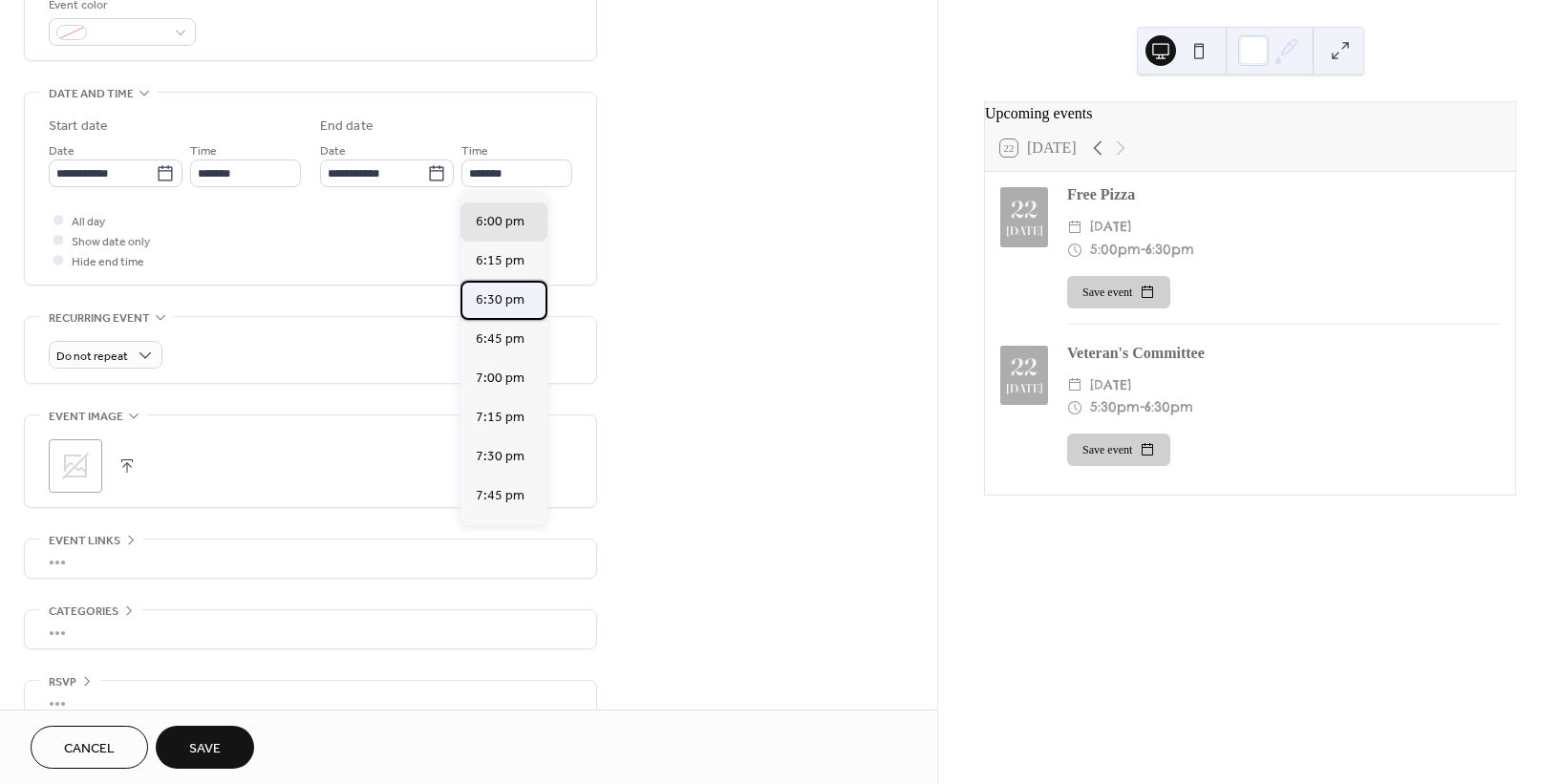 click on "6:30 pm" at bounding box center [500, 299] 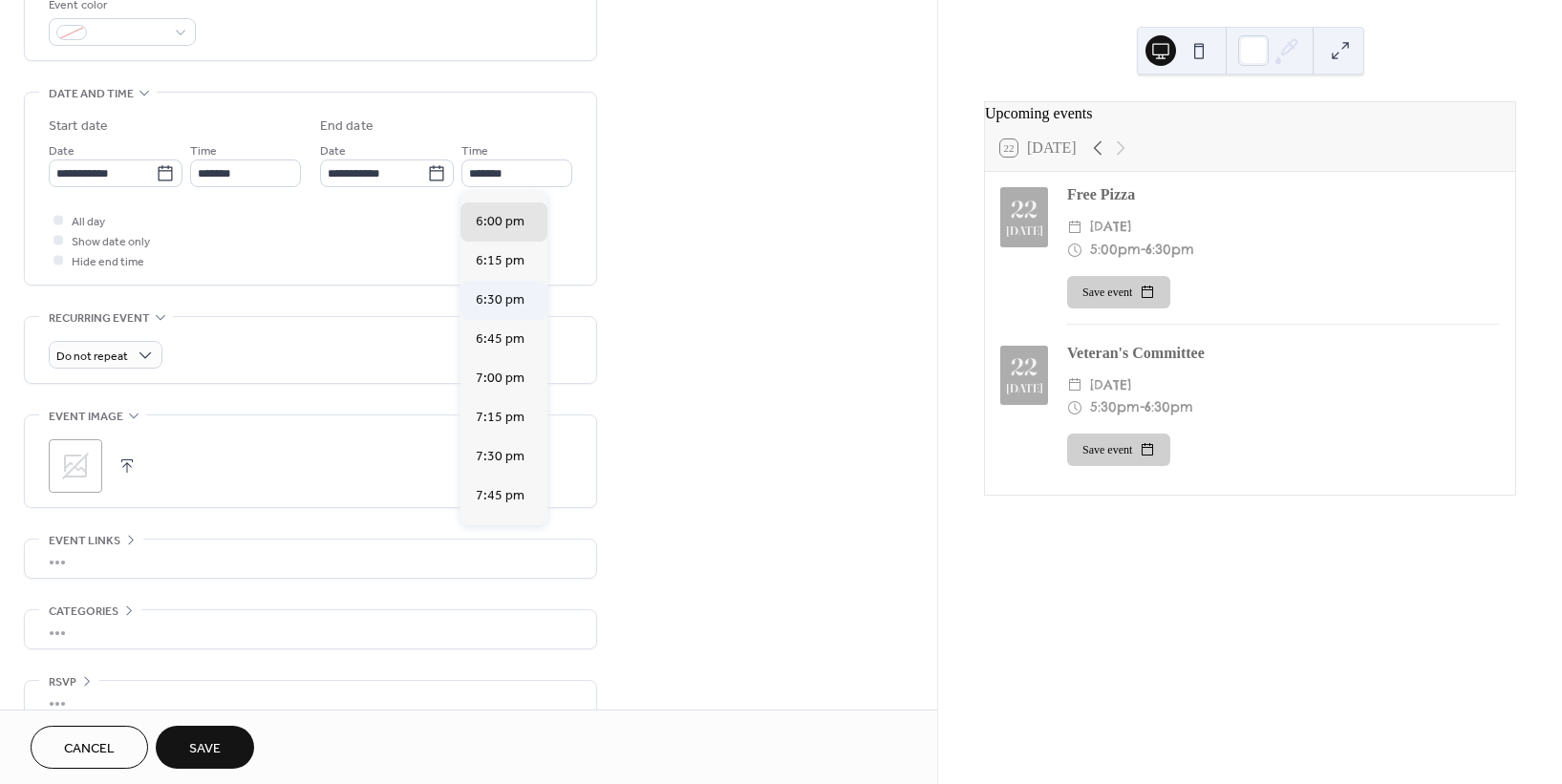 type on "*******" 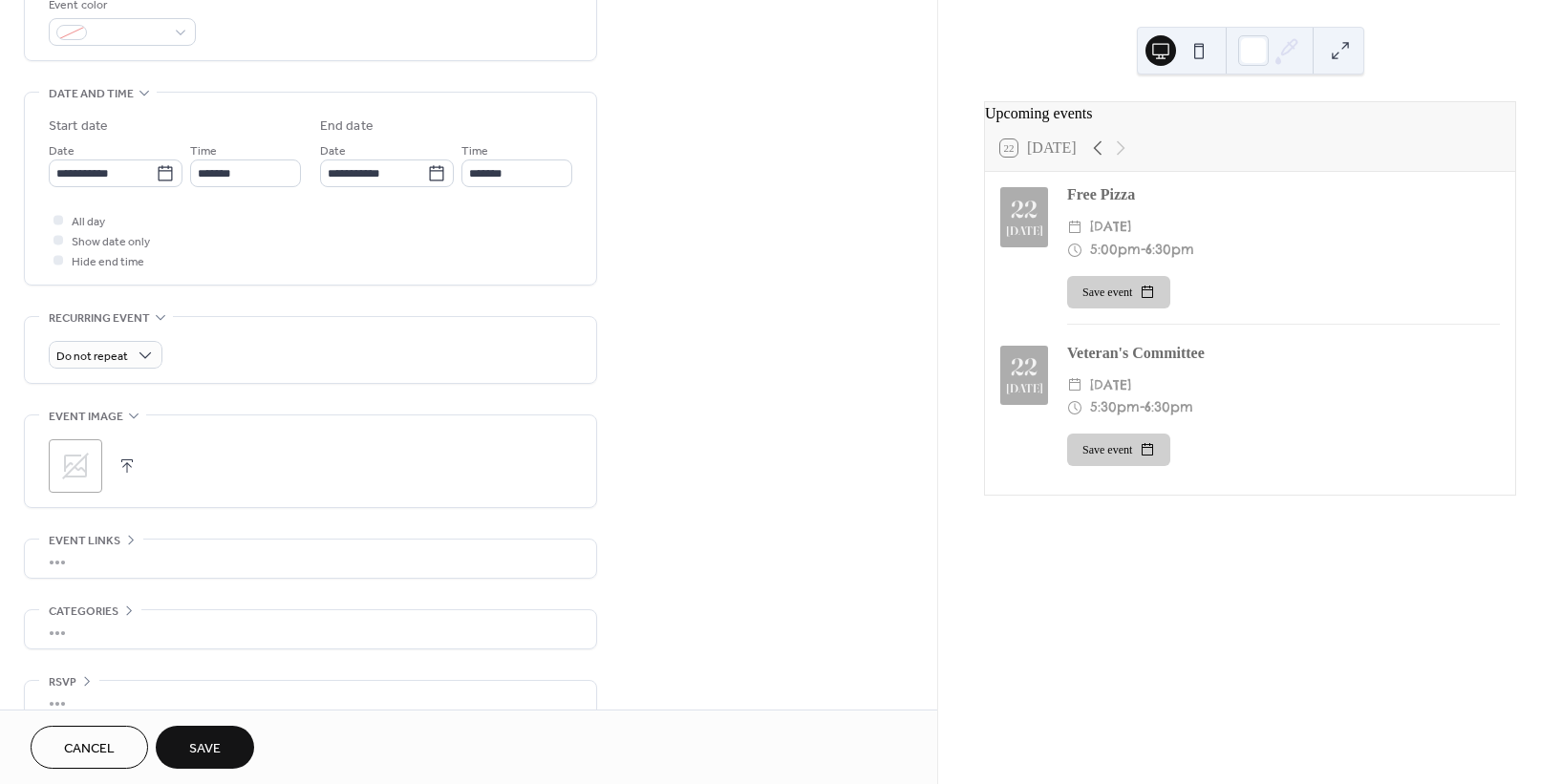 click on "Save" at bounding box center (204, 749) 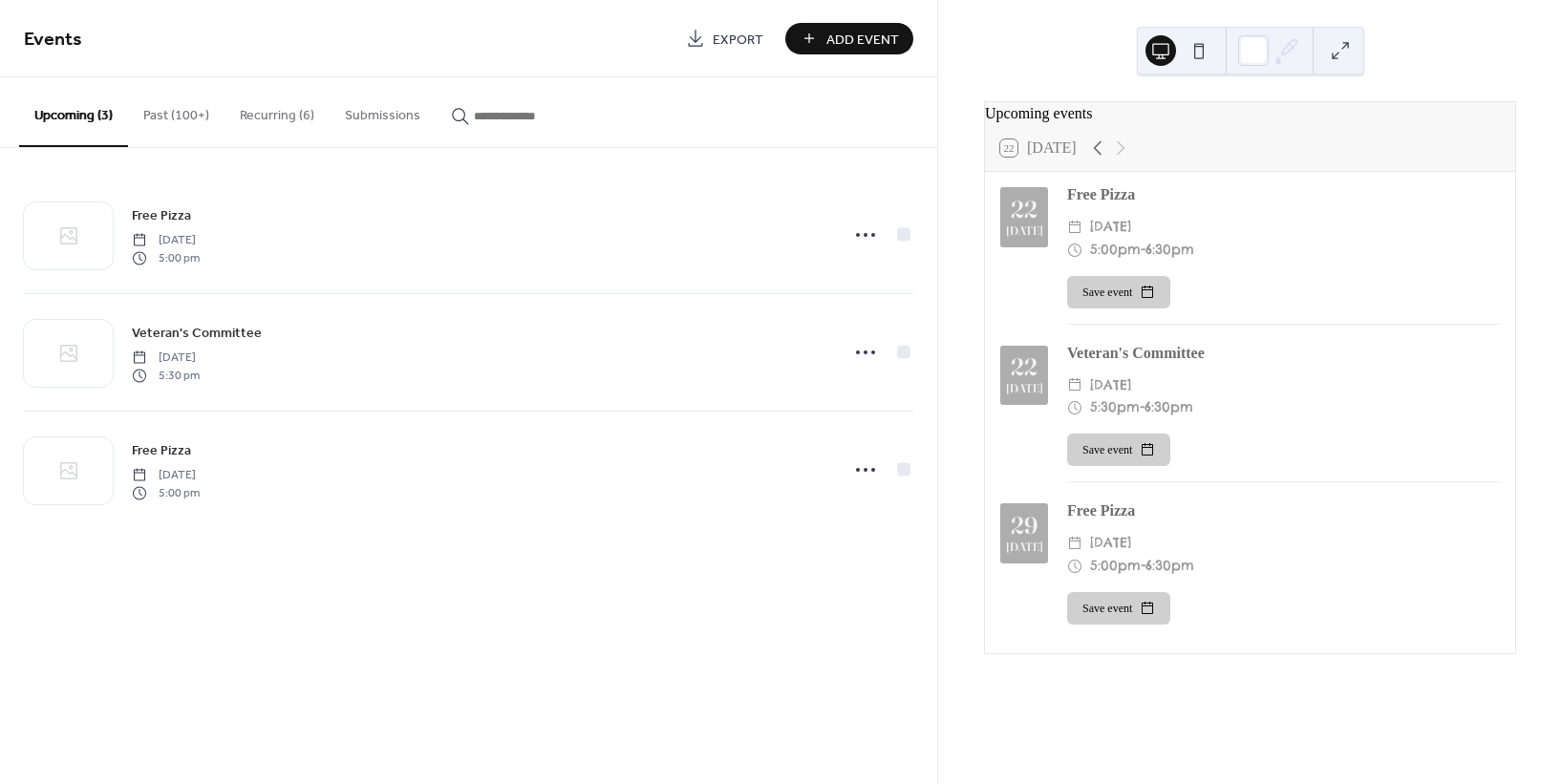 click on "Add Event" at bounding box center (863, 39) 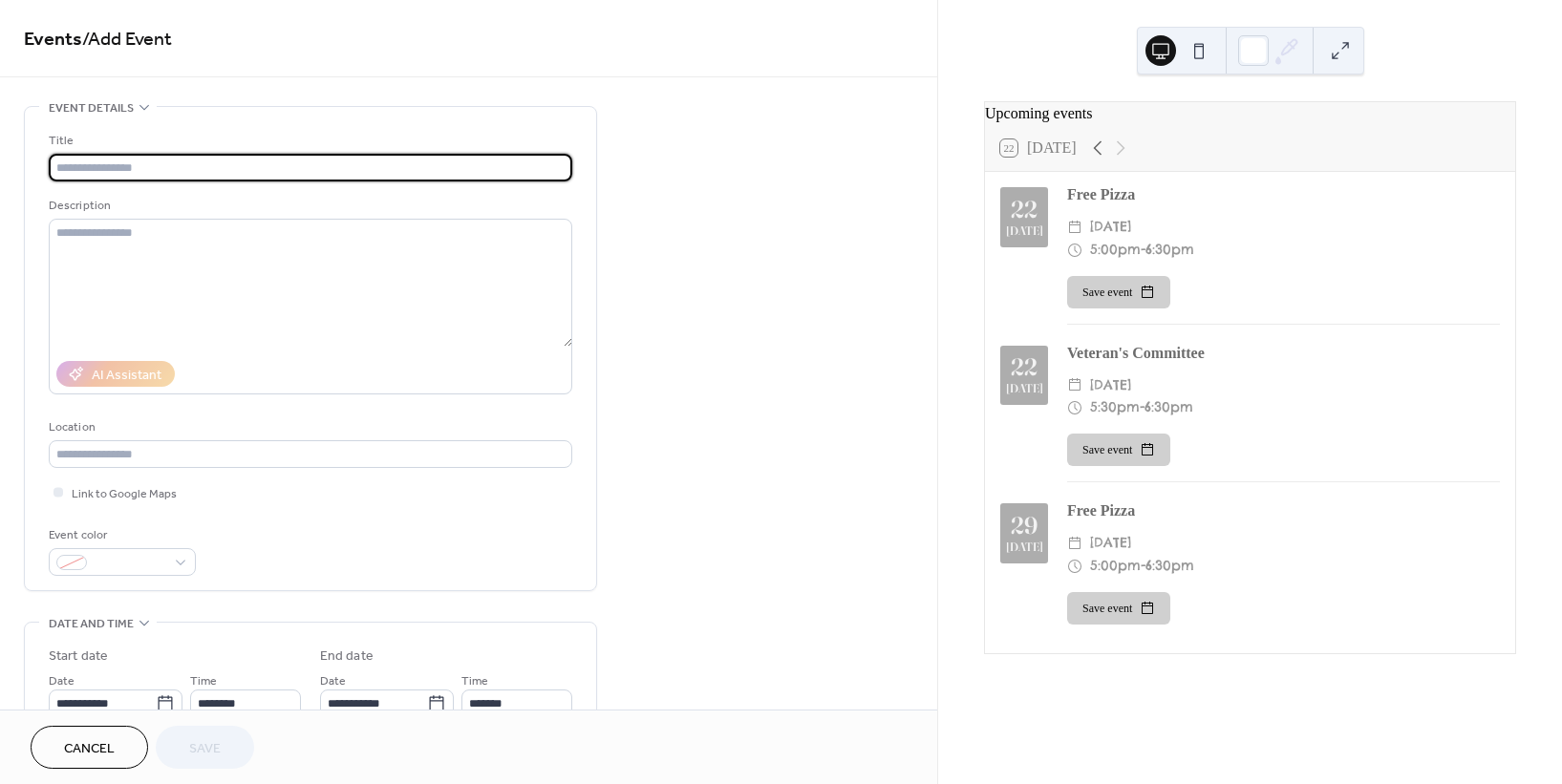 click at bounding box center (310, 167) 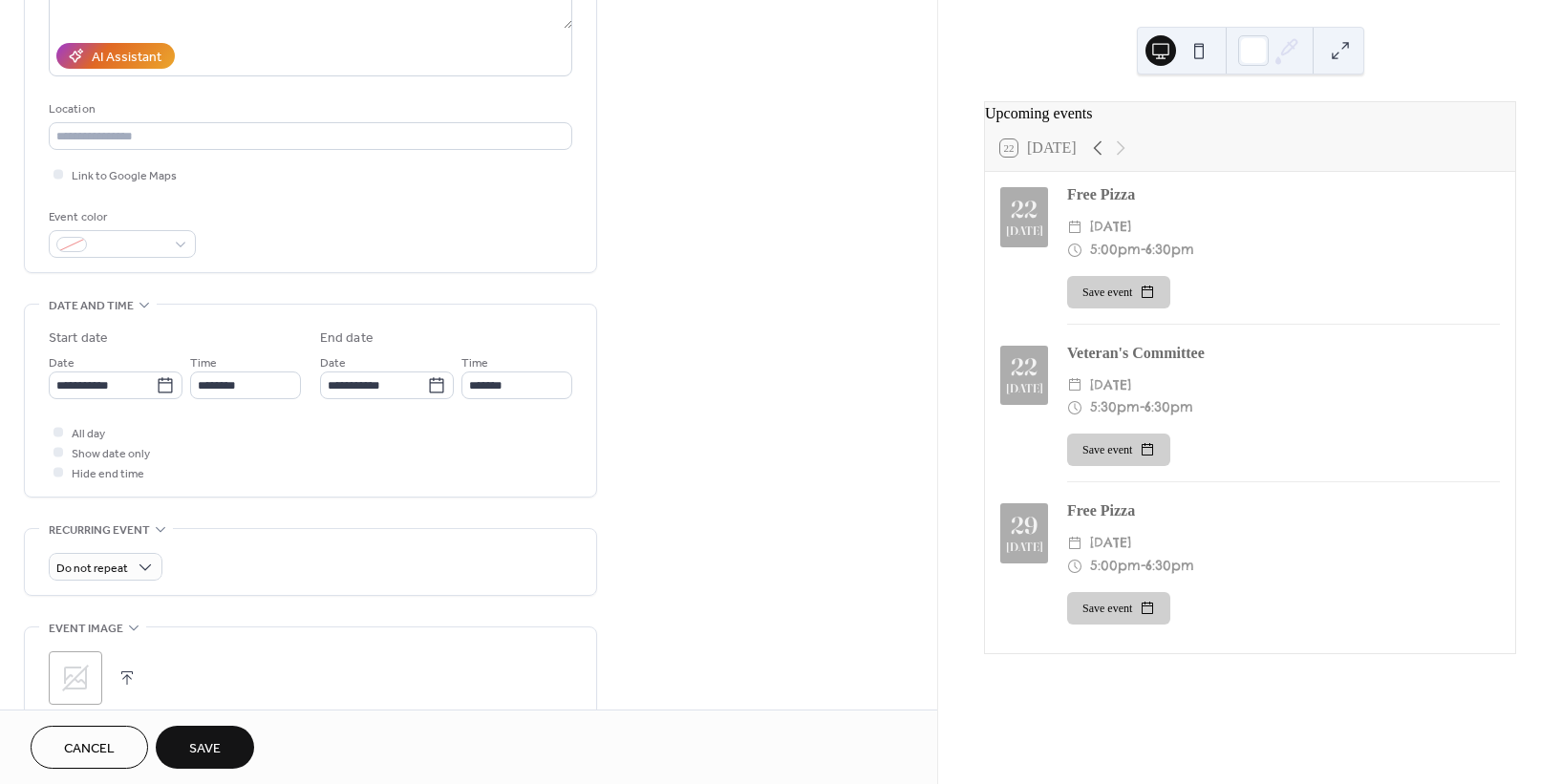 scroll, scrollTop: 424, scrollLeft: 0, axis: vertical 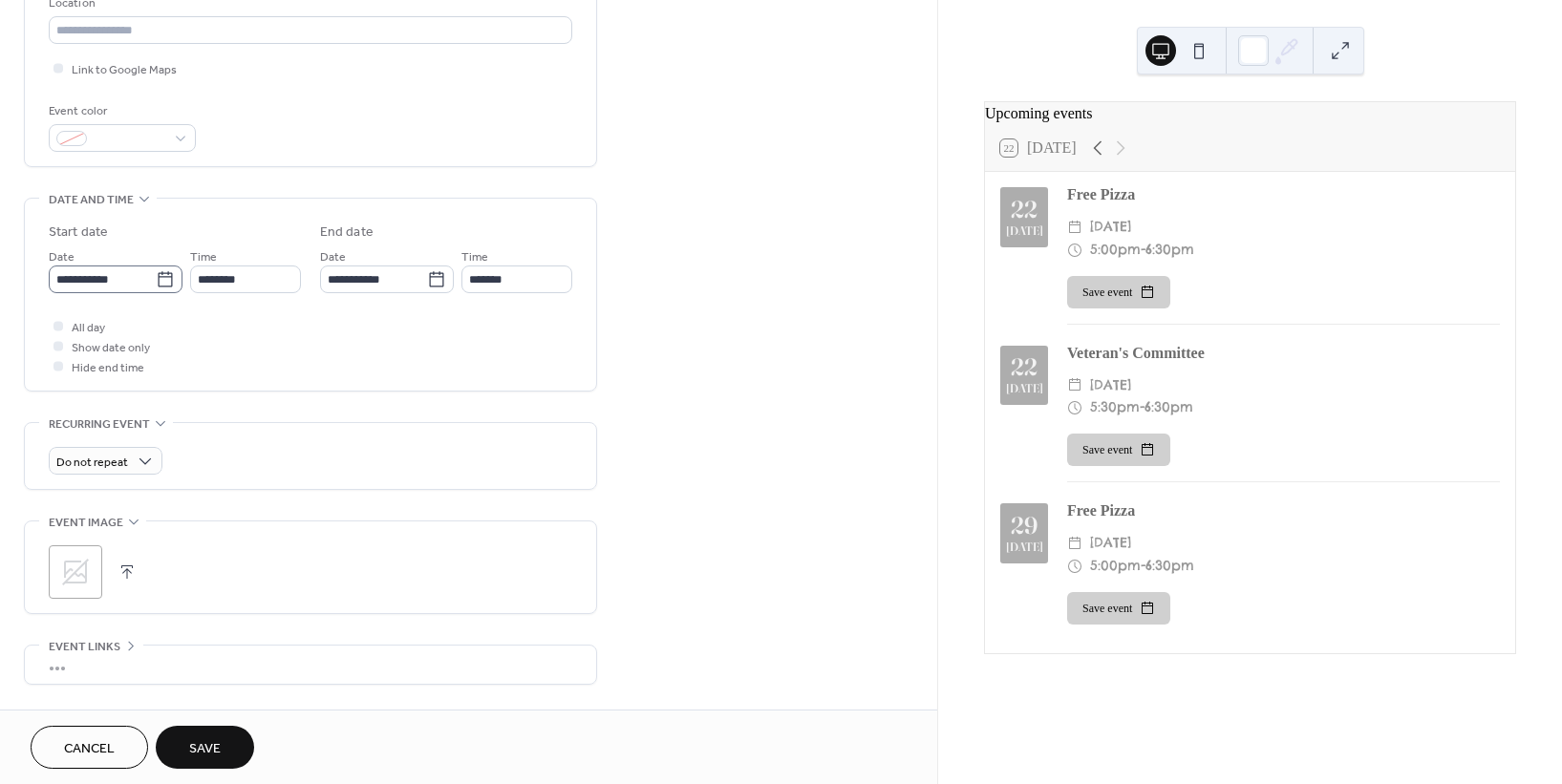 type on "**********" 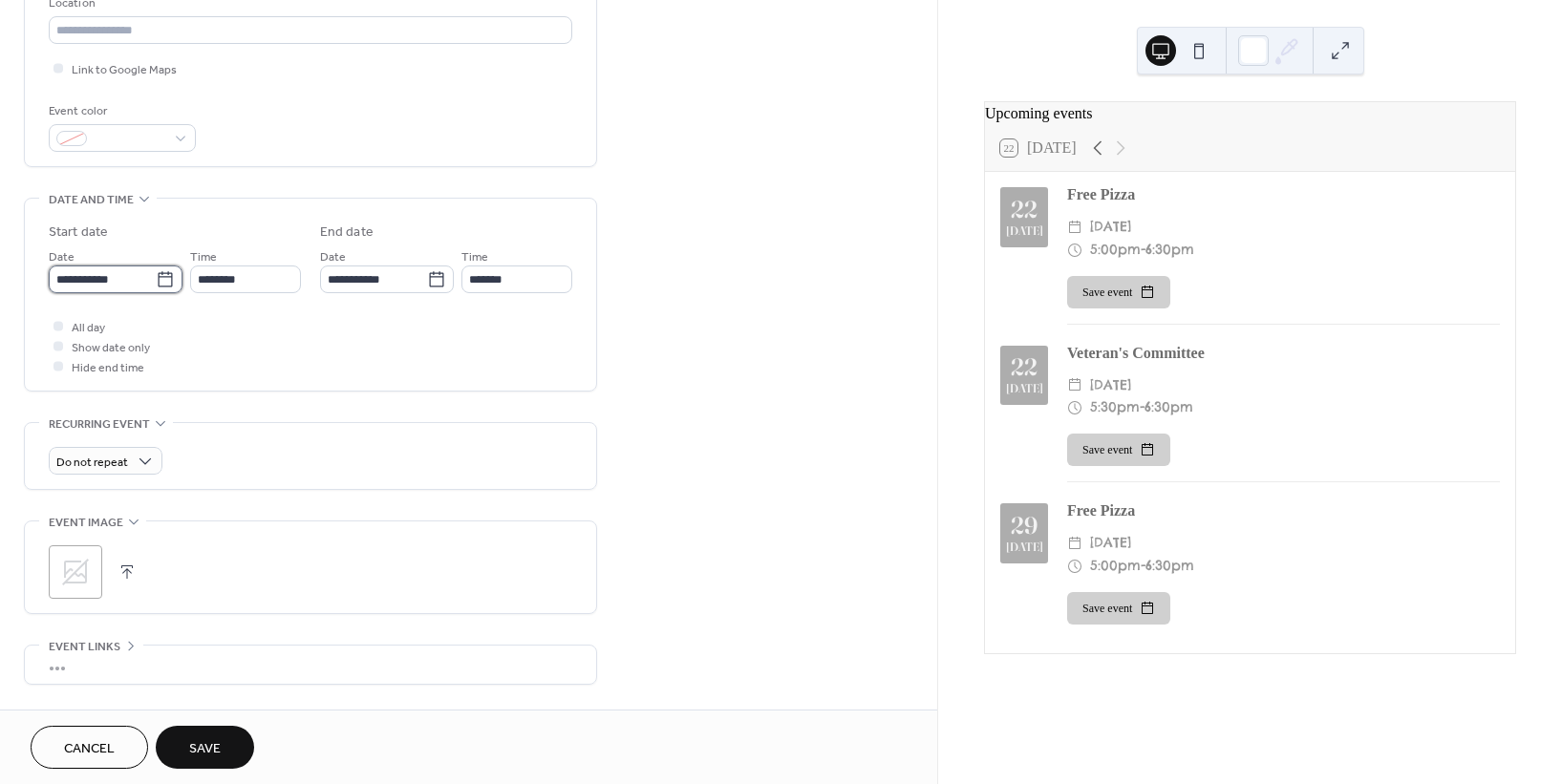 click on "**********" at bounding box center [102, 279] 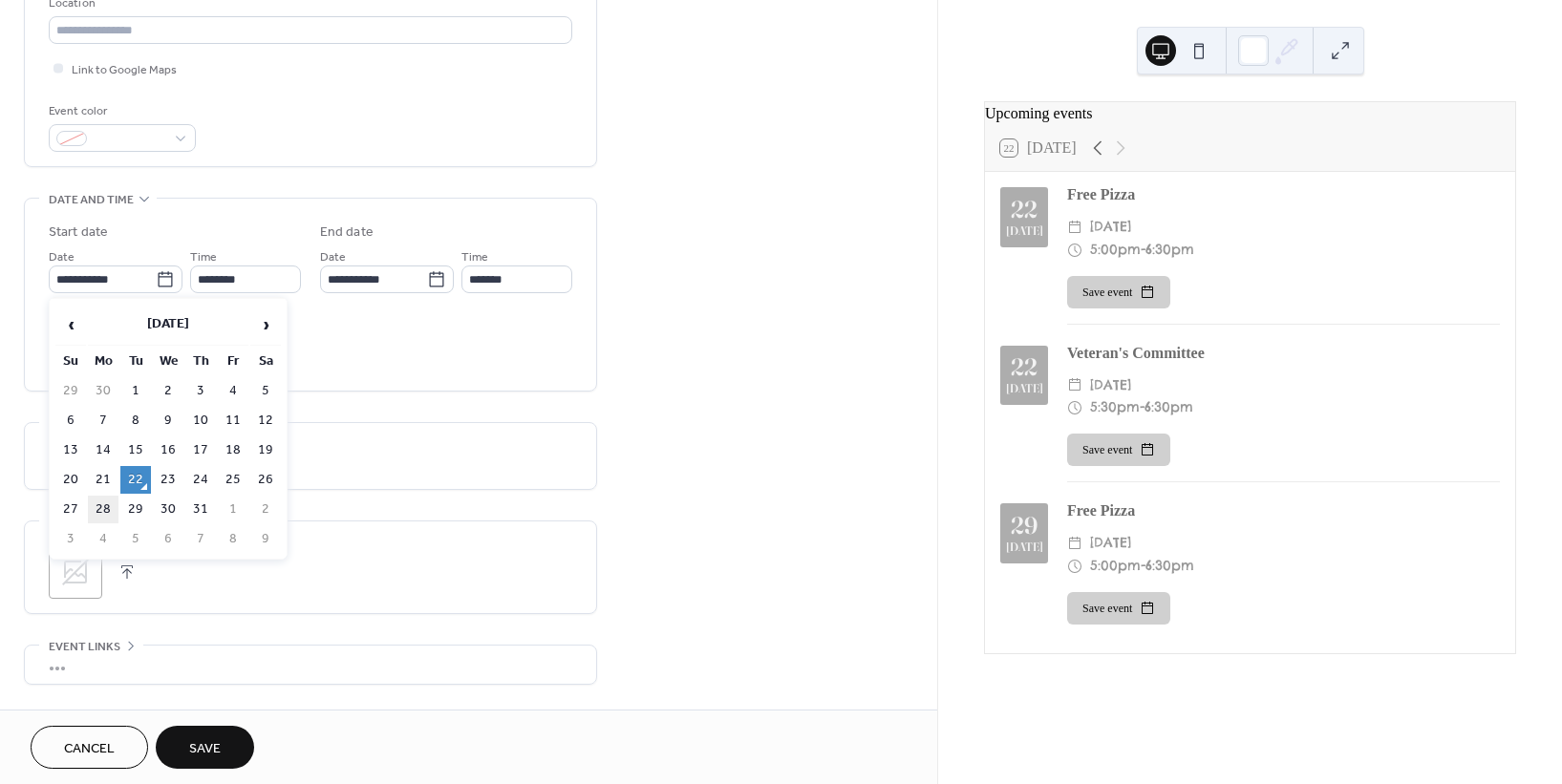 click on "28" at bounding box center [103, 509] 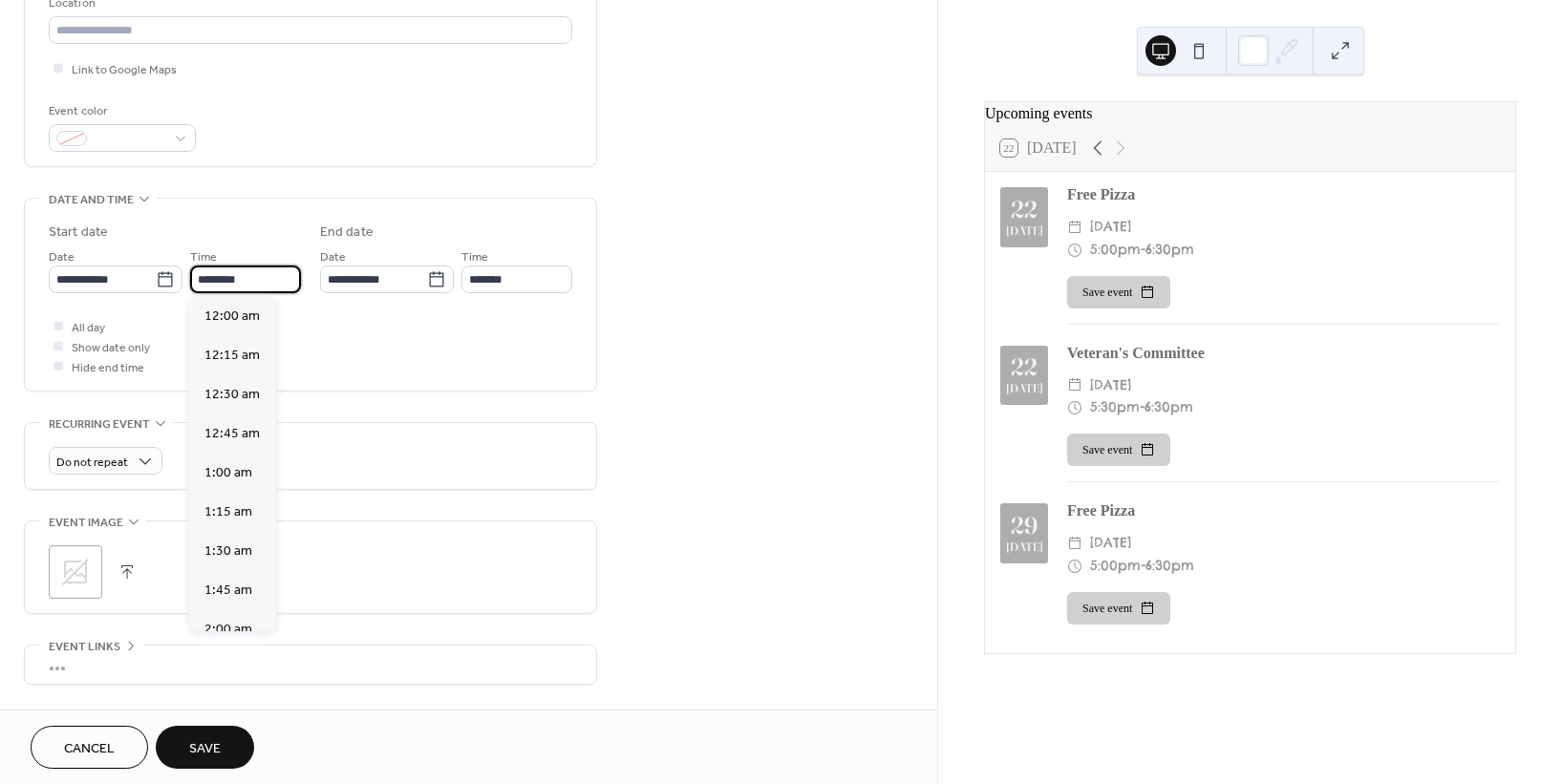 click on "********" at bounding box center [246, 279] 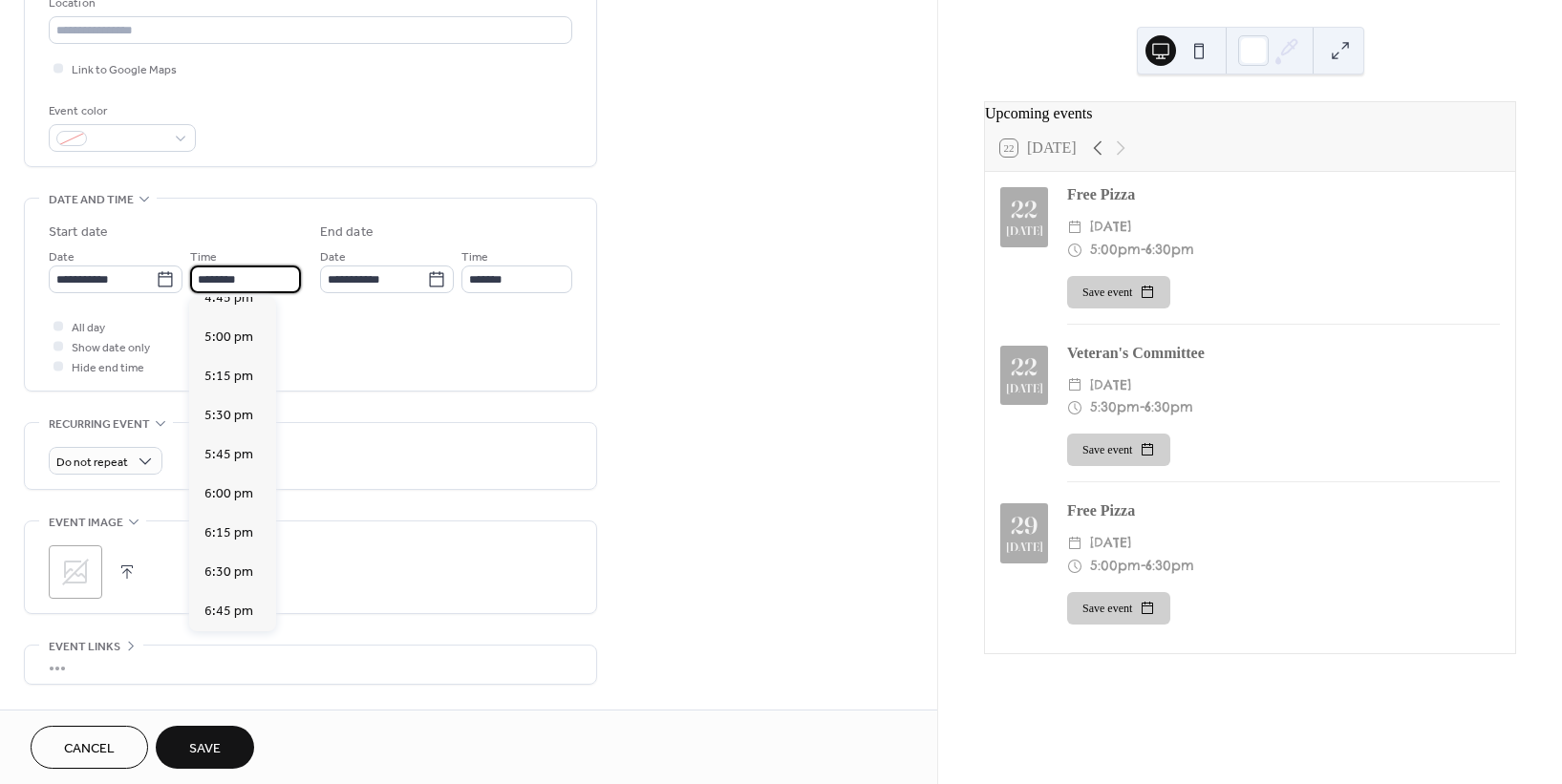 scroll, scrollTop: 2747, scrollLeft: 0, axis: vertical 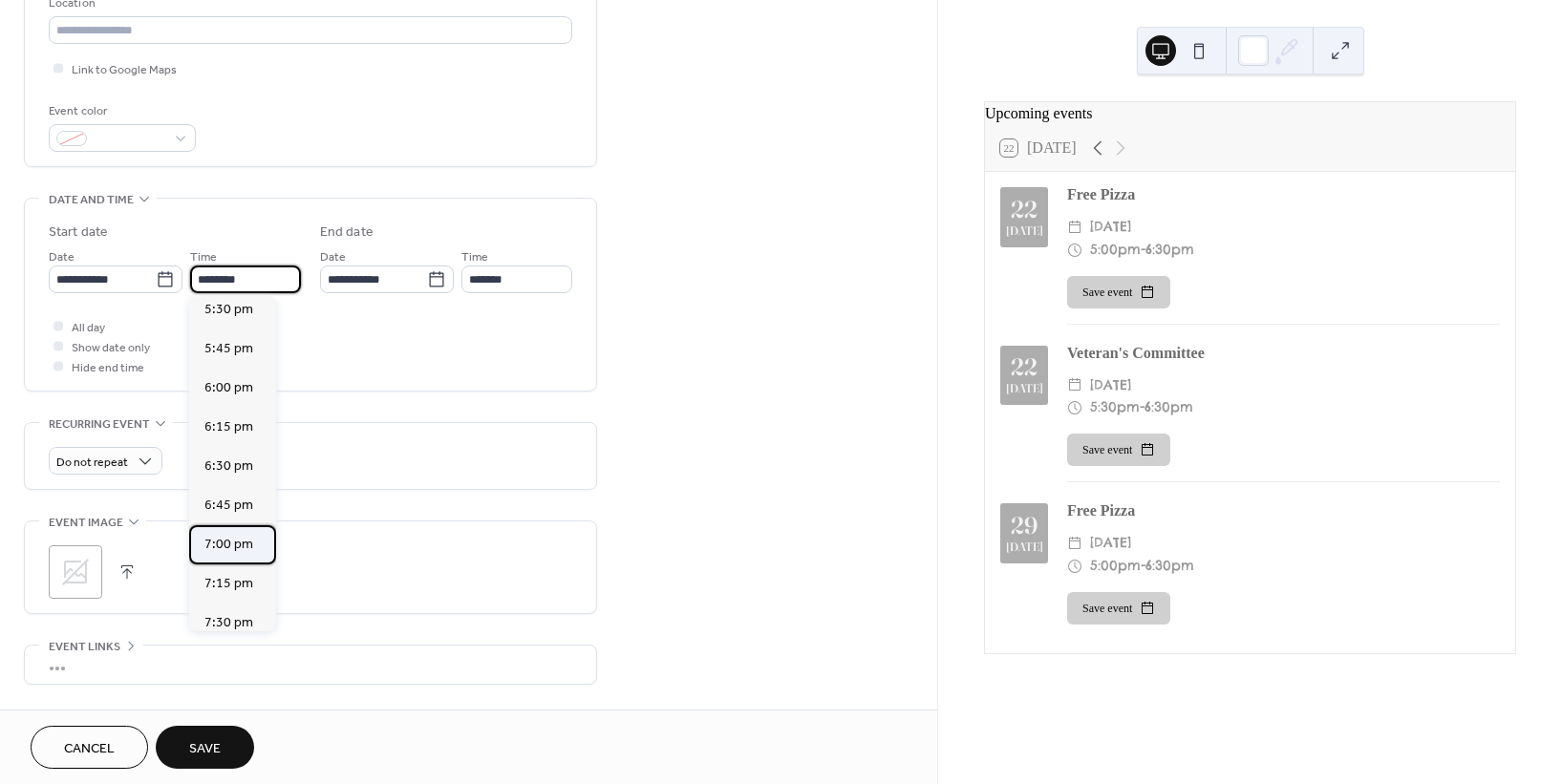 click on "7:00 pm" at bounding box center [228, 543] 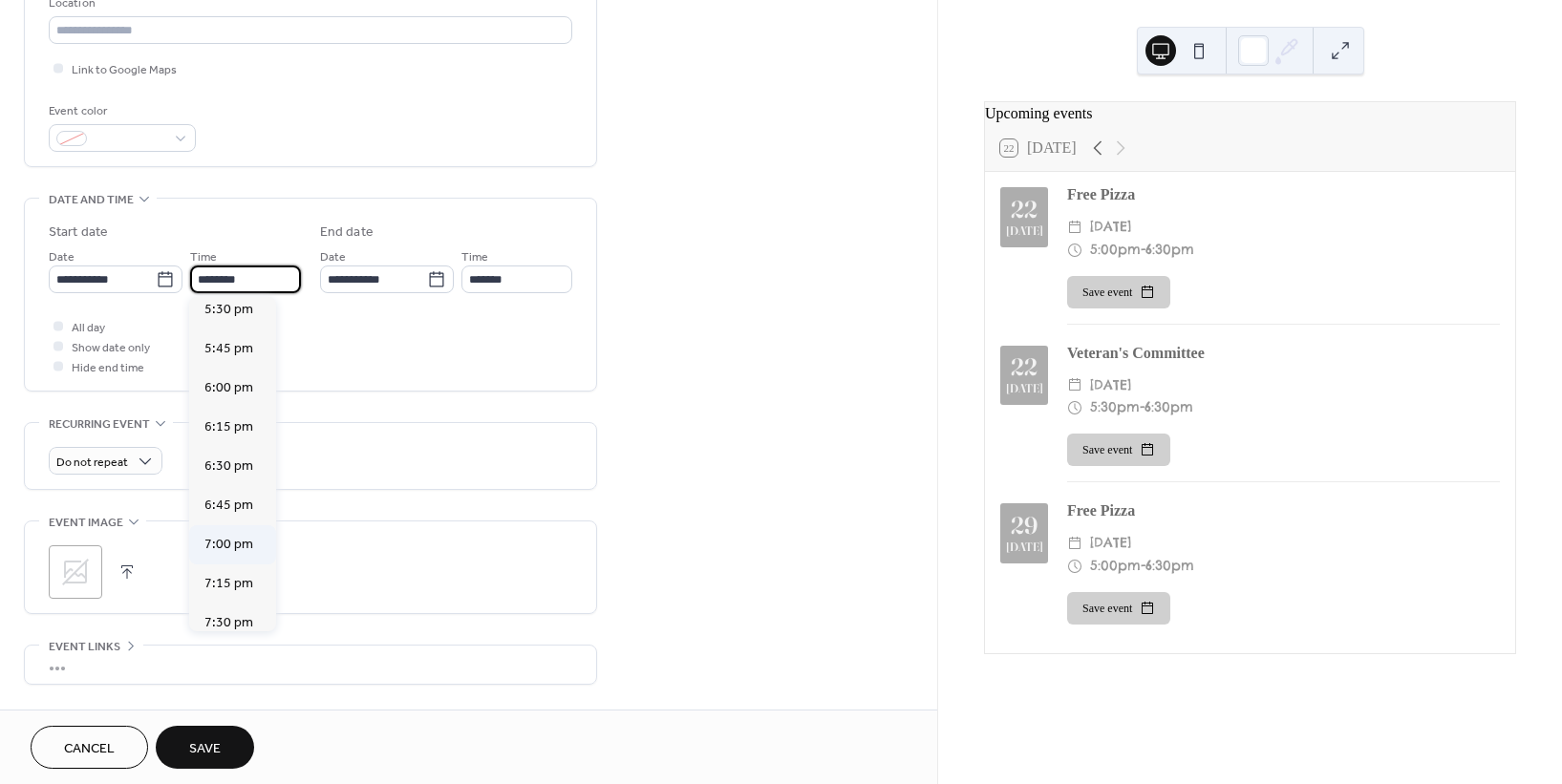 type on "*******" 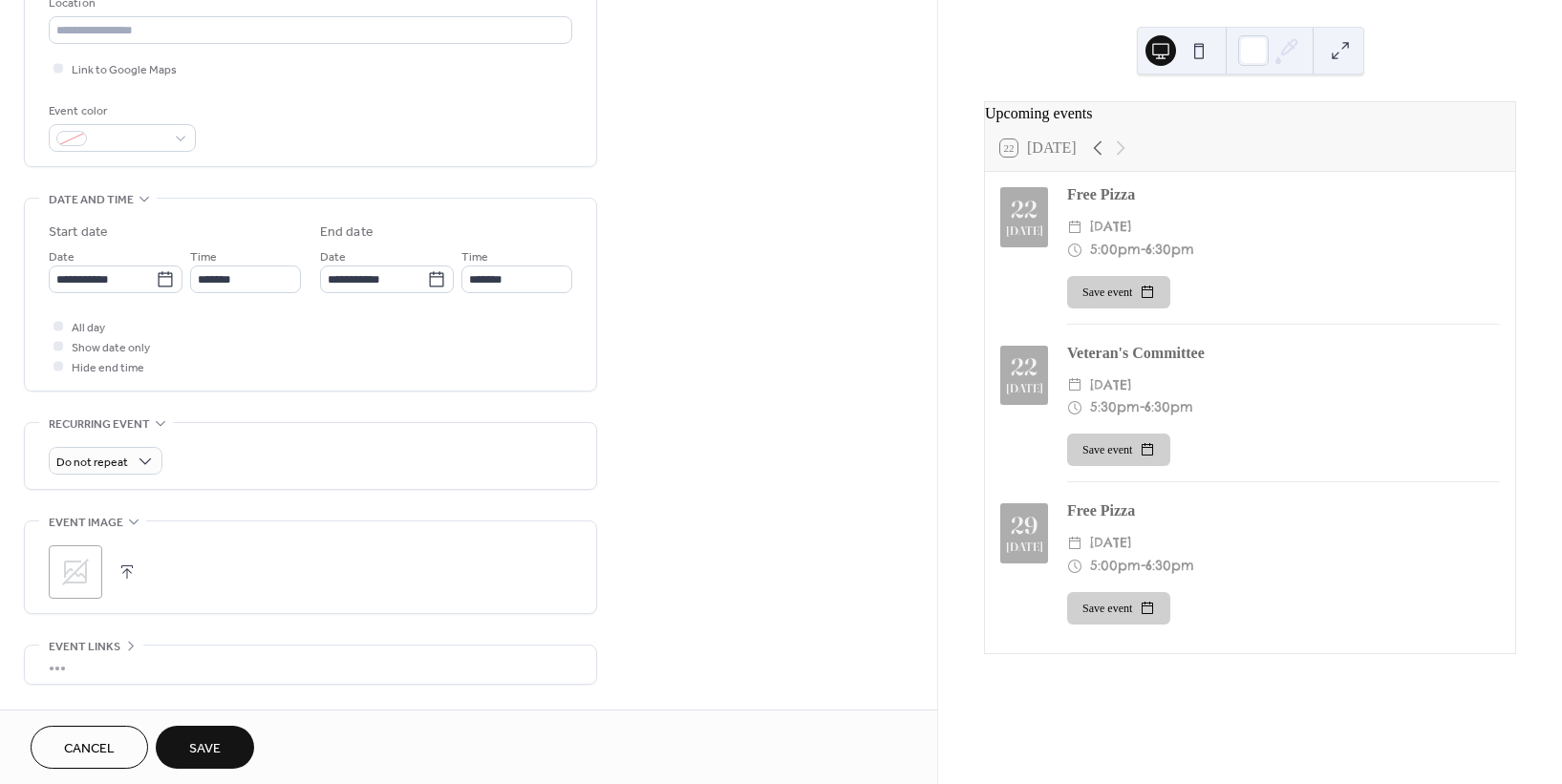click on "Save" at bounding box center (204, 749) 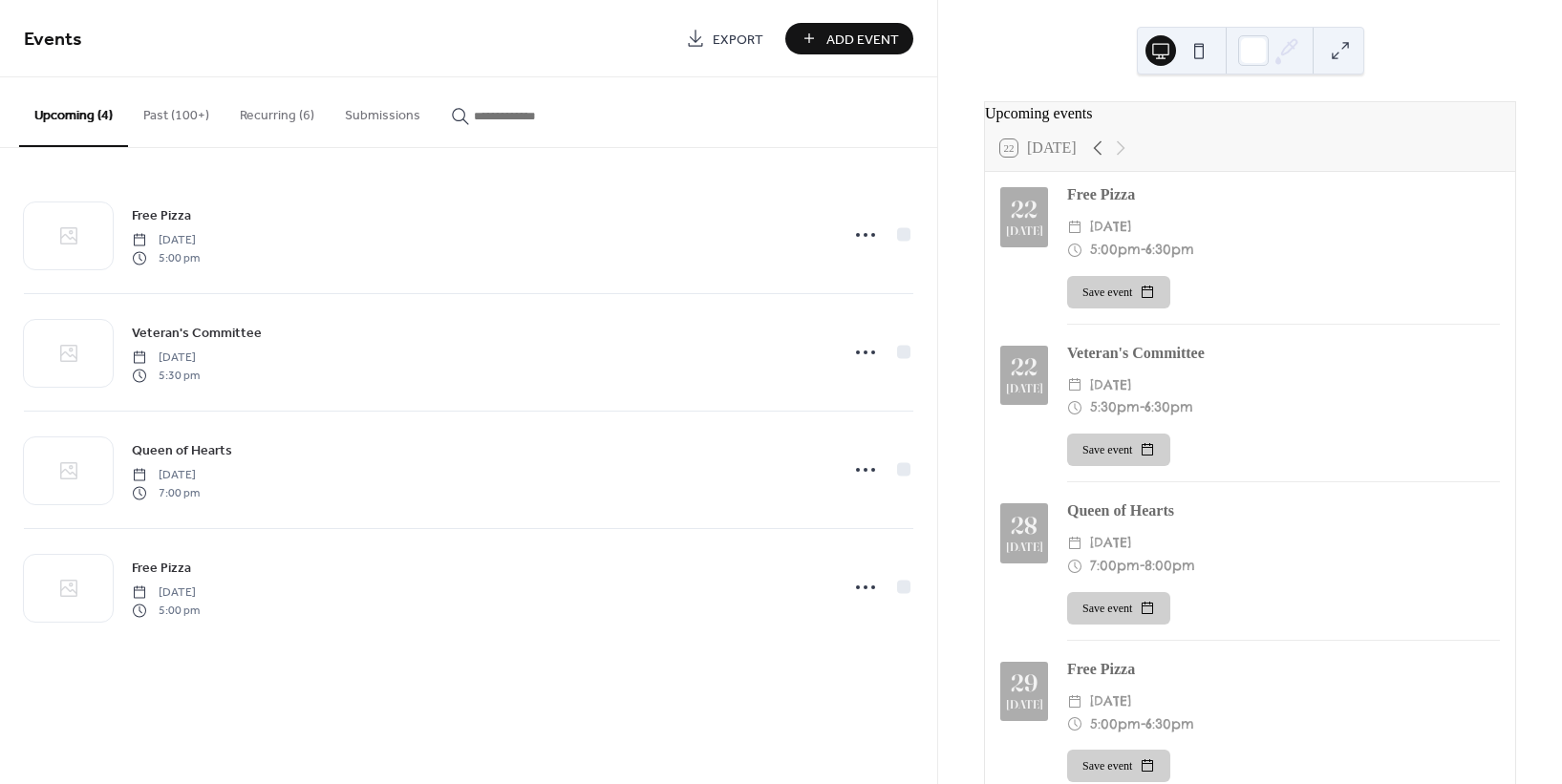 click on "Add Event" at bounding box center (863, 39) 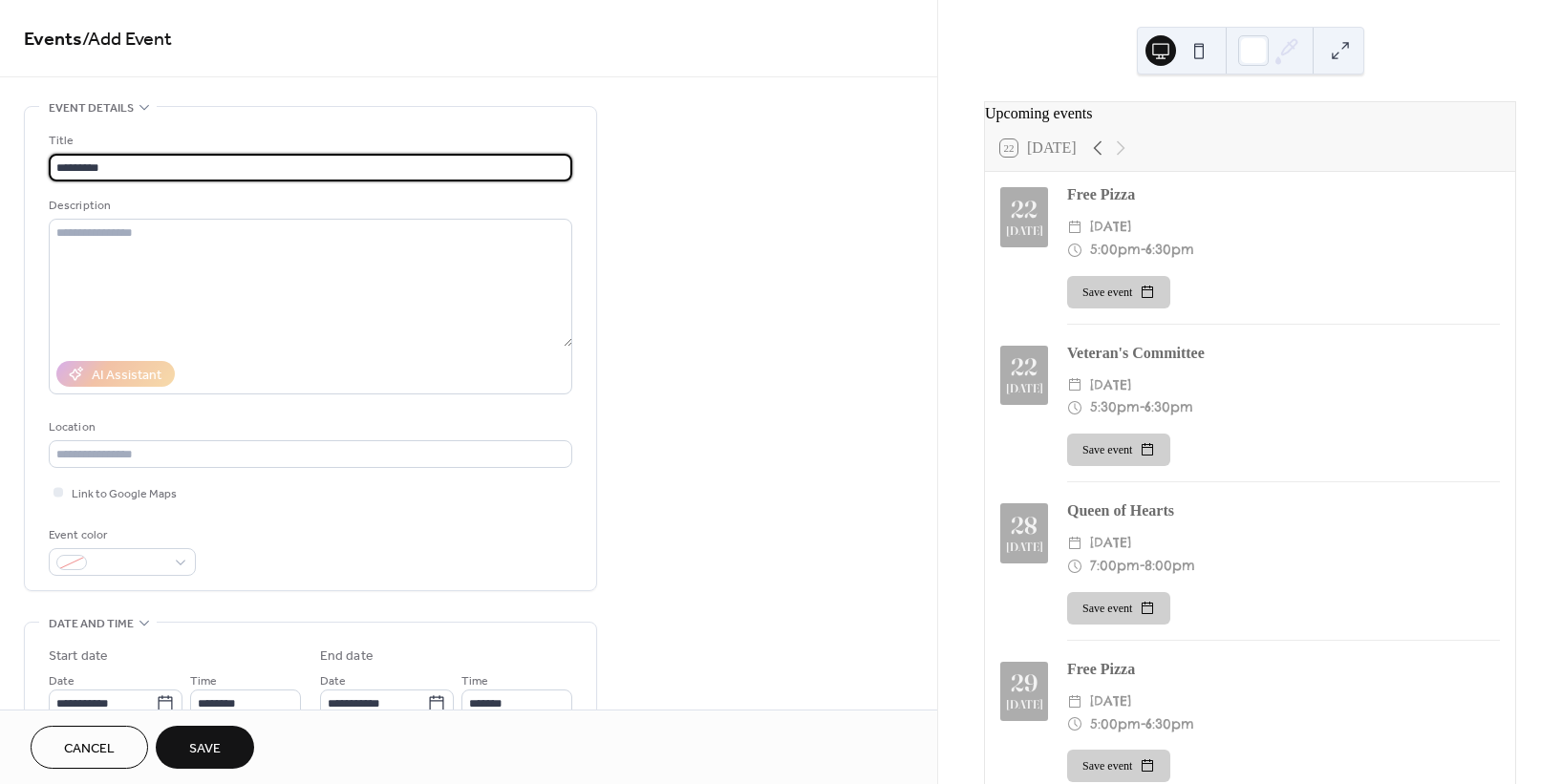 drag, startPoint x: 133, startPoint y: 166, endPoint x: 27, endPoint y: 166, distance: 106 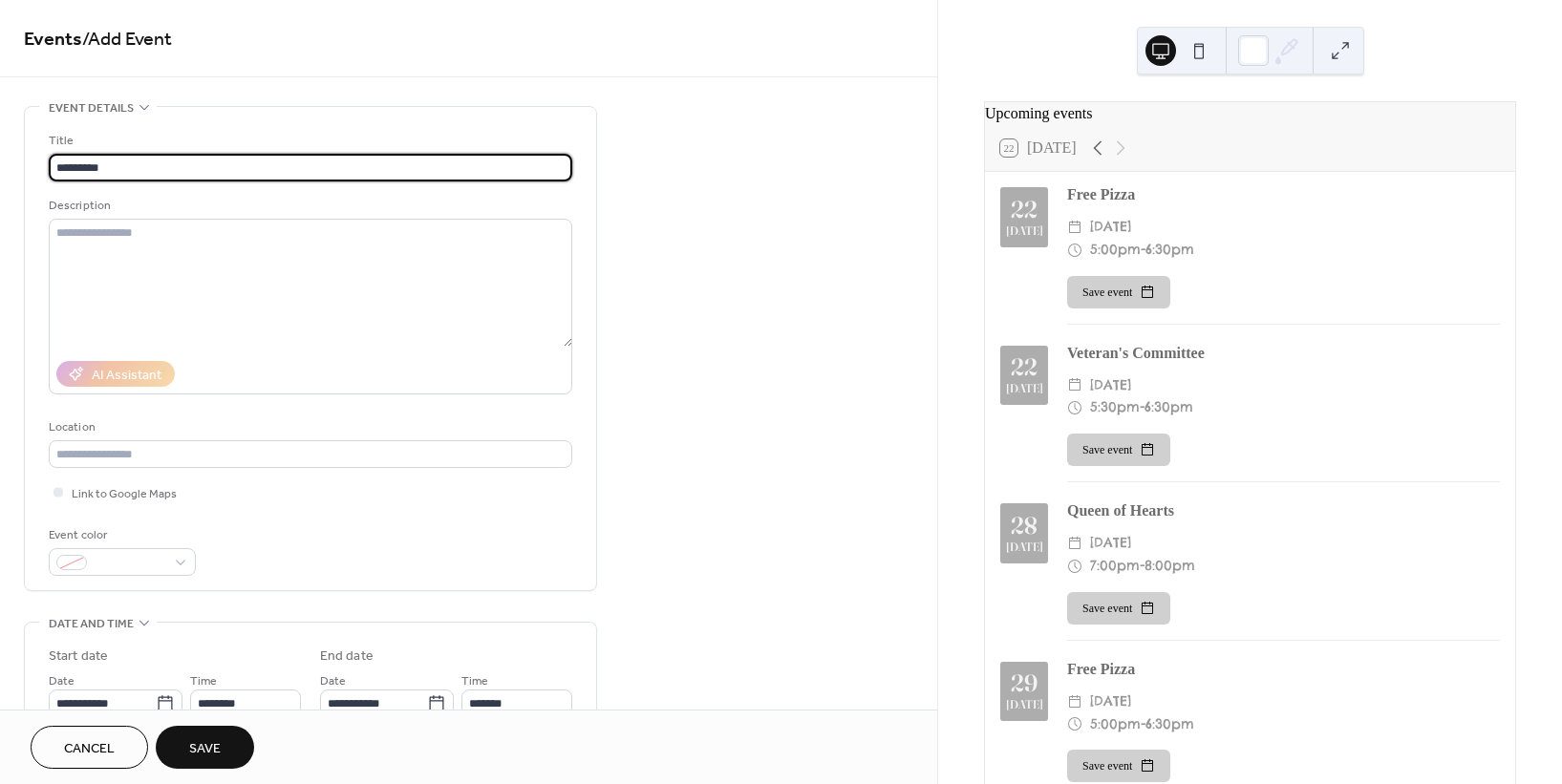 scroll, scrollTop: 530, scrollLeft: 0, axis: vertical 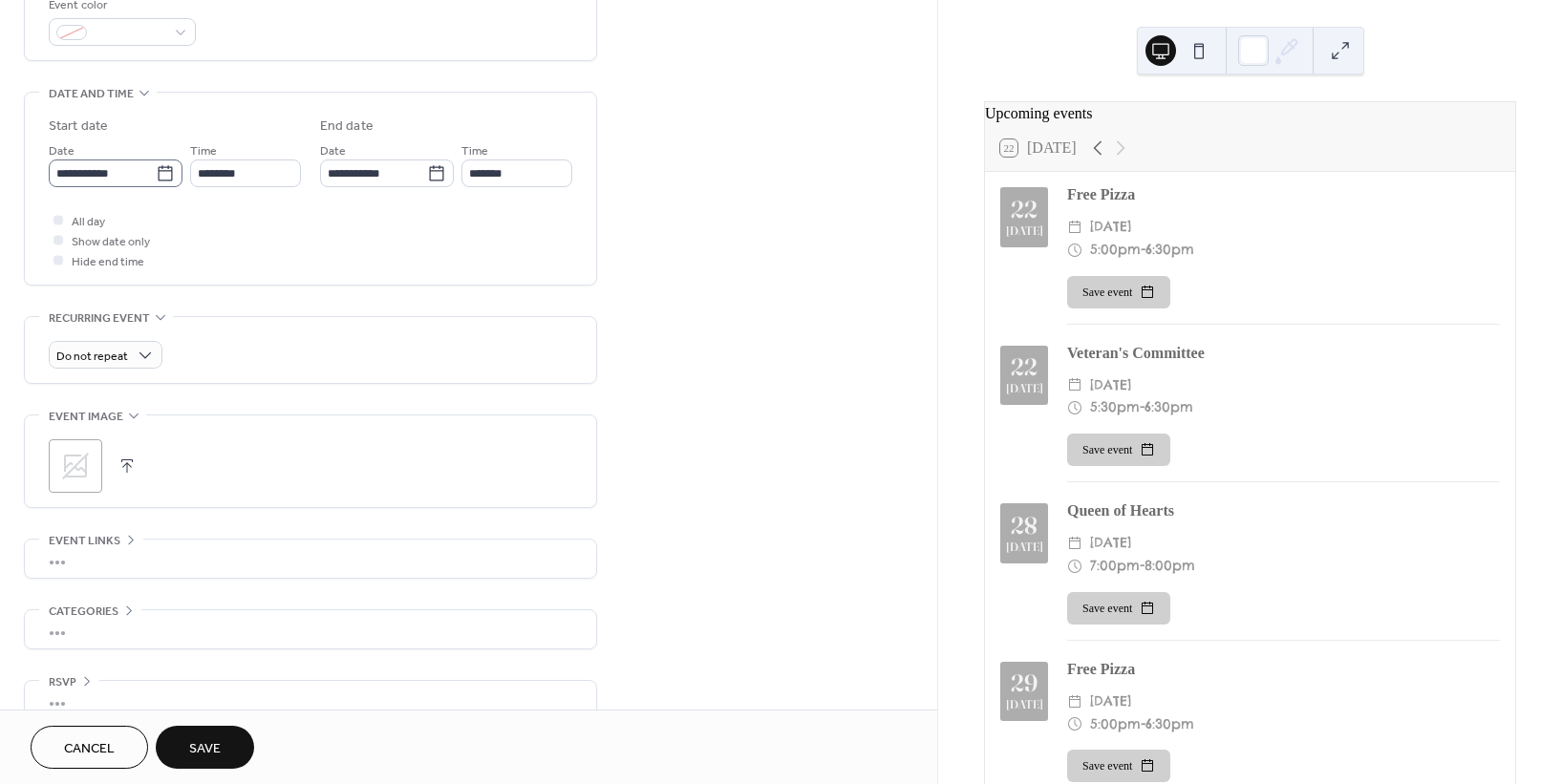 type on "*********" 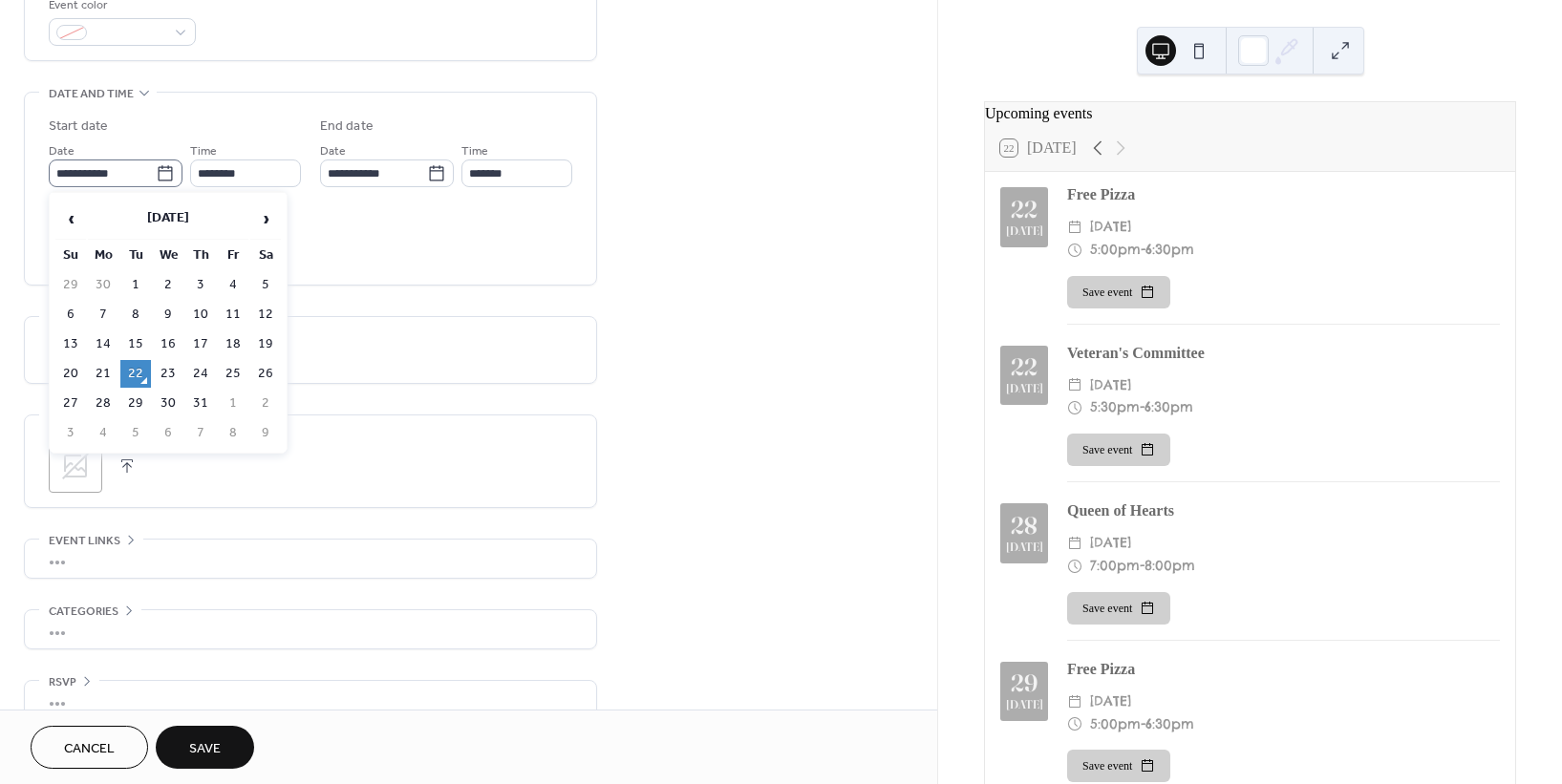 click 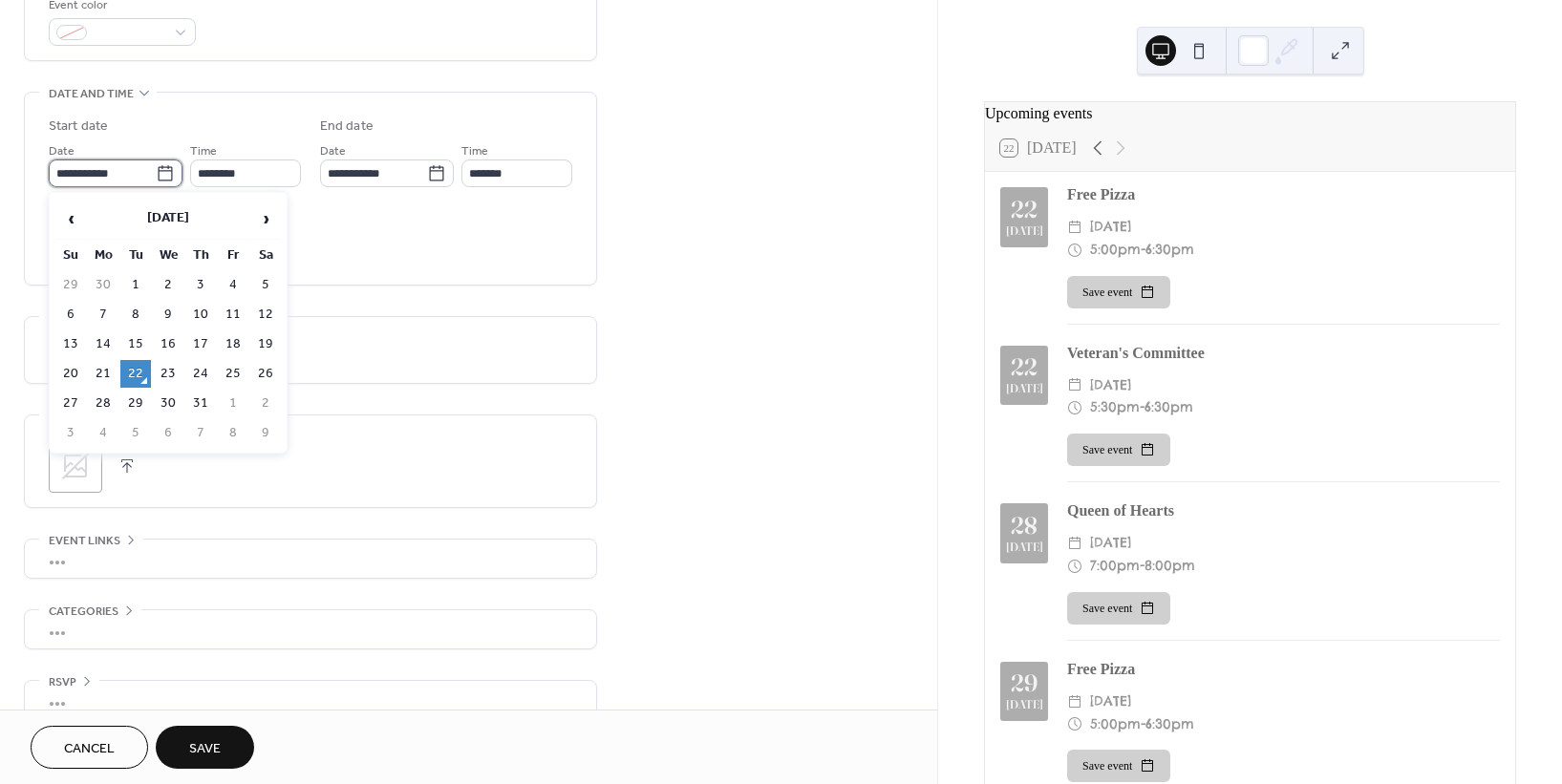 click on "**********" at bounding box center [102, 173] 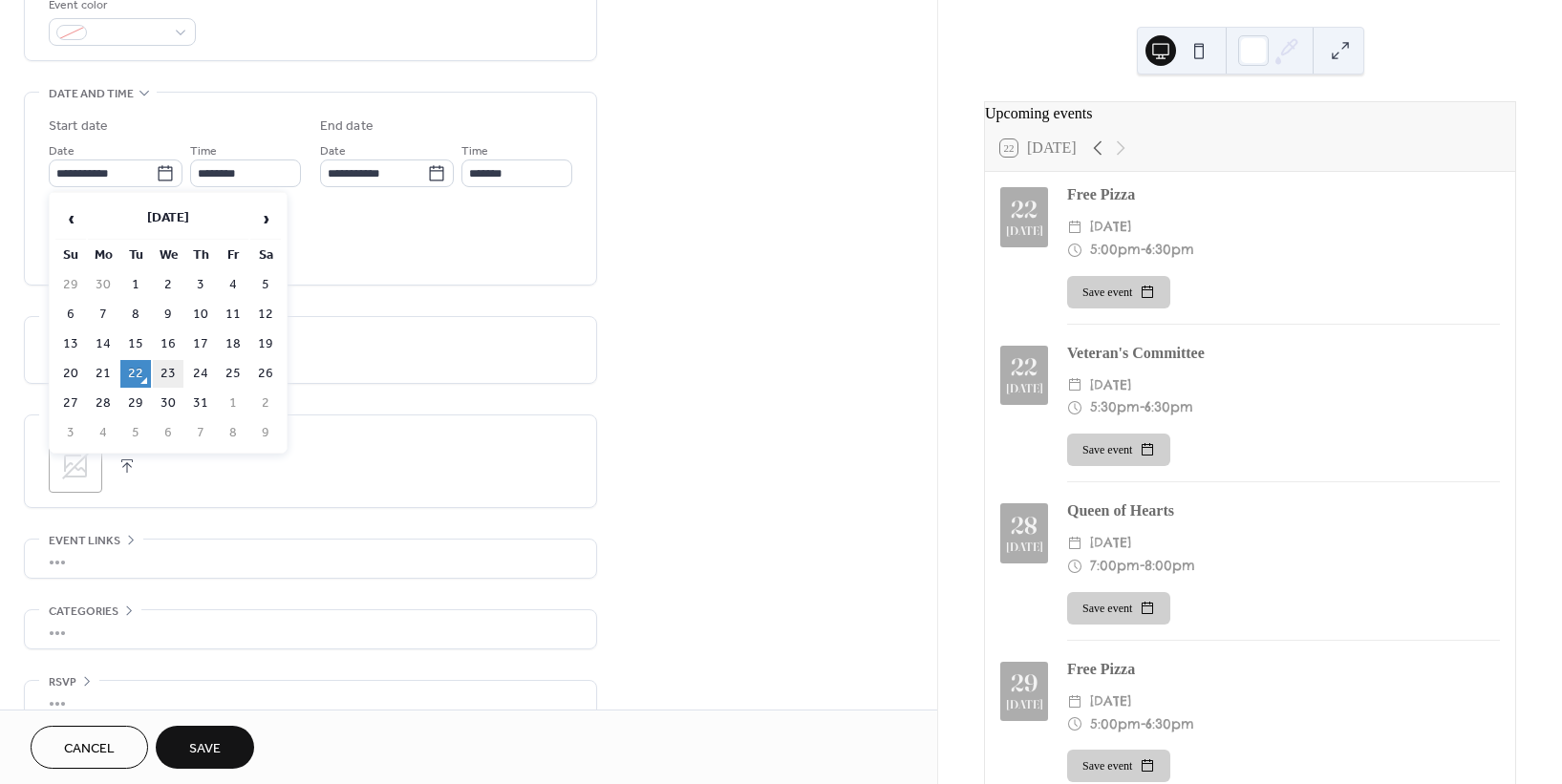click on "23" at bounding box center (168, 373) 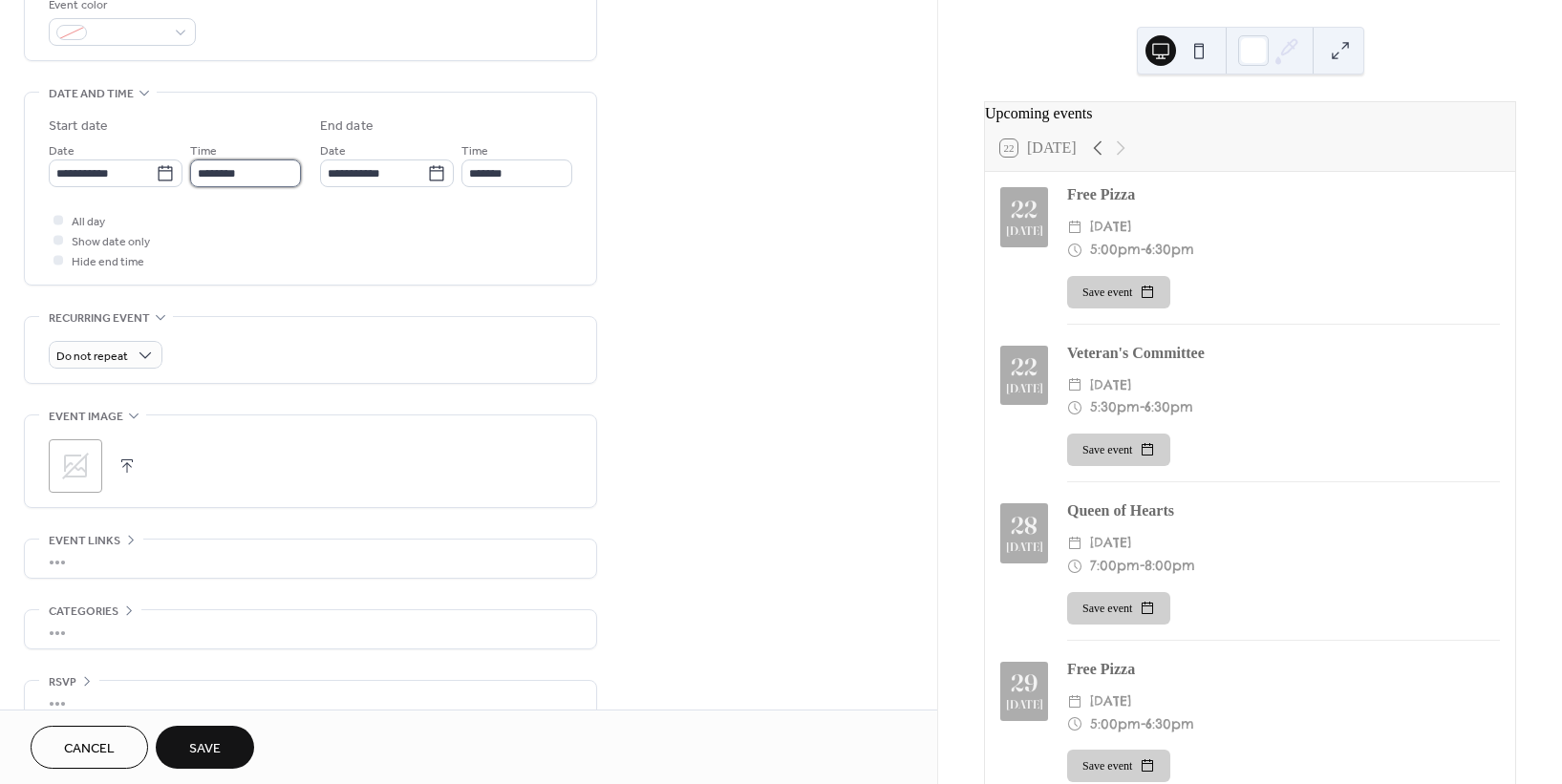 click on "********" at bounding box center [246, 173] 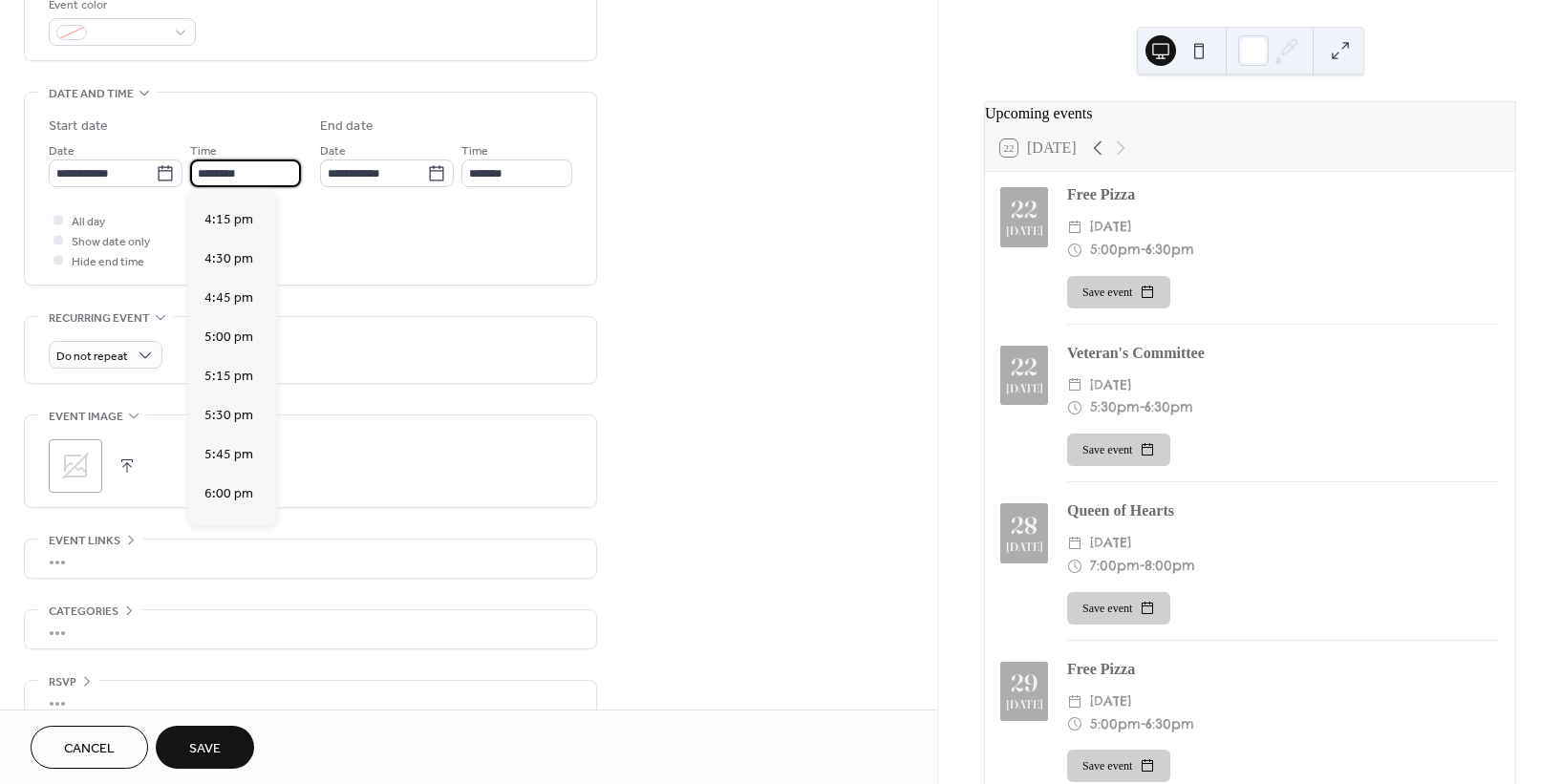 scroll, scrollTop: 2641, scrollLeft: 0, axis: vertical 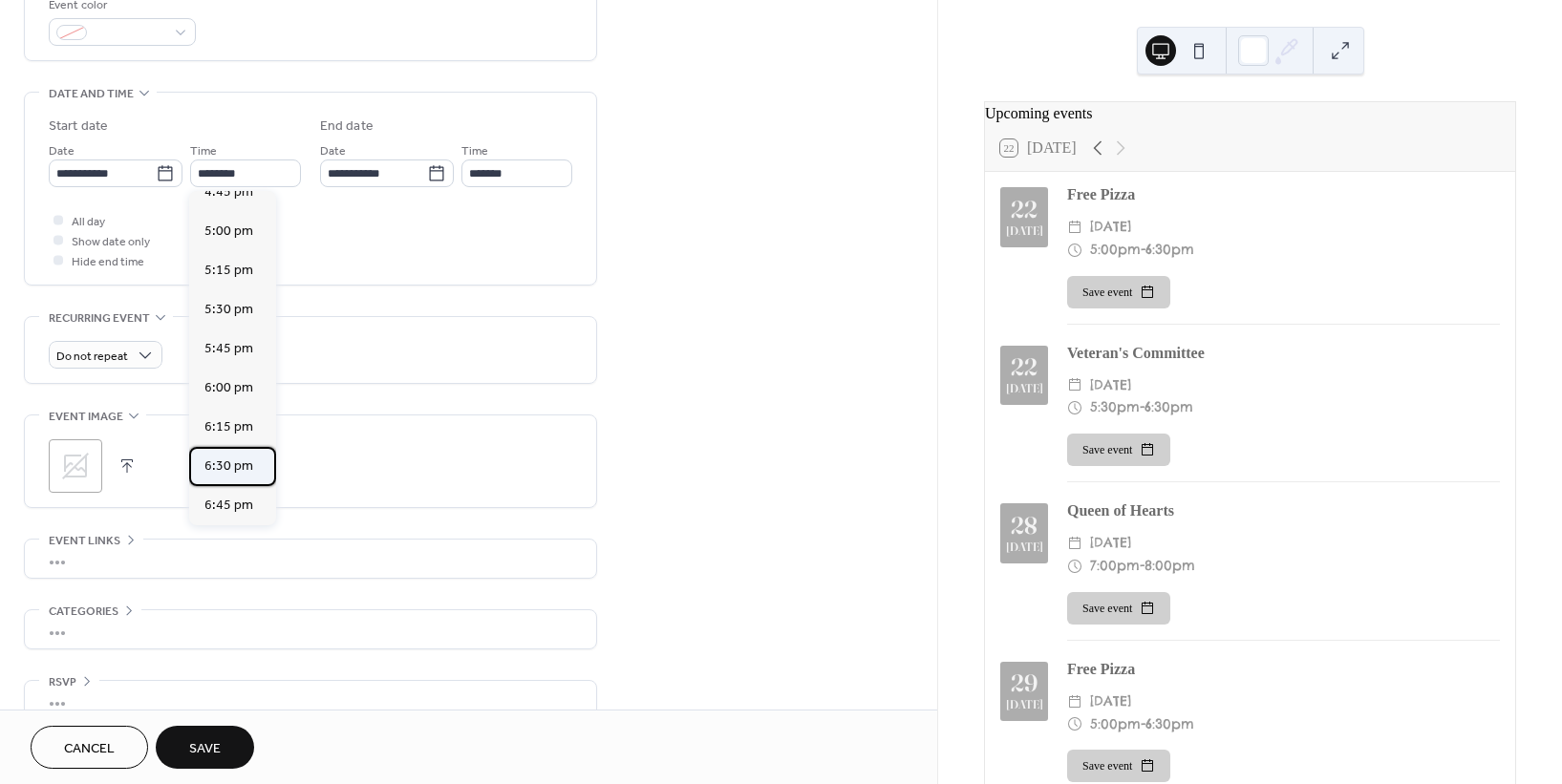 click on "6:30 pm" at bounding box center (228, 465) 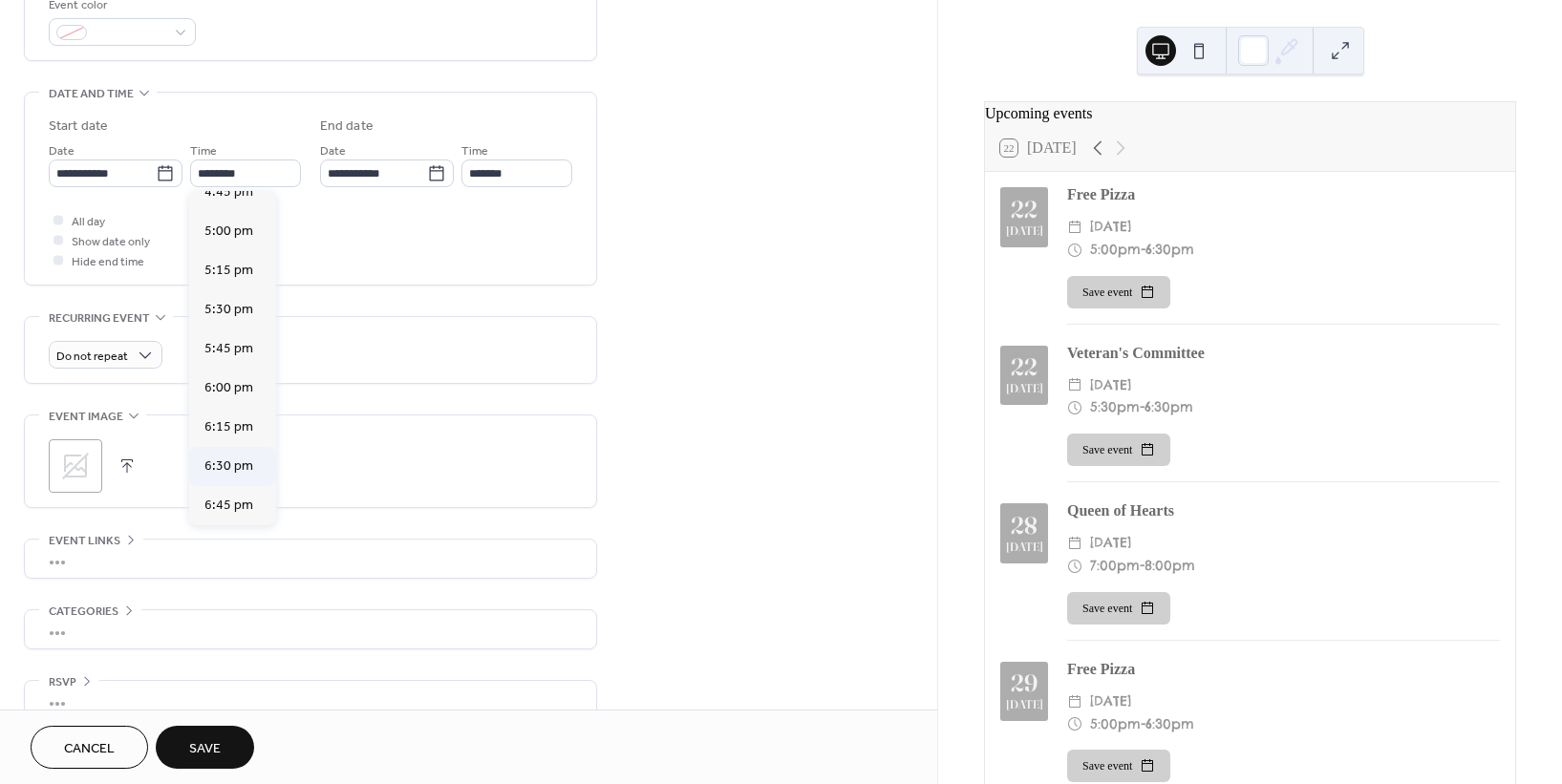 type on "*******" 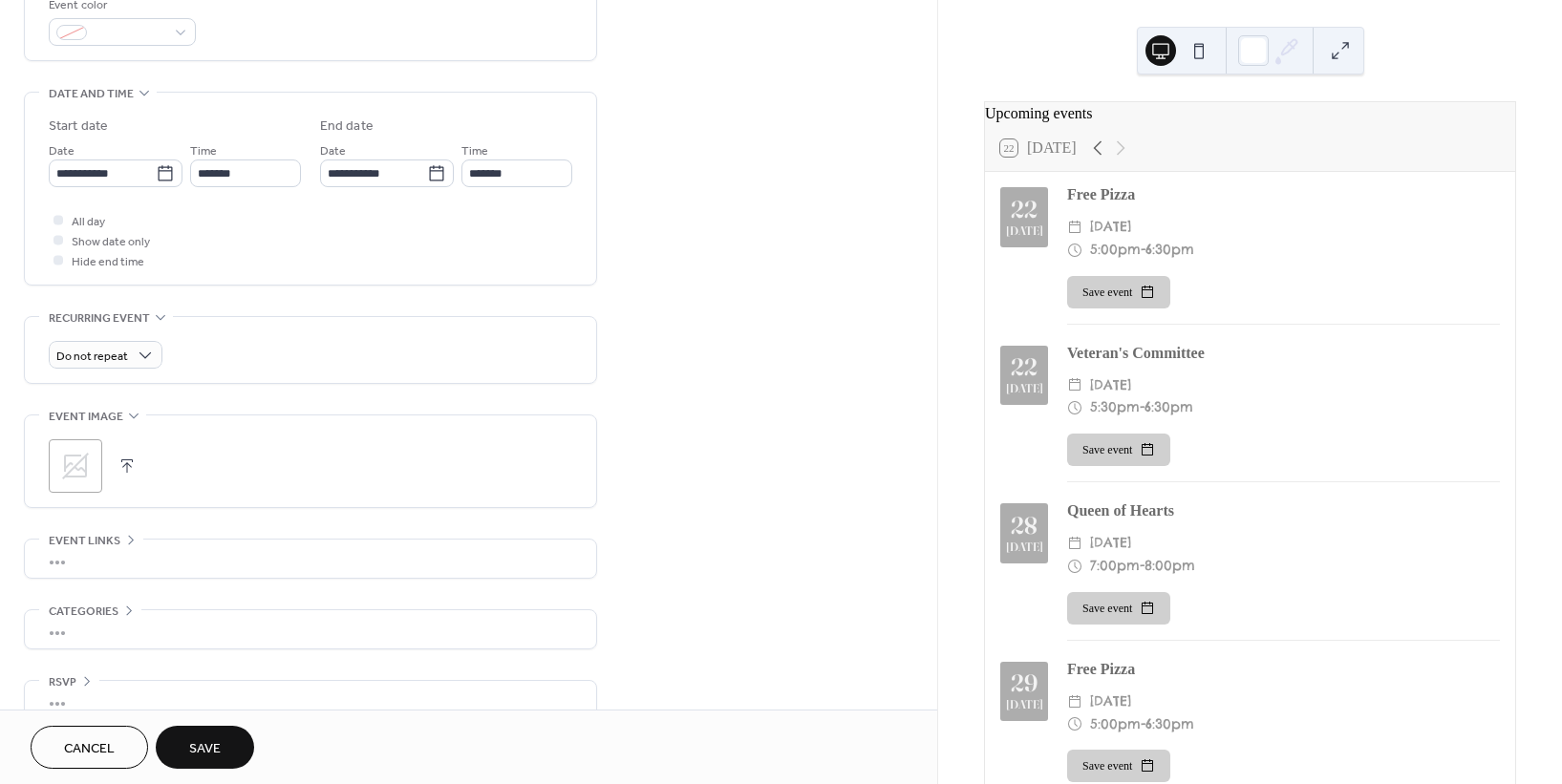 click on "Save" at bounding box center (204, 749) 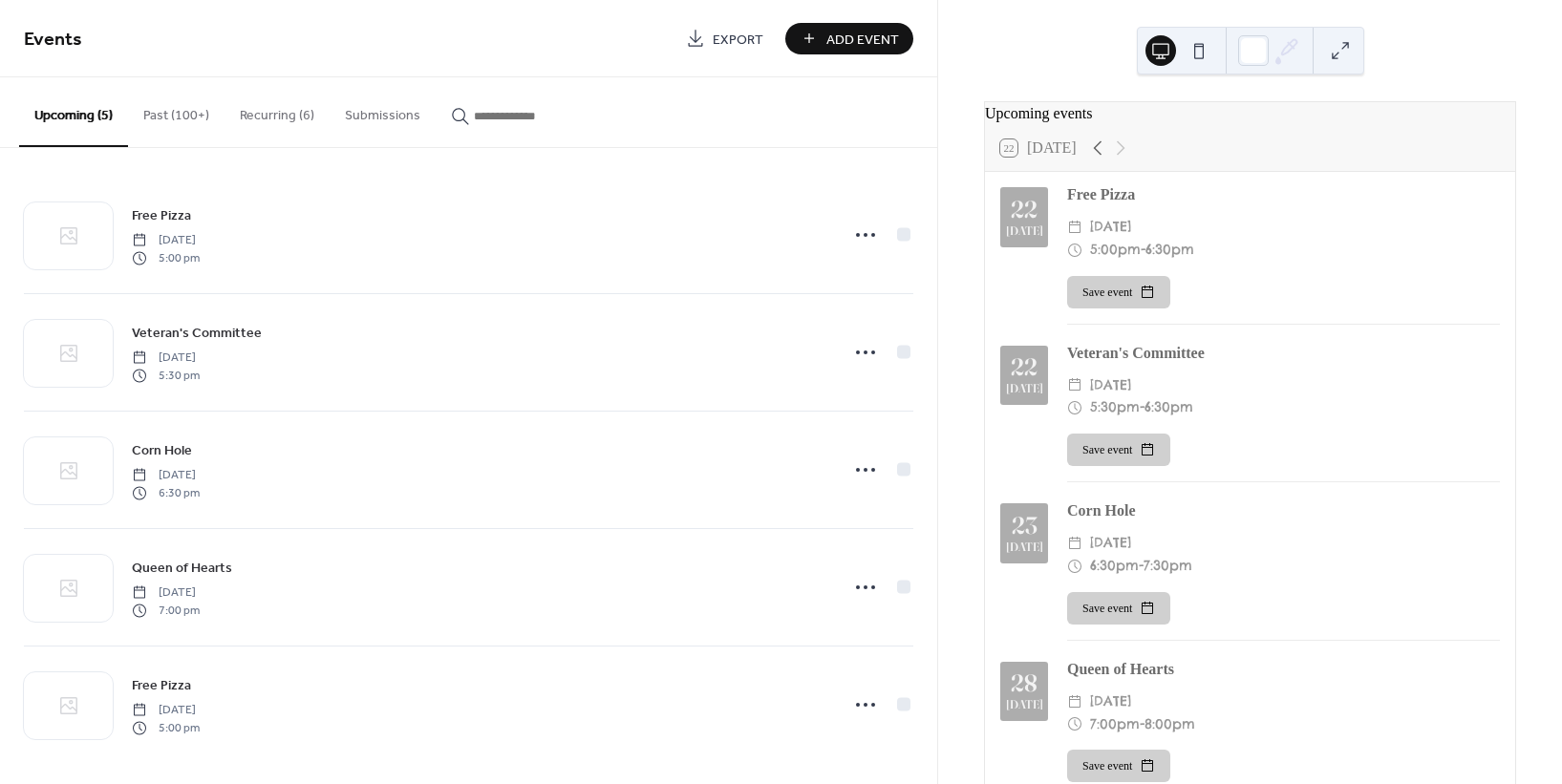 click on "Add Event" at bounding box center [863, 39] 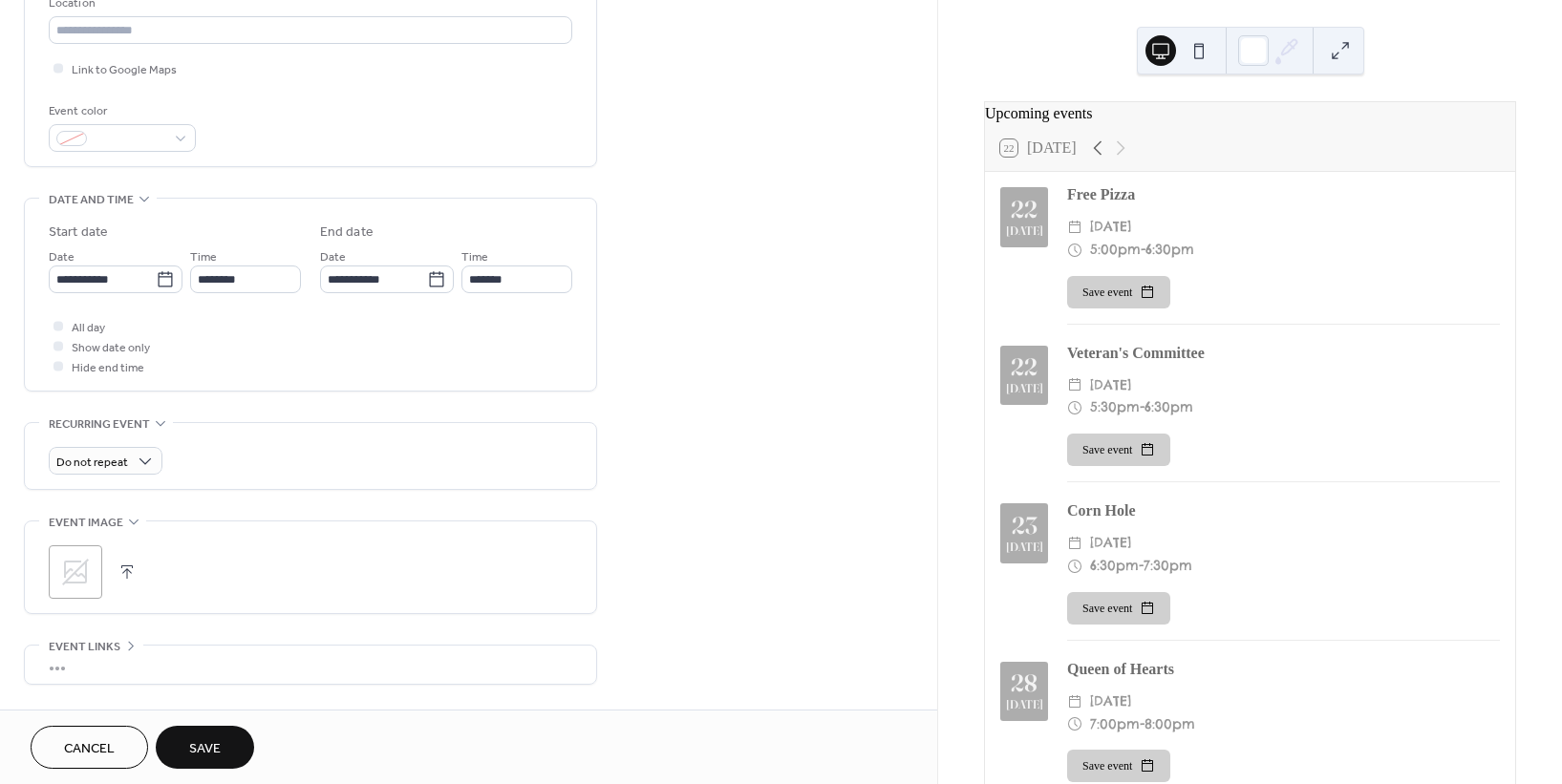 scroll, scrollTop: 530, scrollLeft: 0, axis: vertical 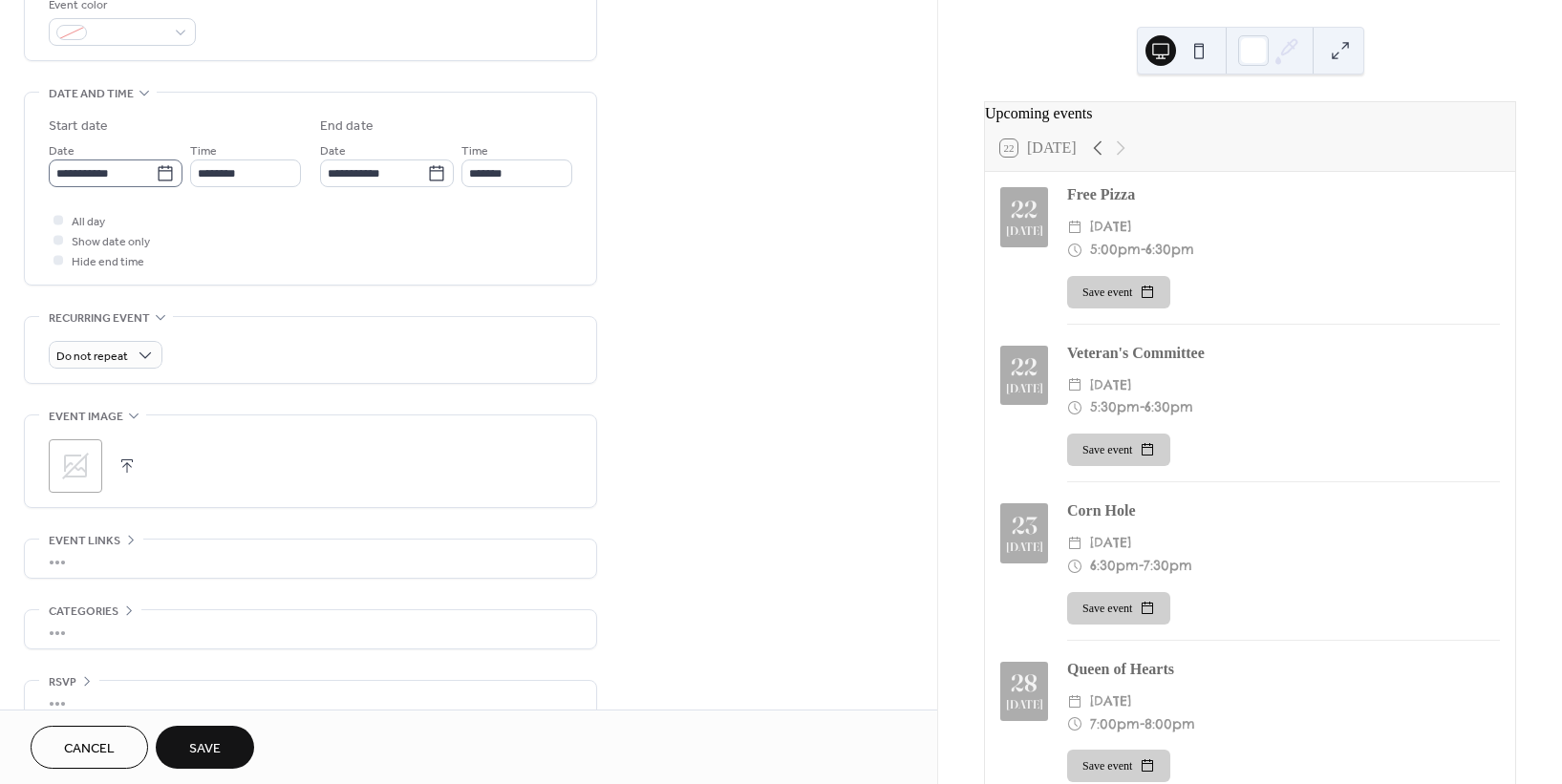 type on "*********" 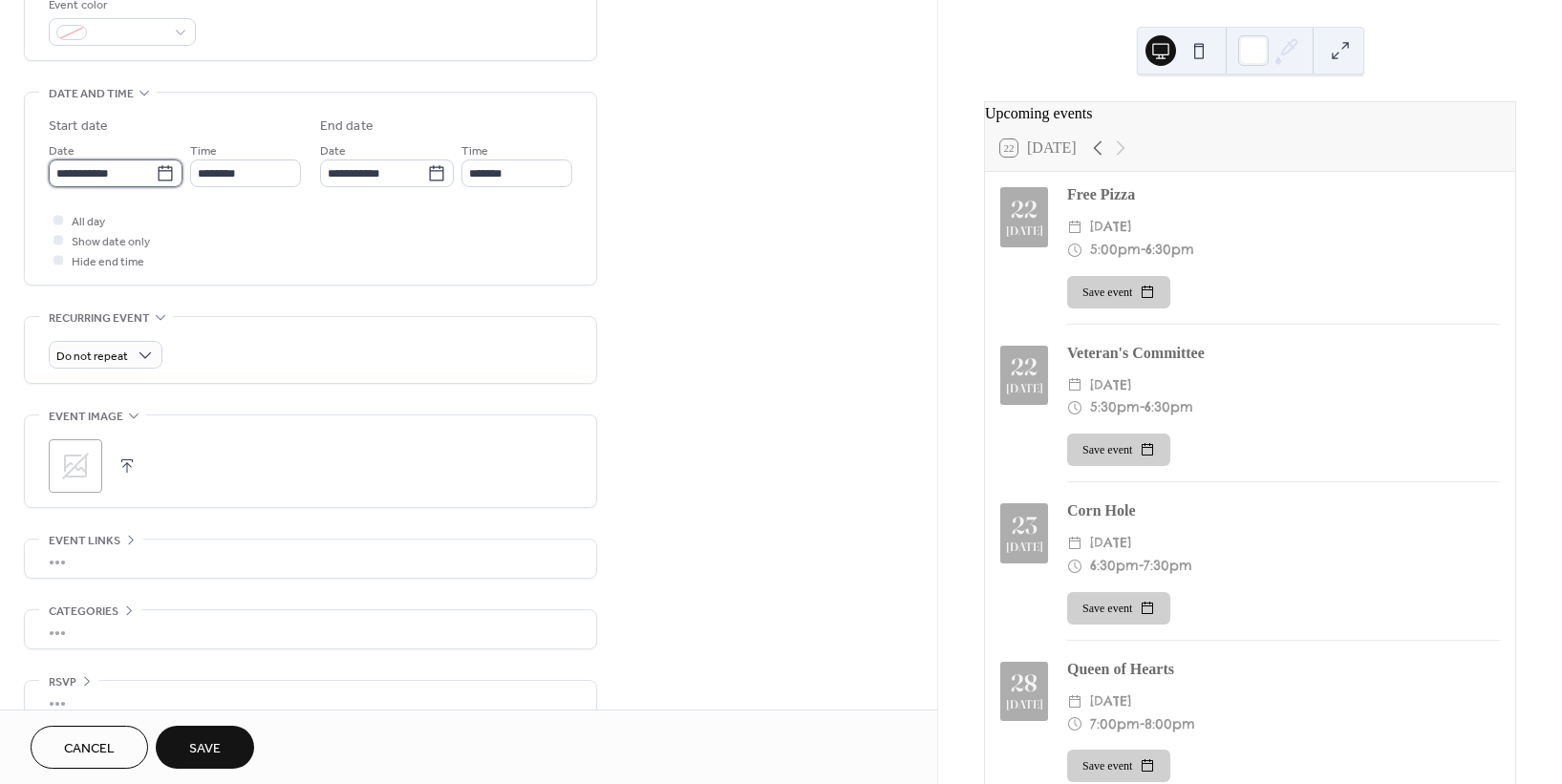 click on "**********" at bounding box center (102, 173) 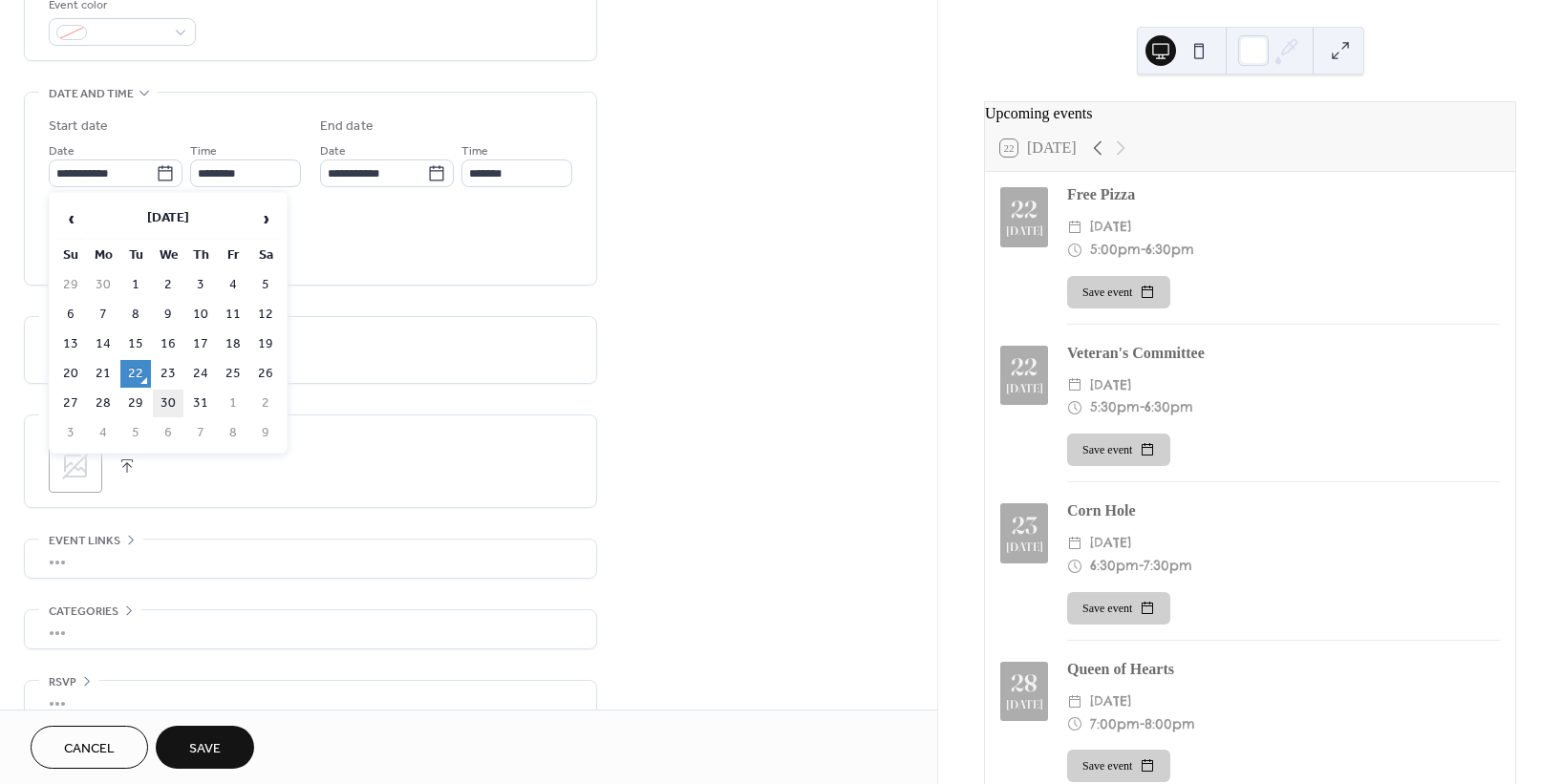 click on "30" at bounding box center [168, 403] 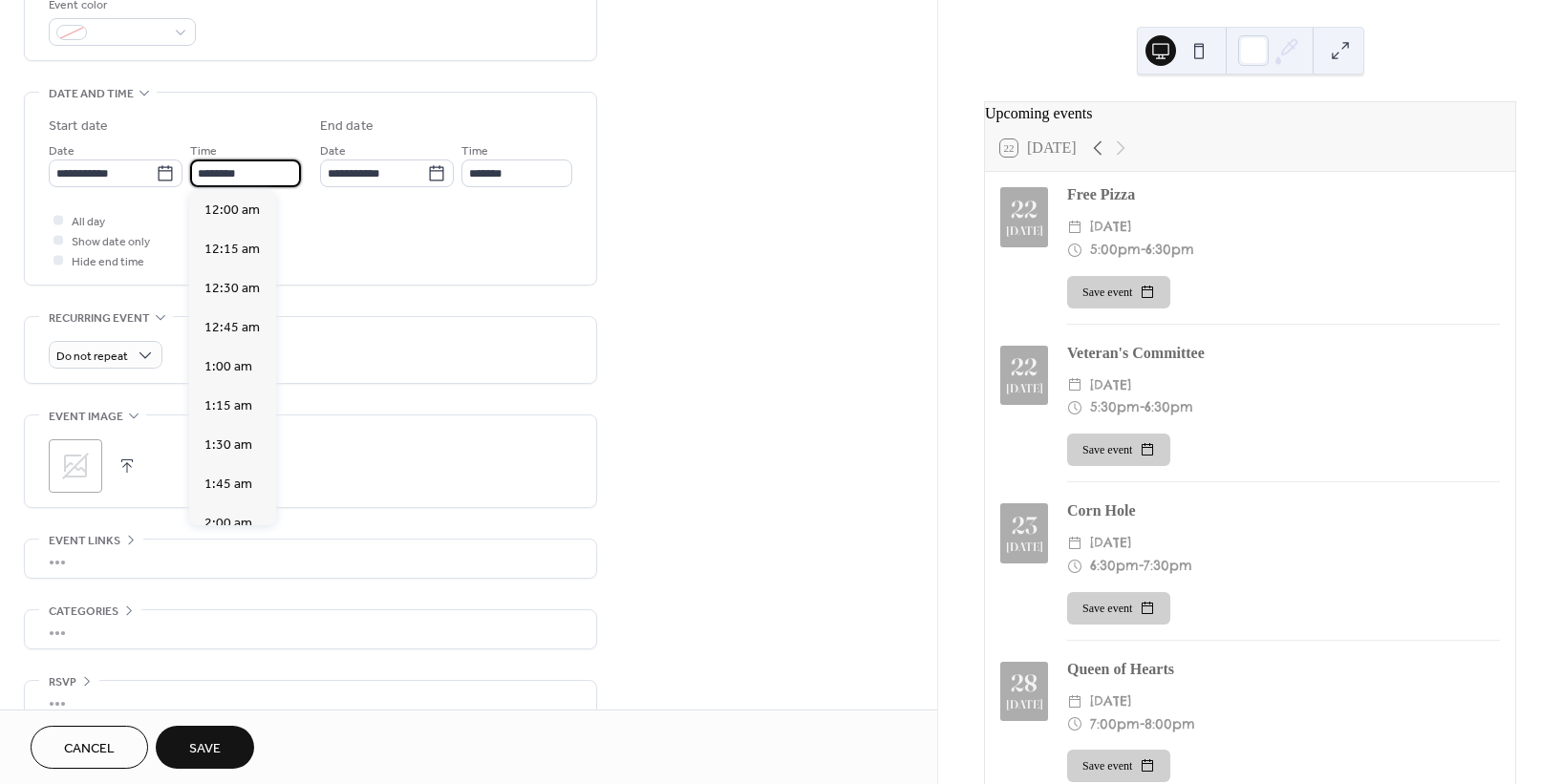 click on "********" at bounding box center [246, 173] 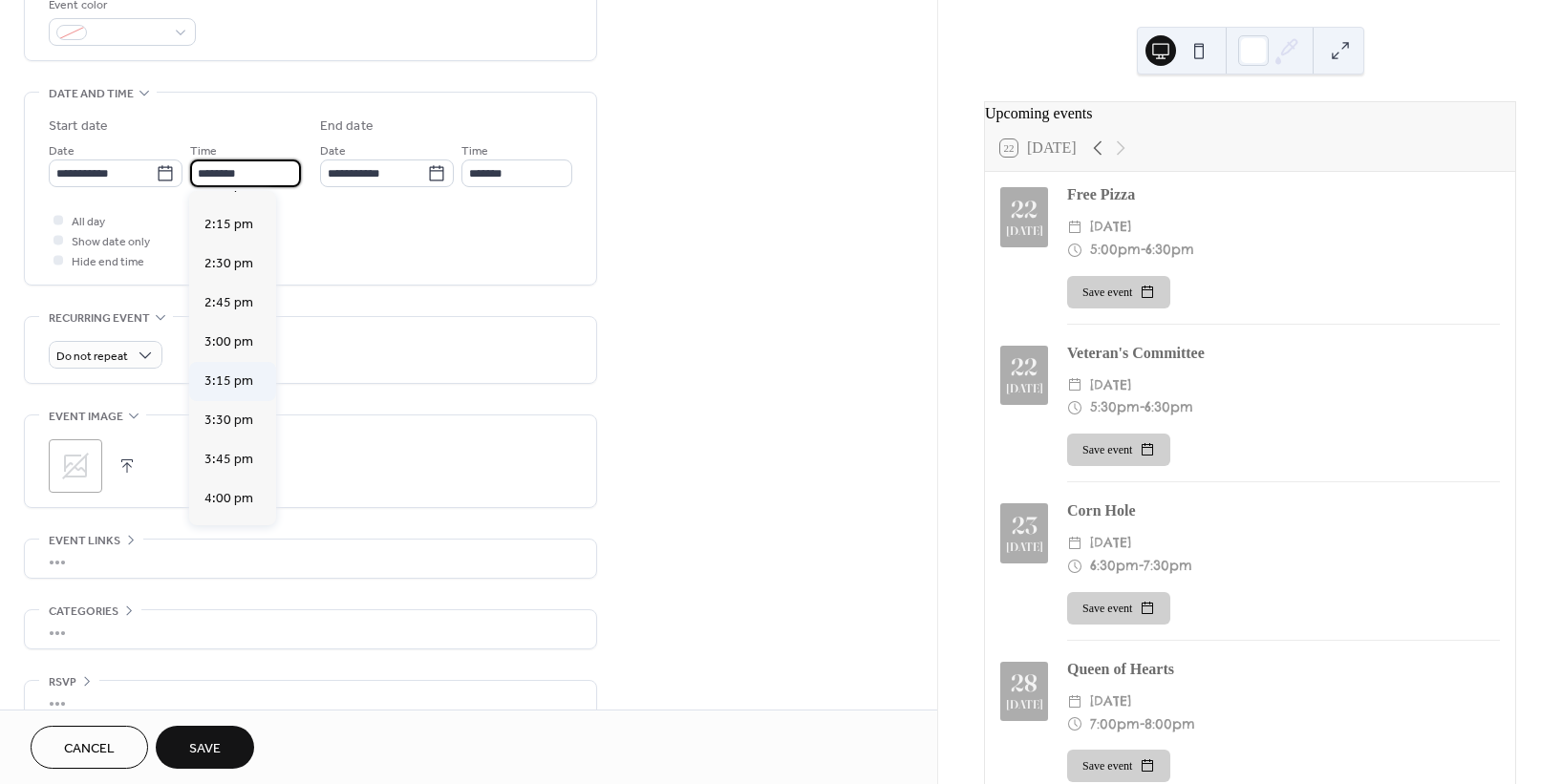 scroll, scrollTop: 2641, scrollLeft: 0, axis: vertical 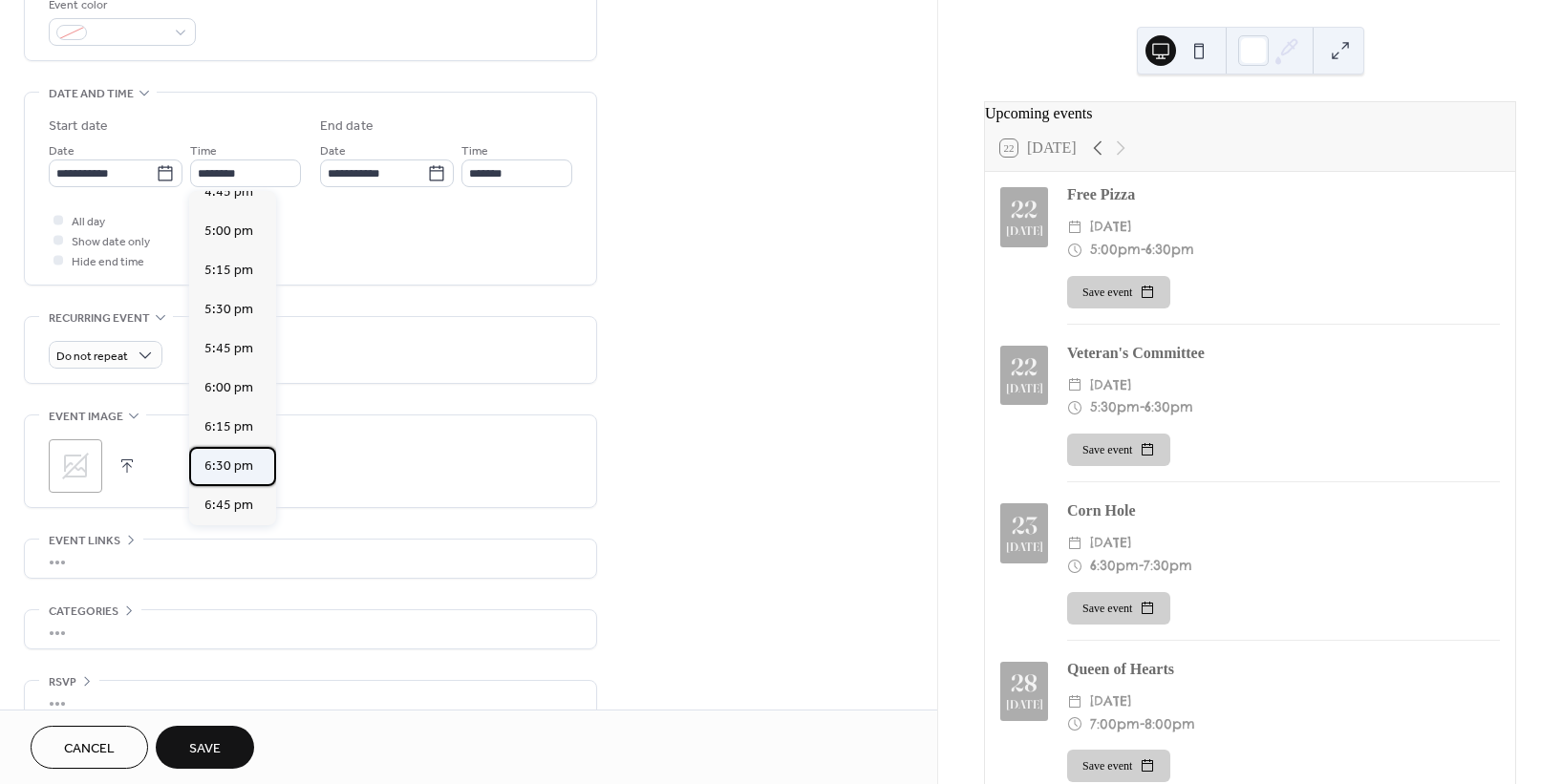 click on "6:30 pm" at bounding box center [228, 465] 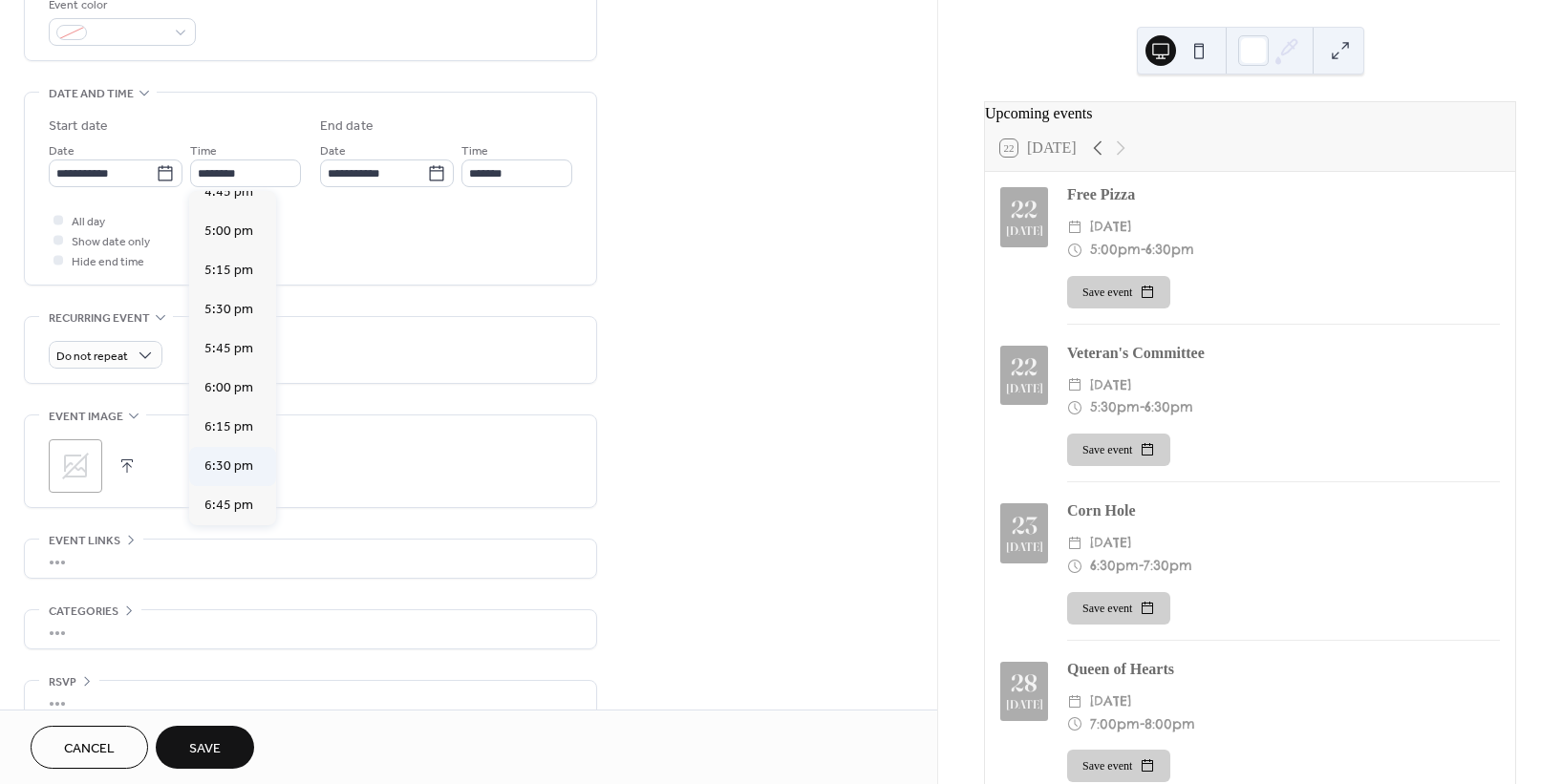 type on "*******" 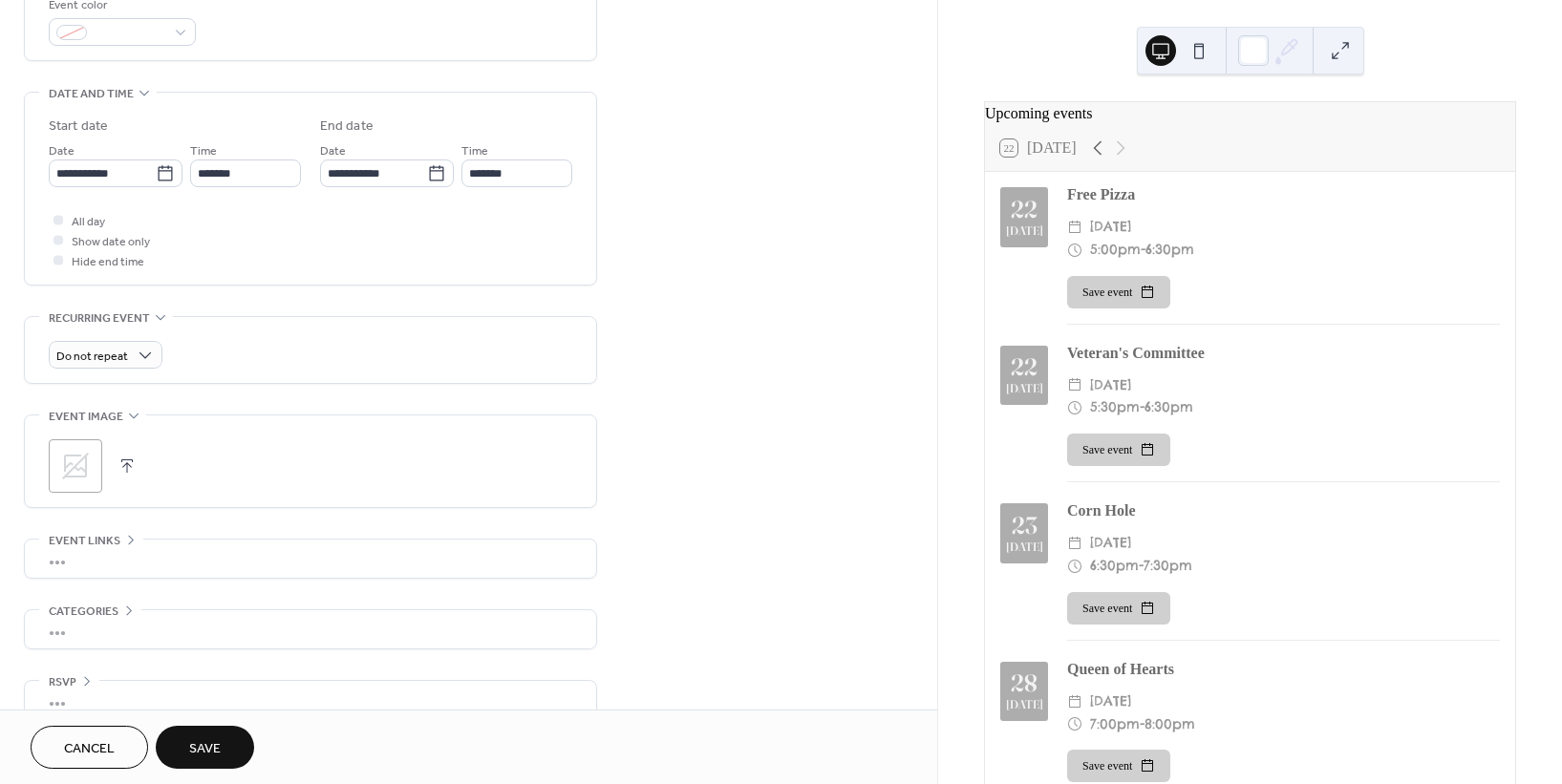 click on "Save" at bounding box center (204, 747) 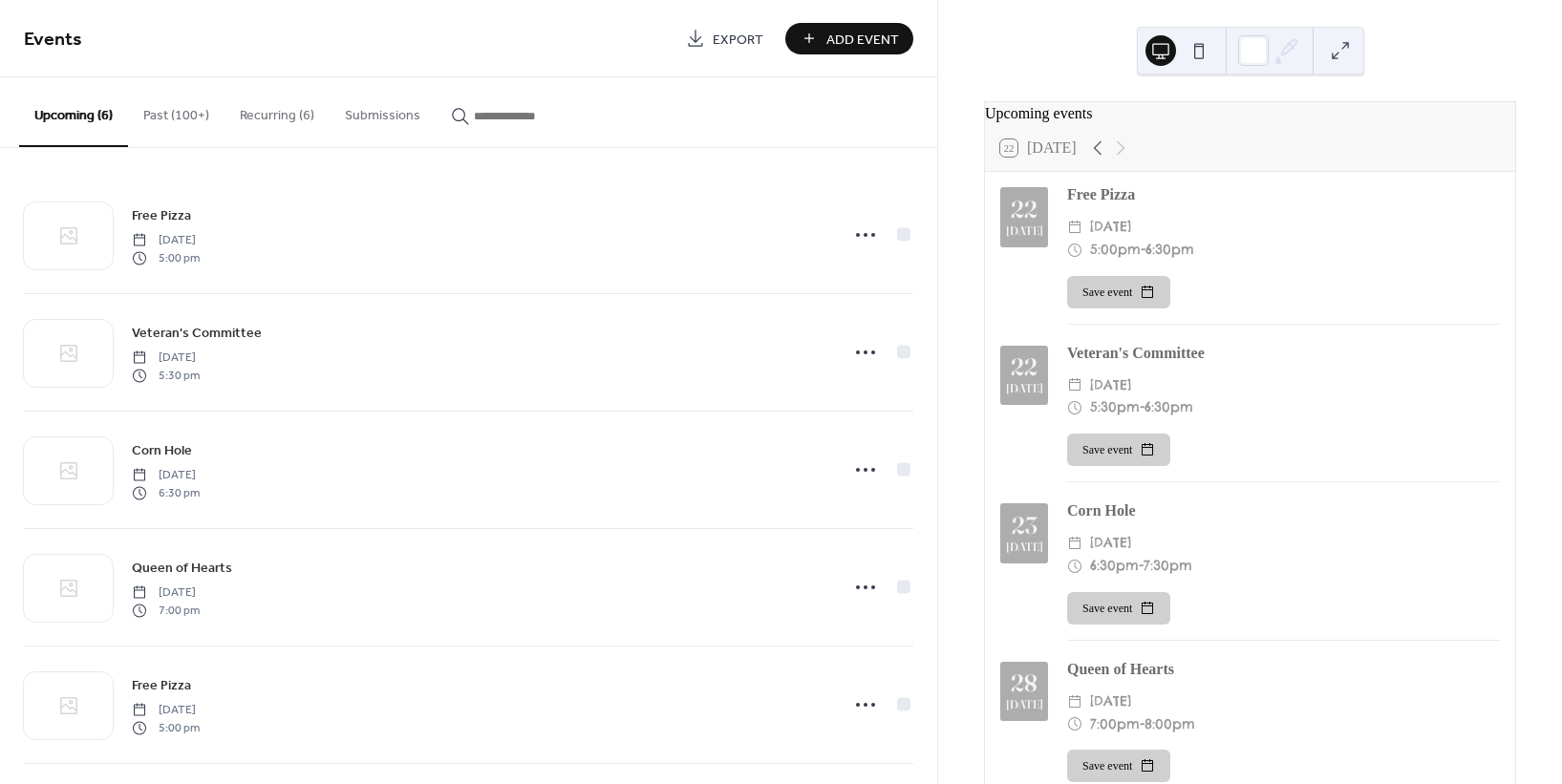 click on "Add Event" at bounding box center [863, 39] 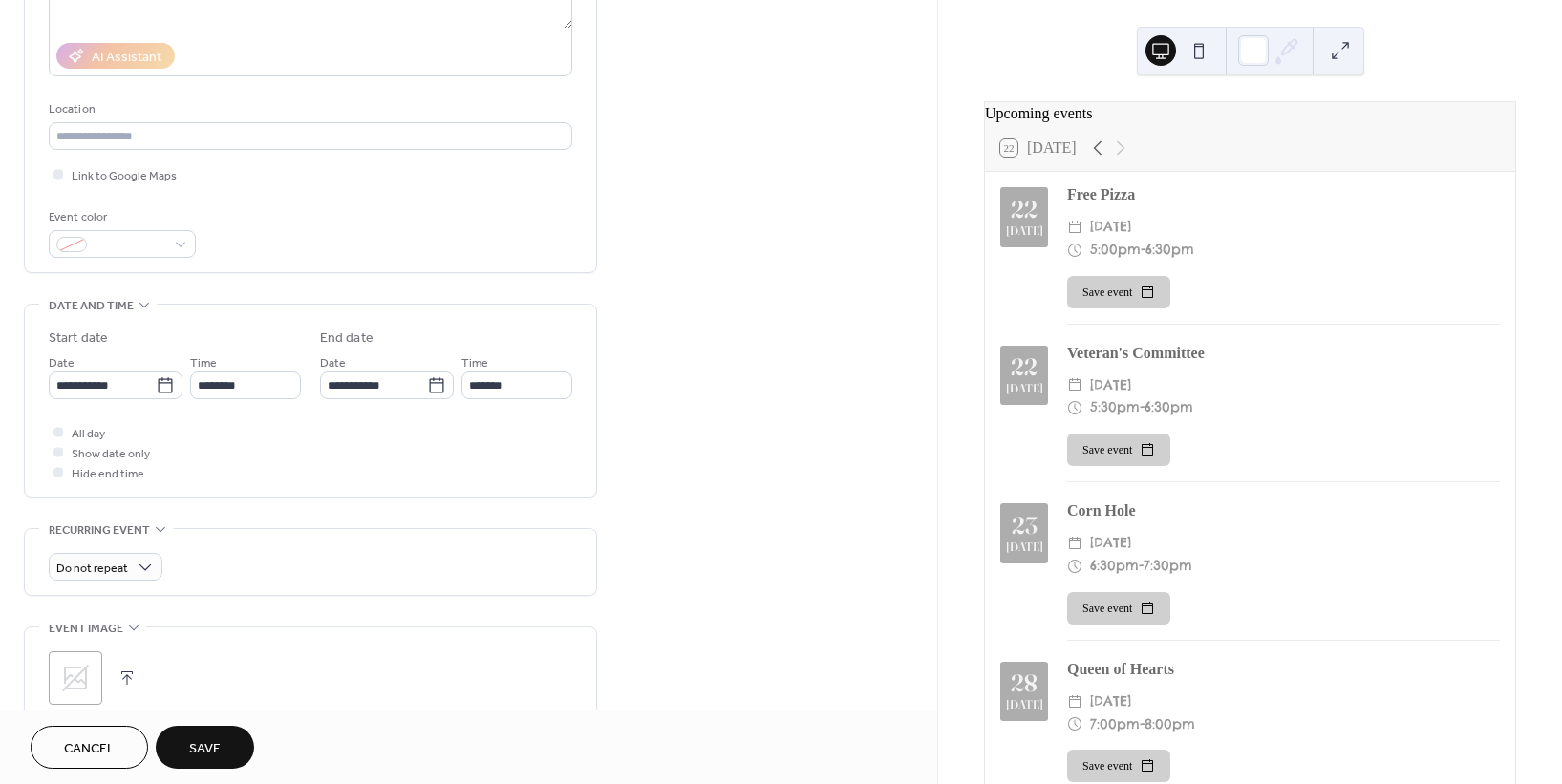 scroll, scrollTop: 424, scrollLeft: 0, axis: vertical 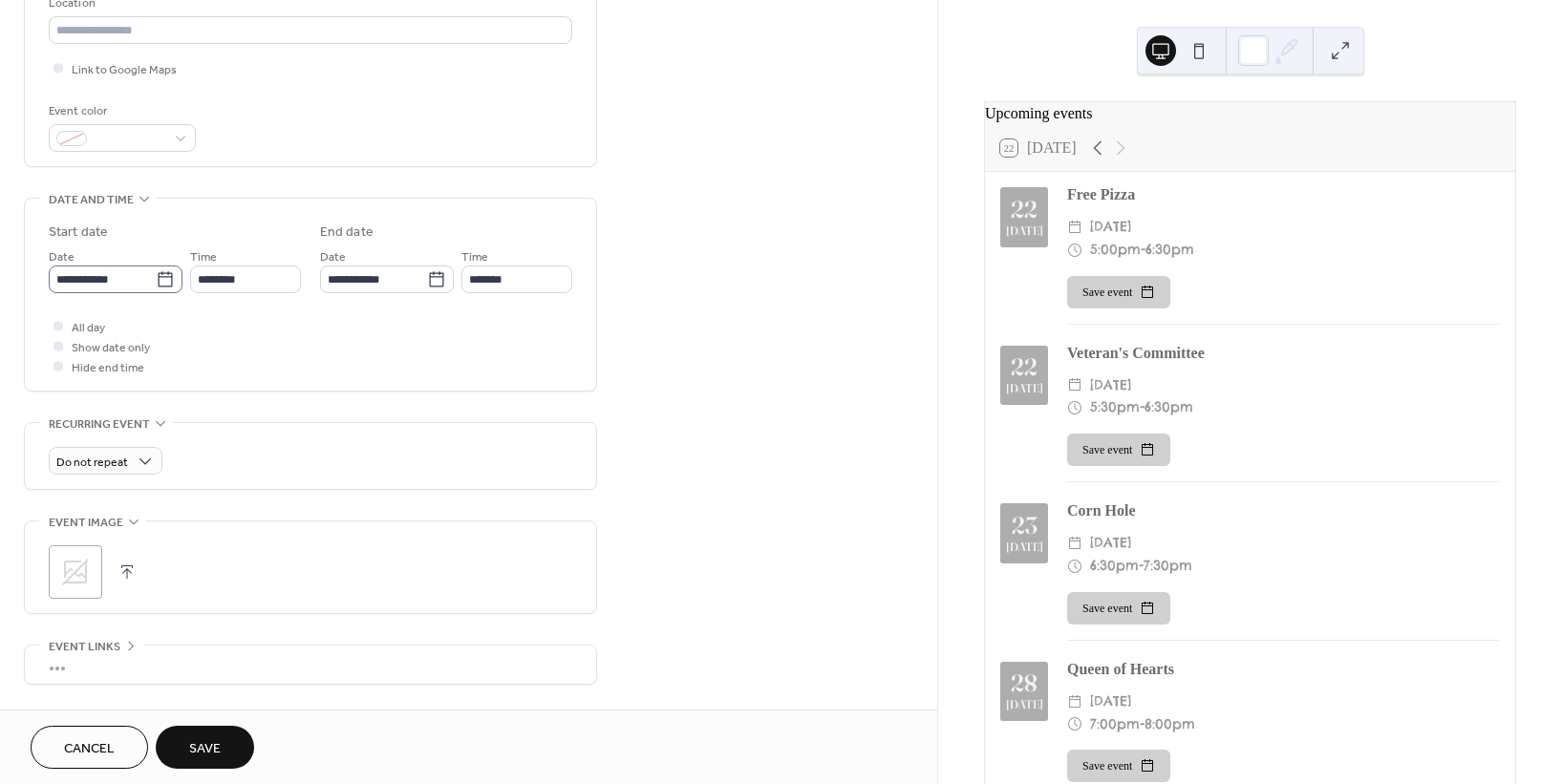 type on "******" 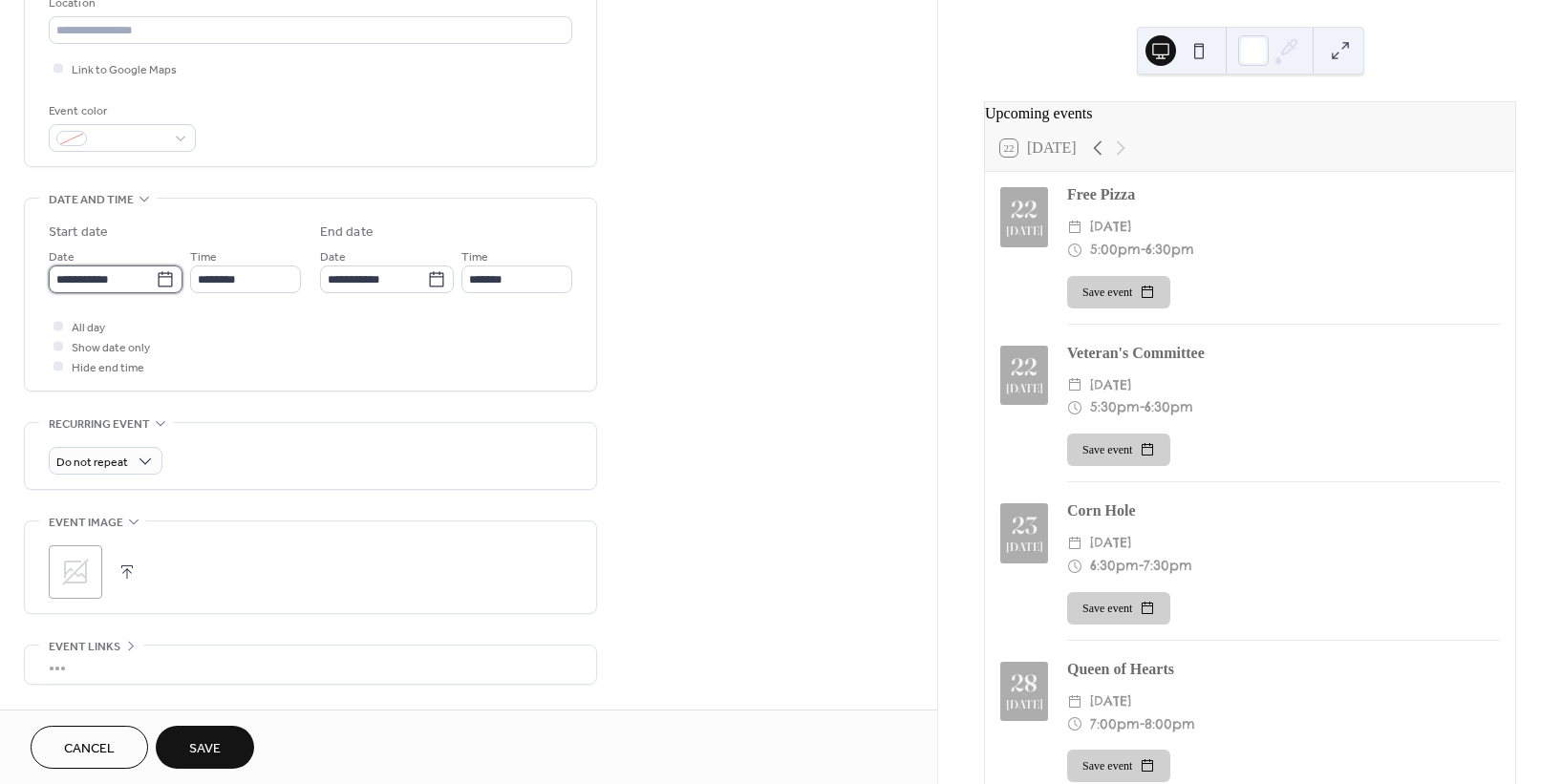click on "**********" at bounding box center (102, 279) 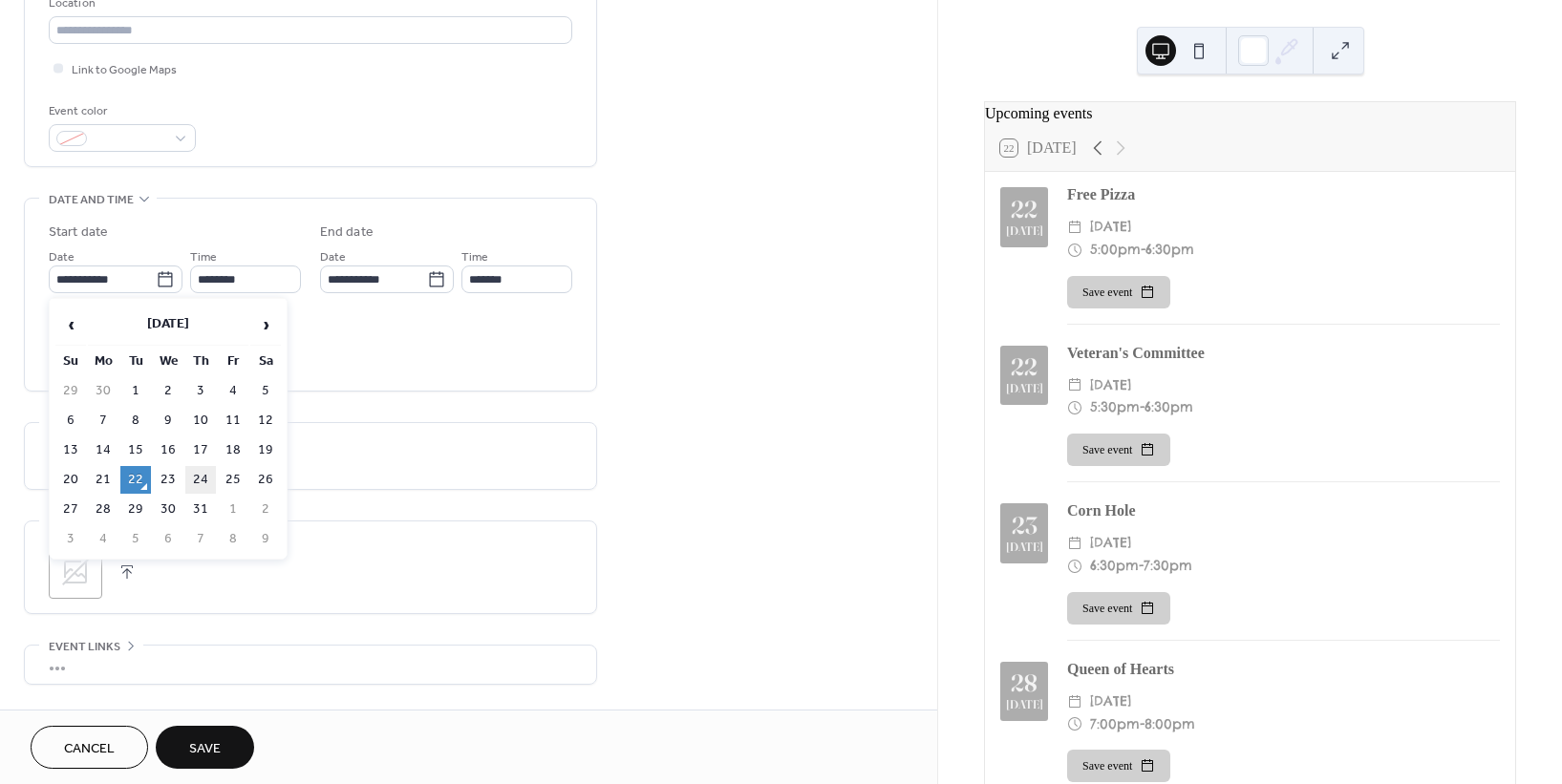 click on "24" at bounding box center [201, 479] 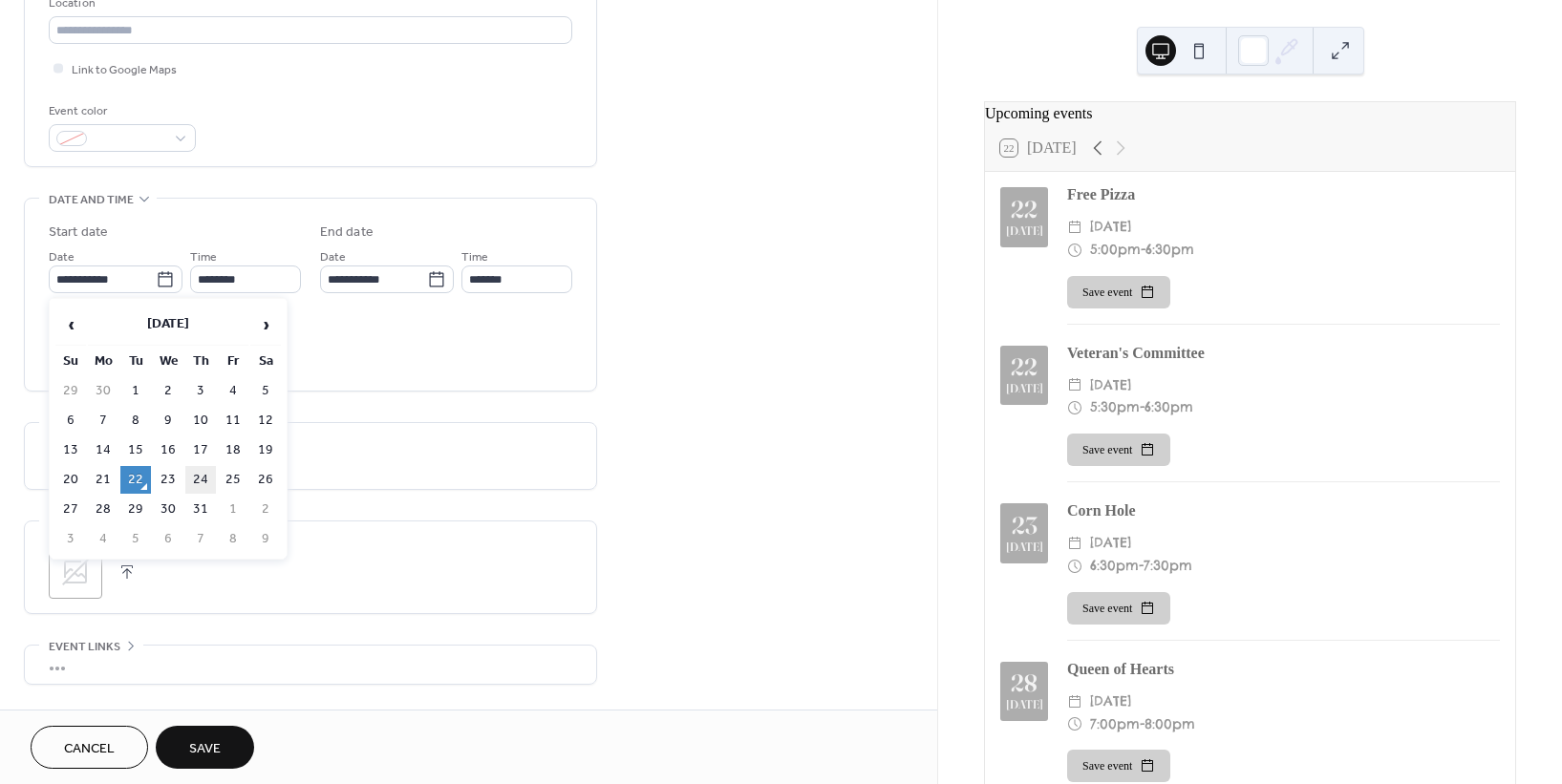 type on "**********" 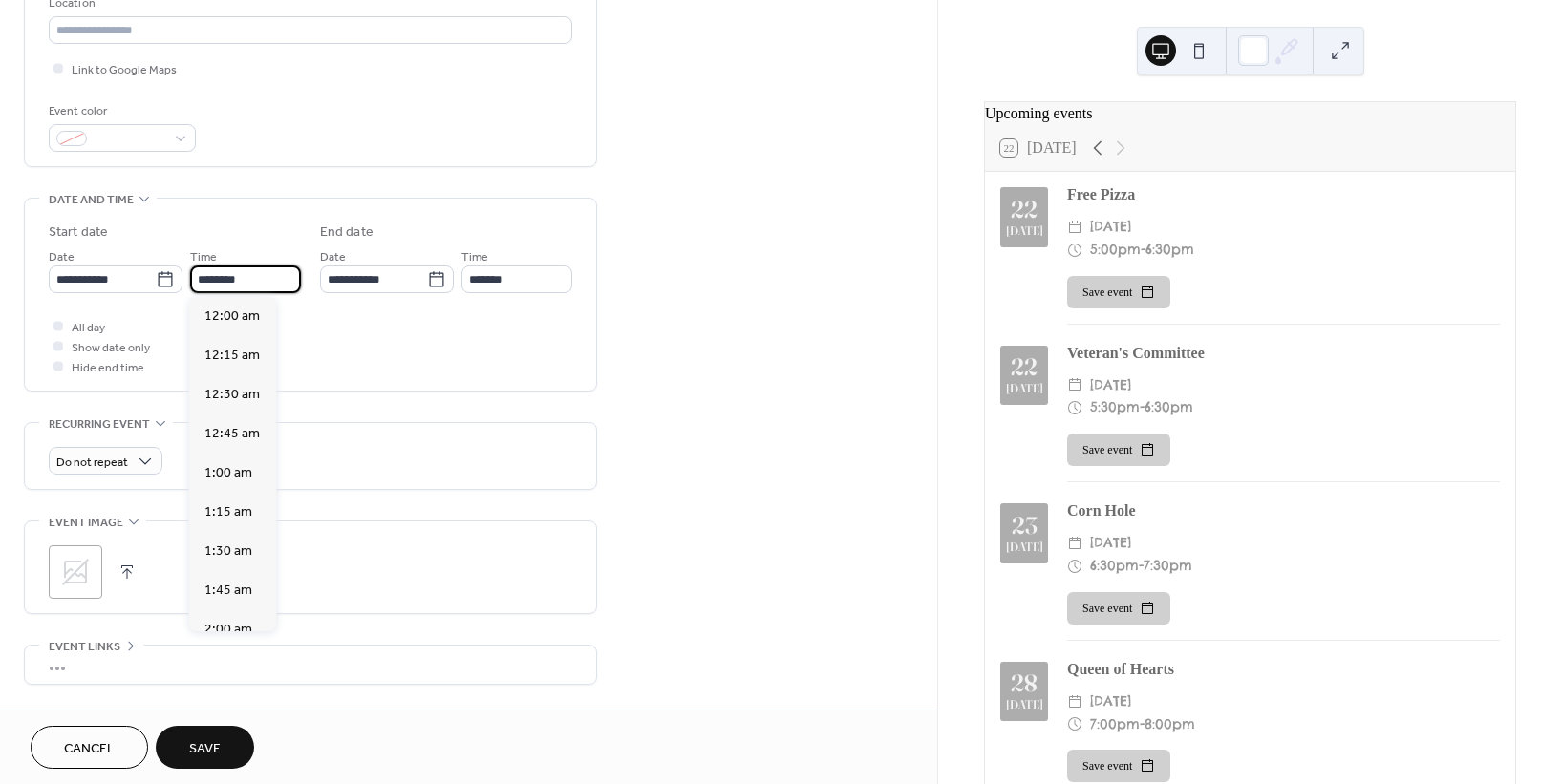 click on "********" at bounding box center (246, 279) 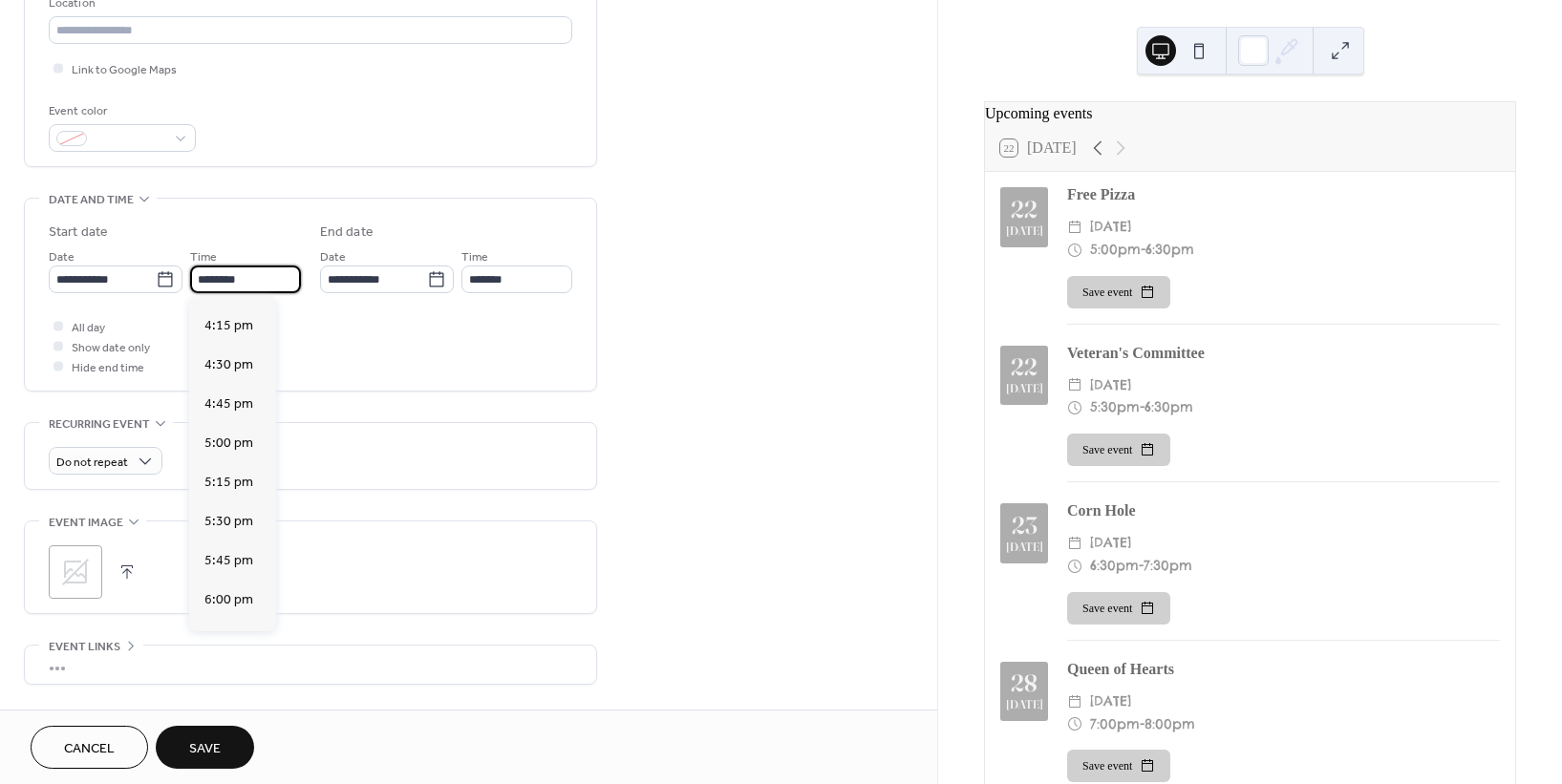 scroll, scrollTop: 2853, scrollLeft: 0, axis: vertical 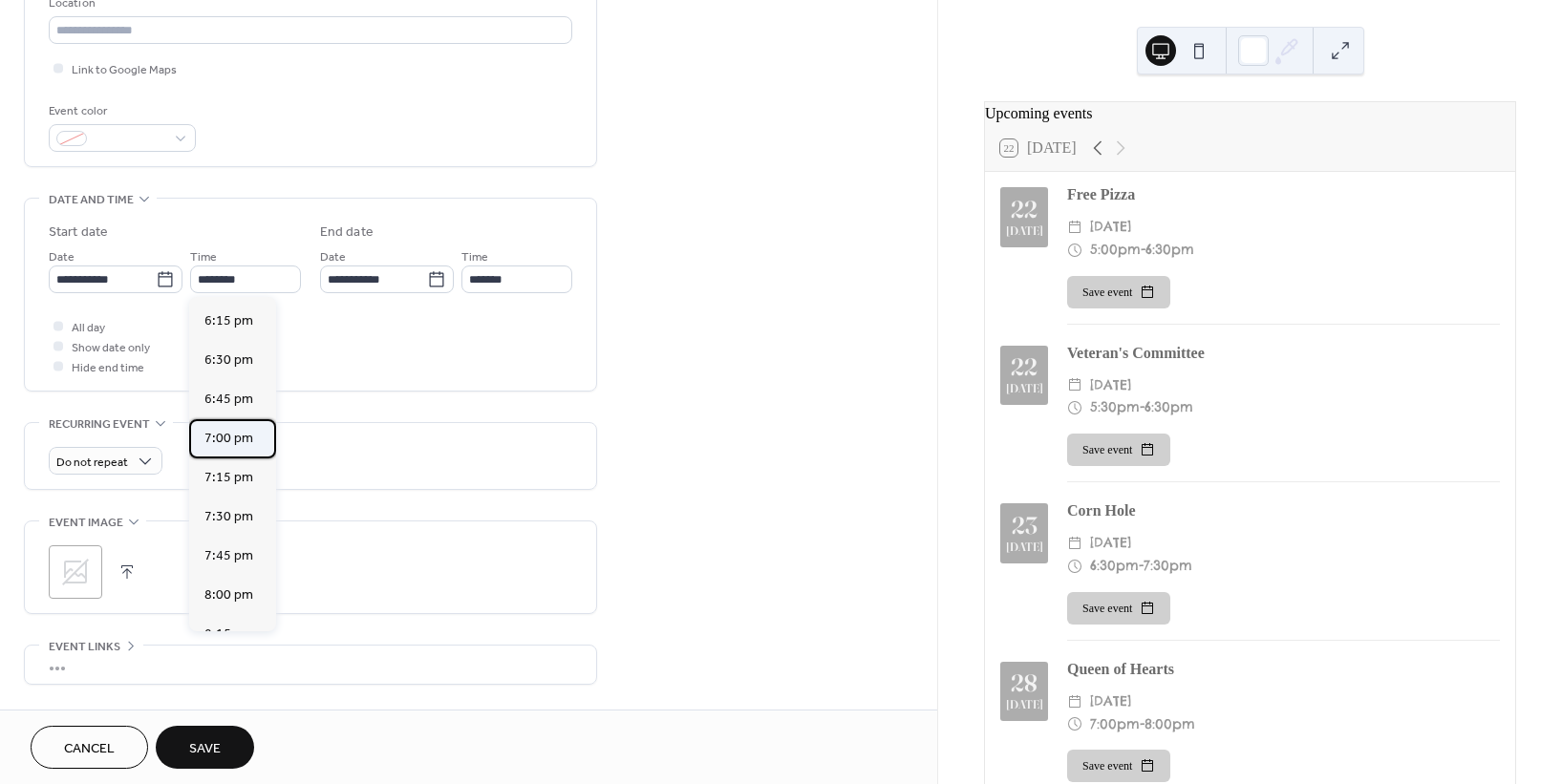 click on "7:00 pm" at bounding box center (228, 437) 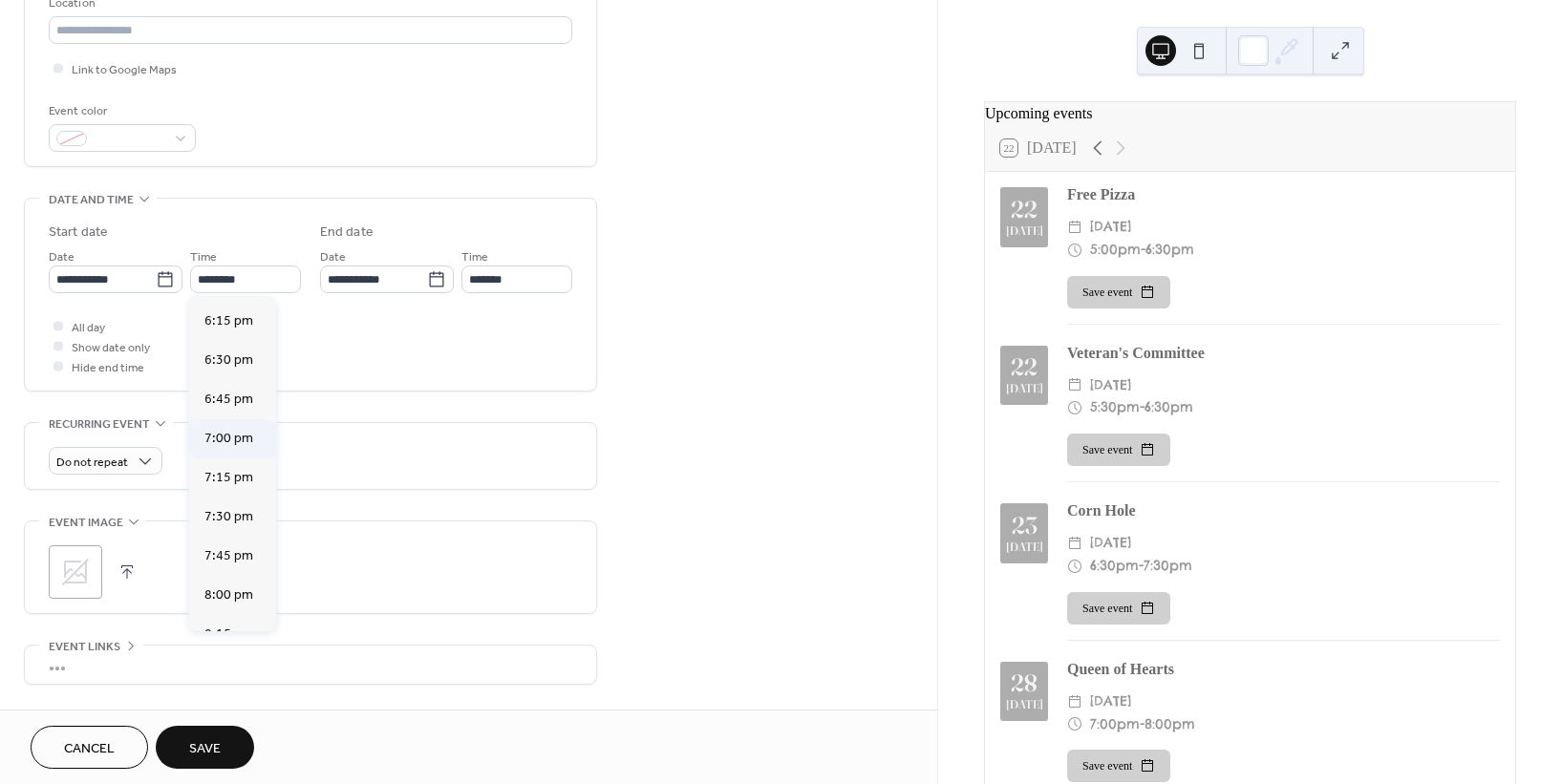 type on "*******" 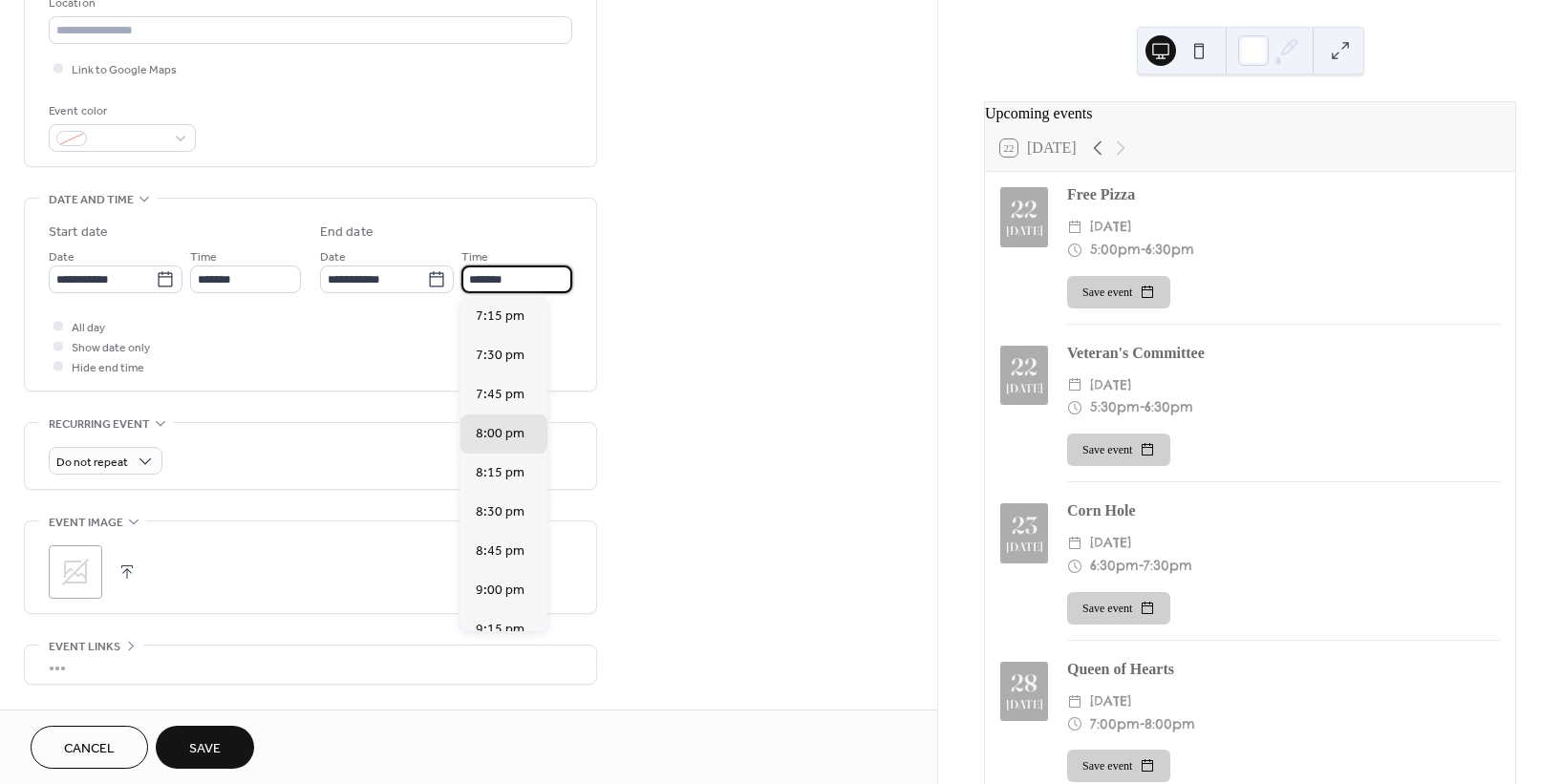 click on "*******" at bounding box center [517, 279] 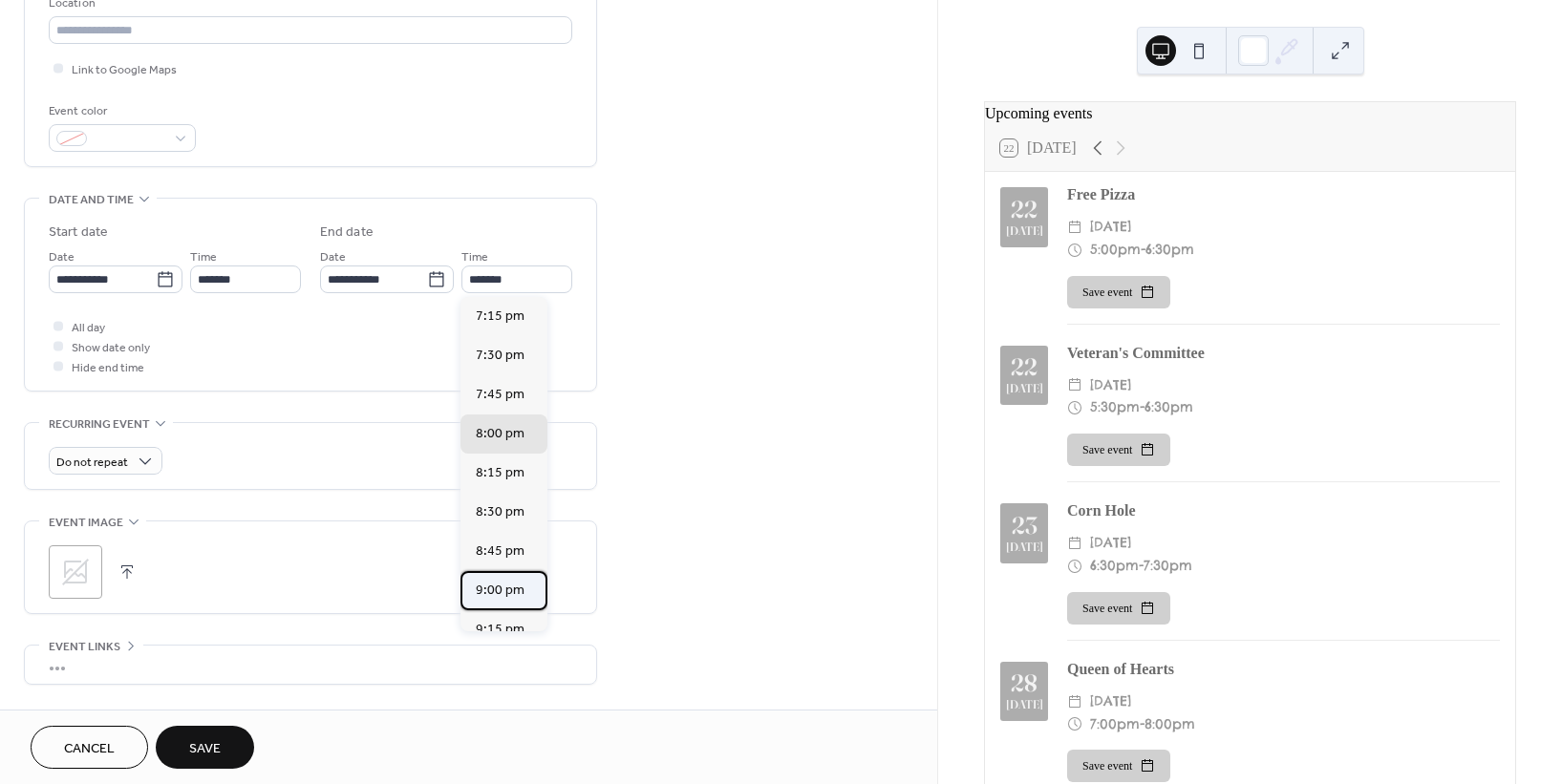 click on "9:00 pm" at bounding box center (500, 589) 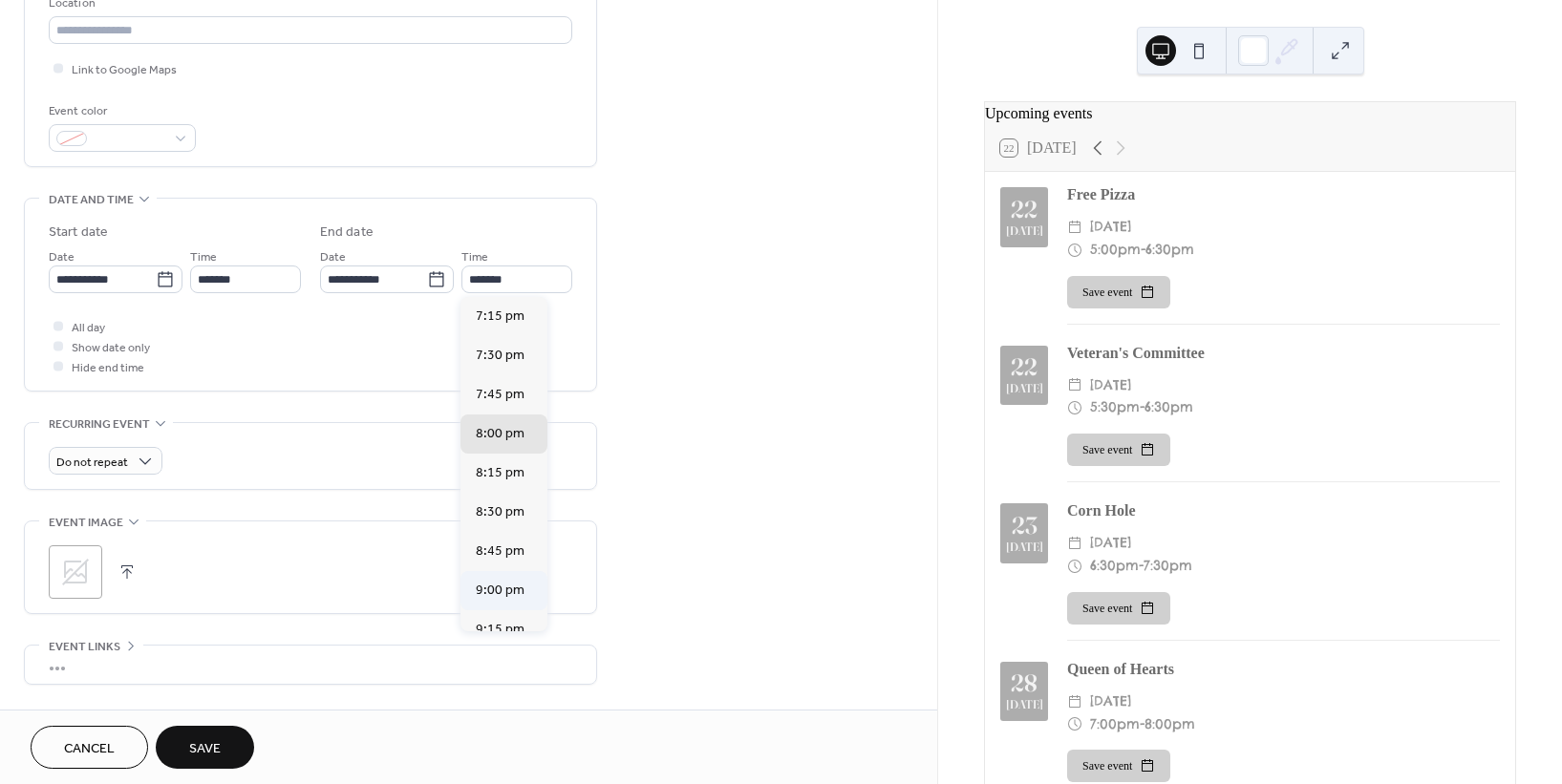 type on "*******" 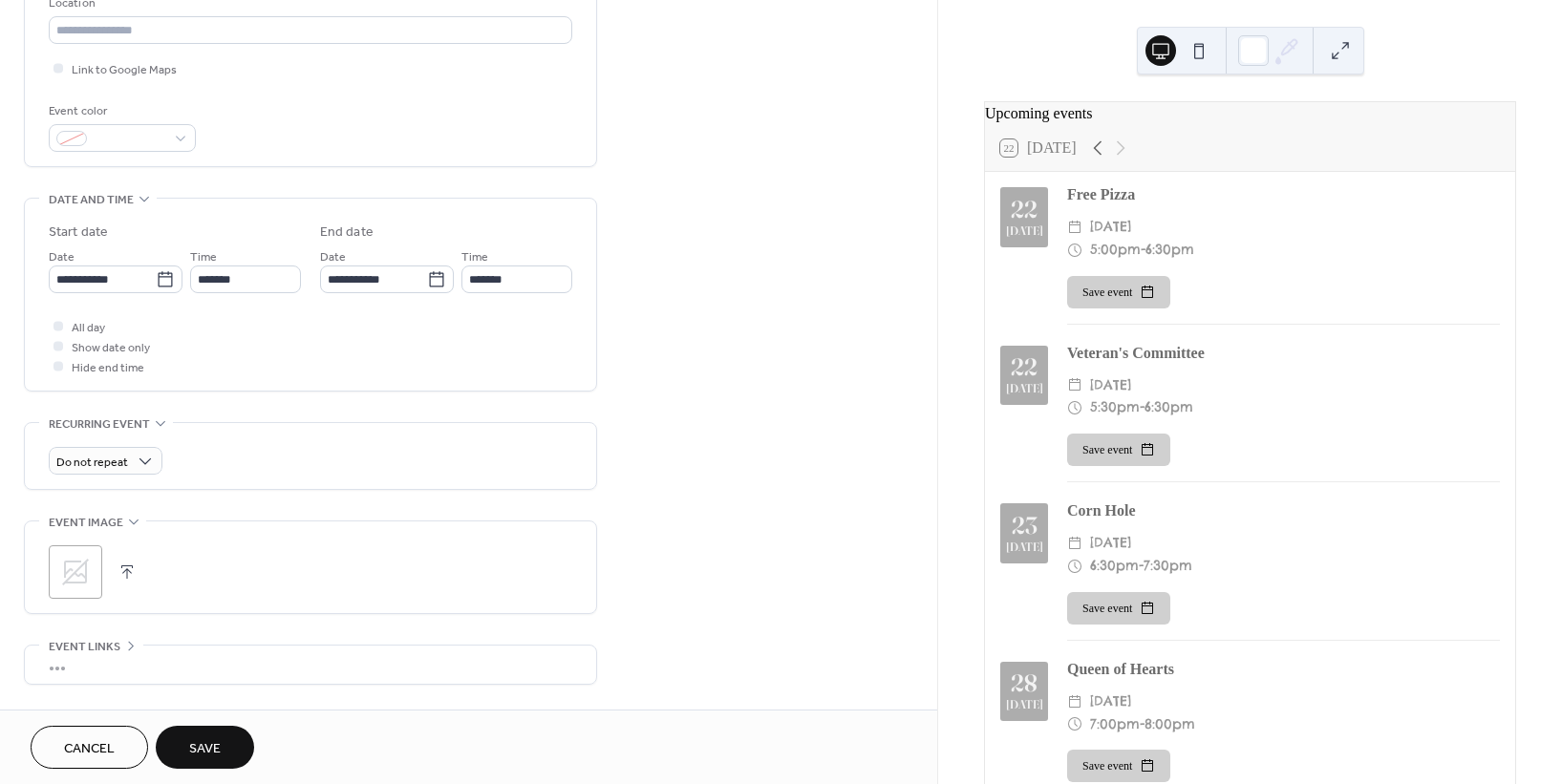 click on "Save" at bounding box center [204, 747] 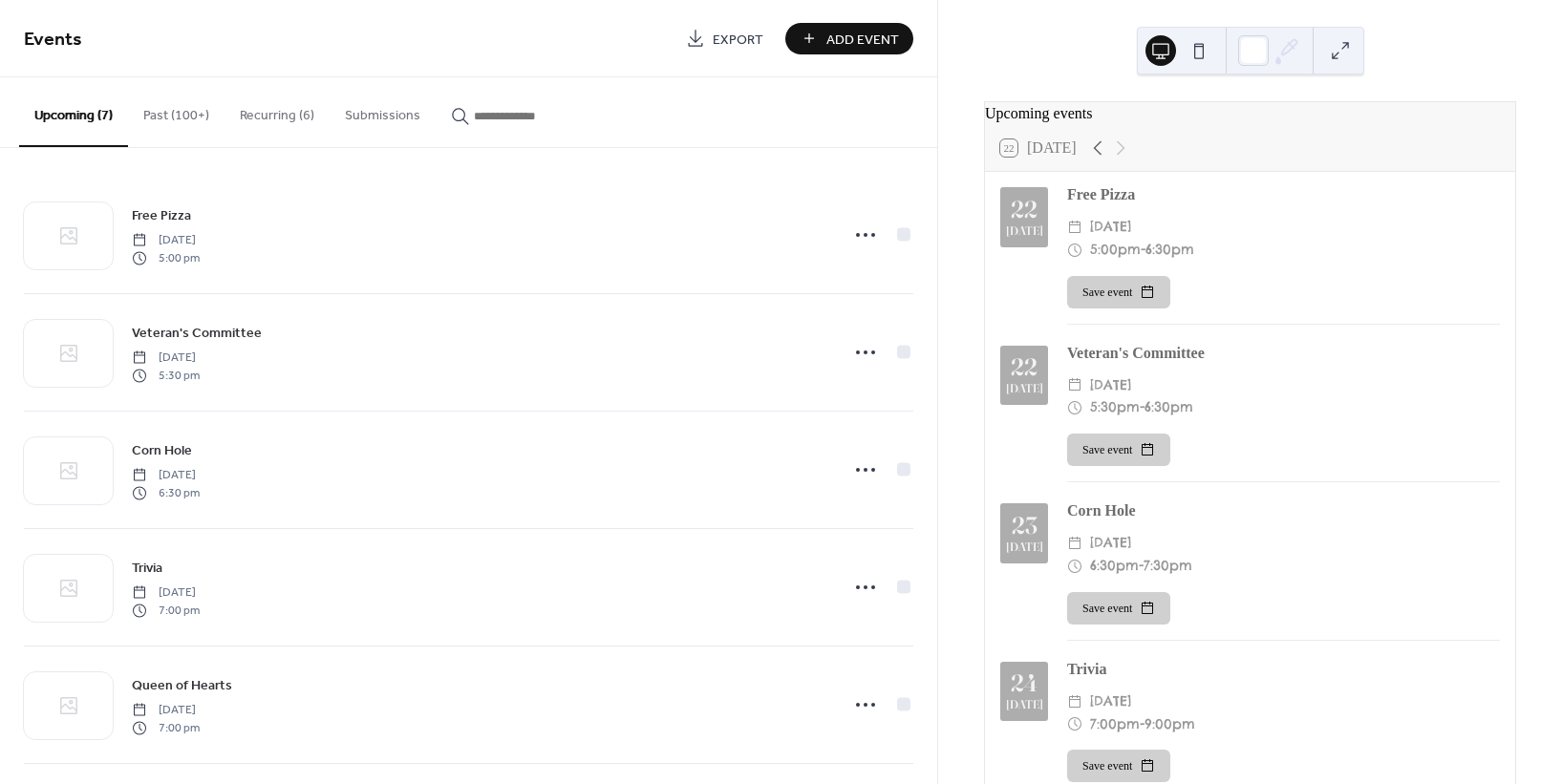 click on "Add Event" at bounding box center (863, 39) 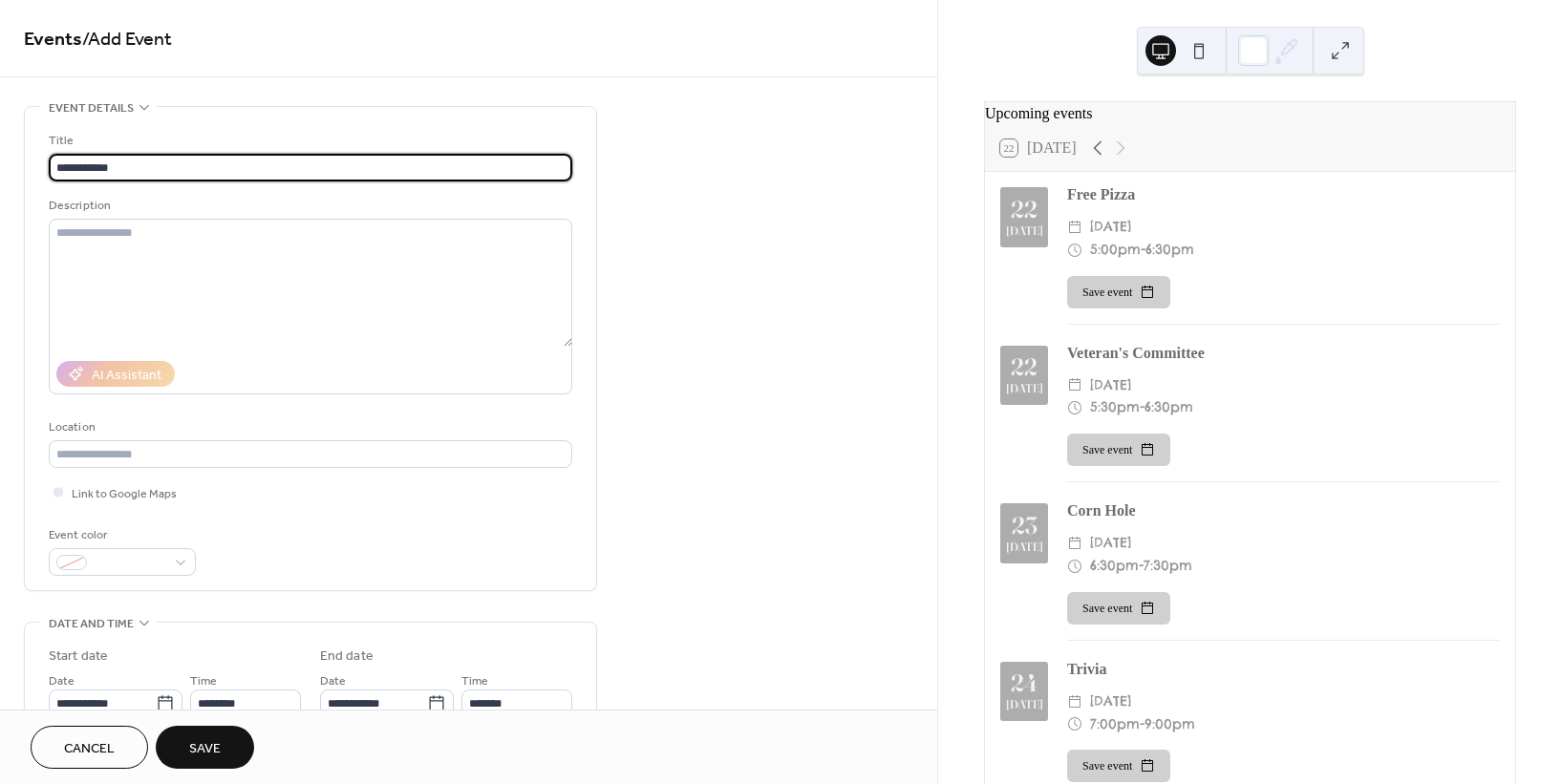 drag, startPoint x: 136, startPoint y: 171, endPoint x: 46, endPoint y: 172, distance: 90.00556 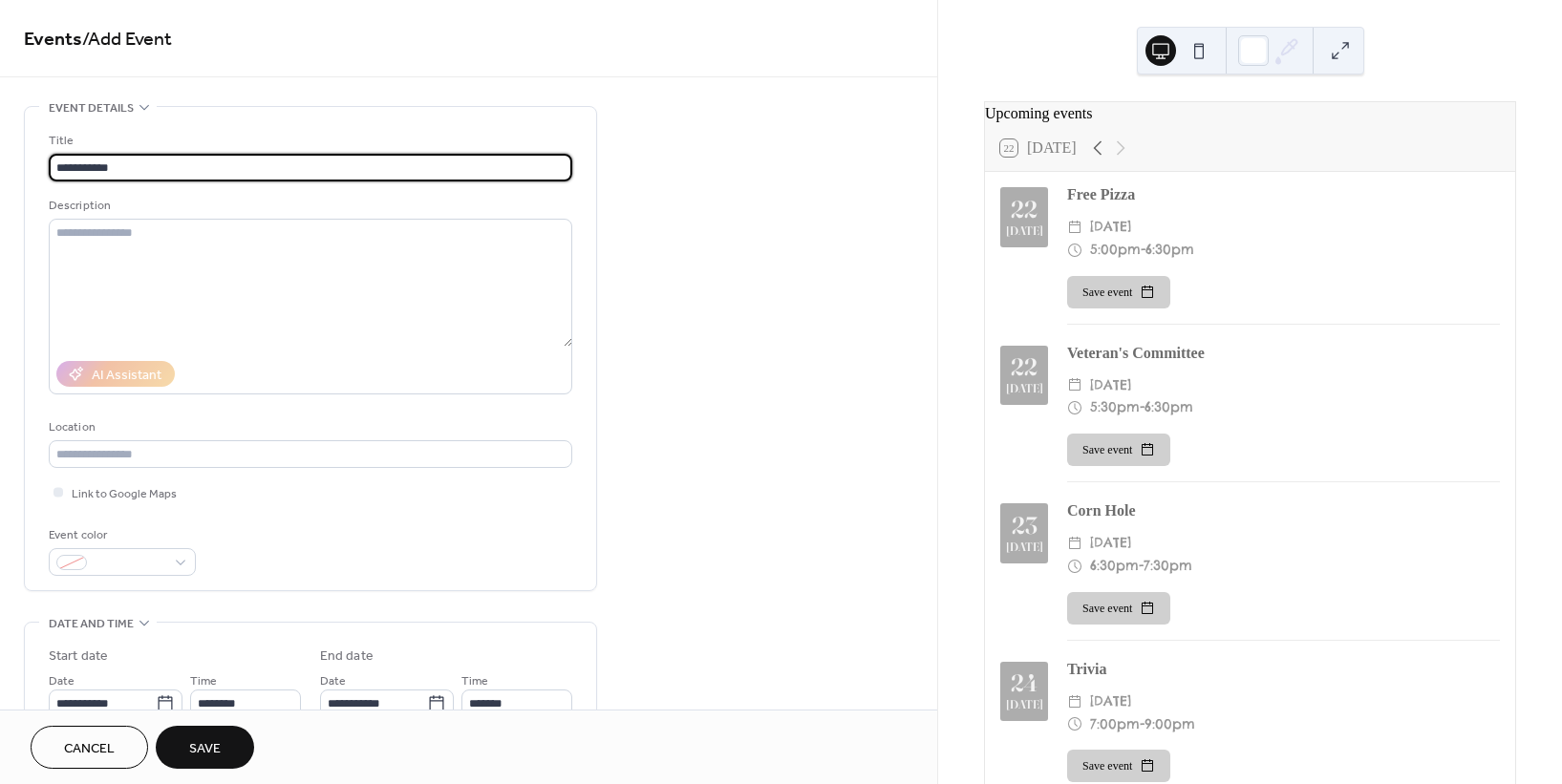 click on "**********" at bounding box center (310, 349) 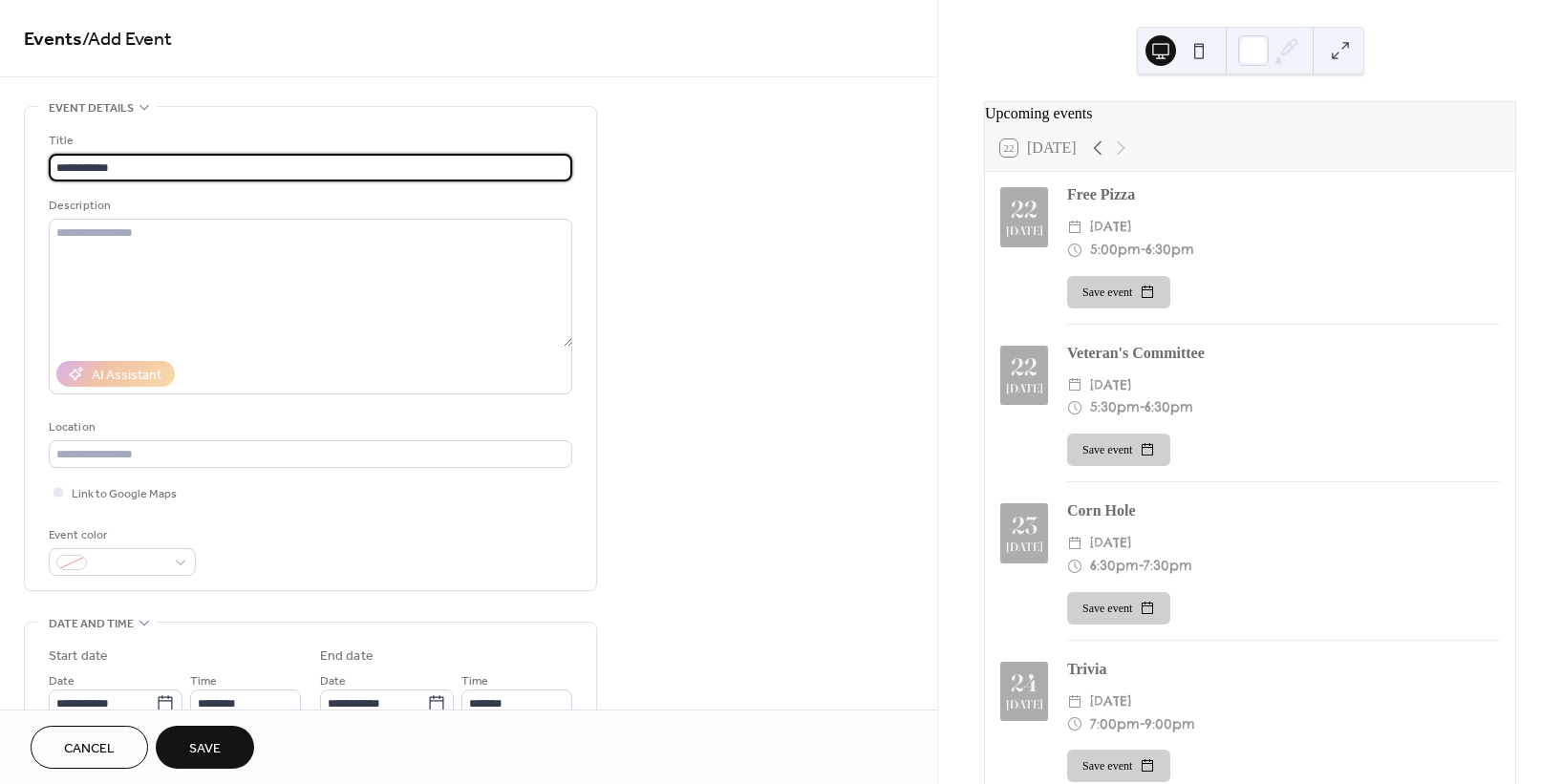 scroll, scrollTop: 530, scrollLeft: 0, axis: vertical 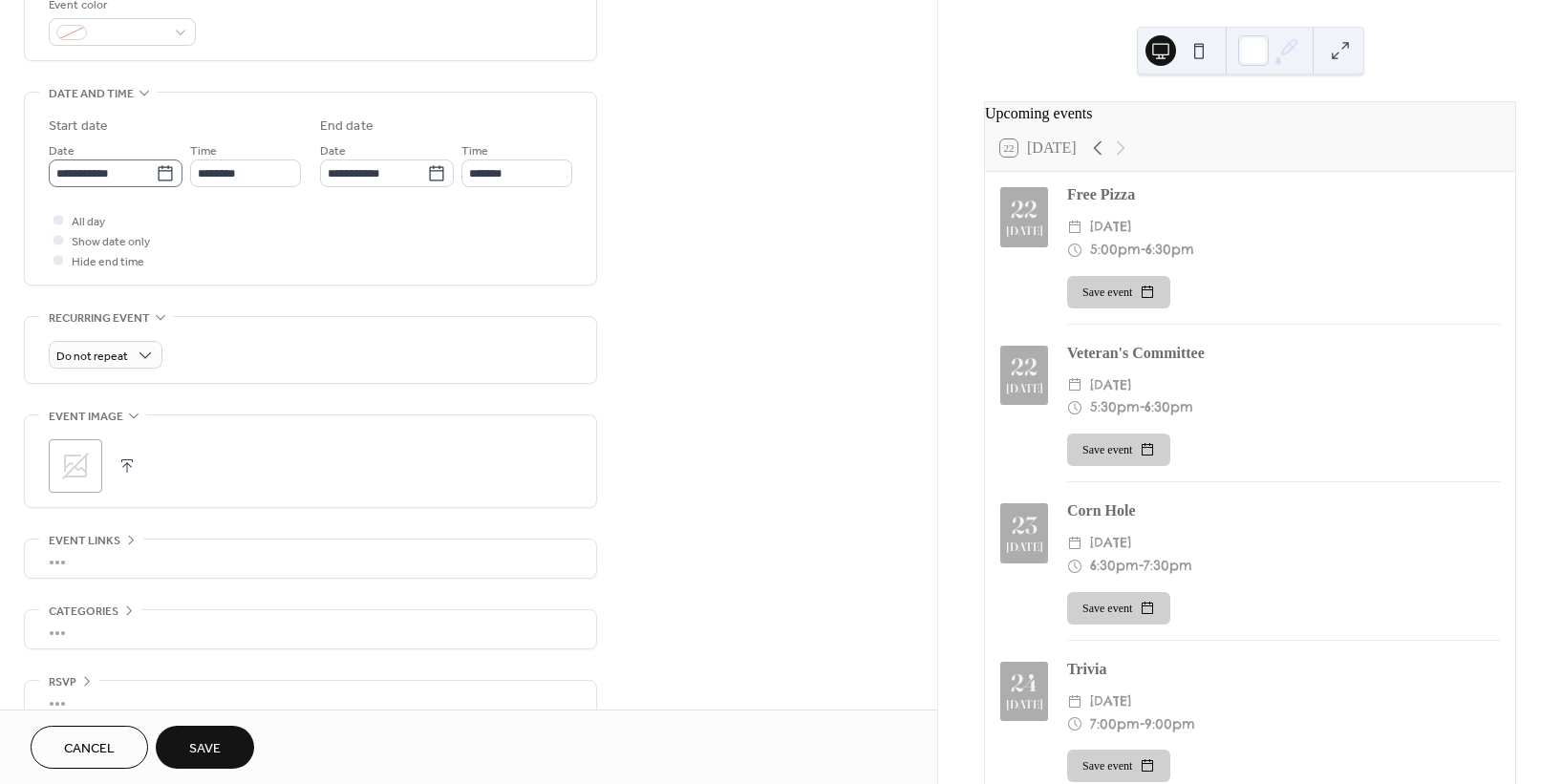 type on "**********" 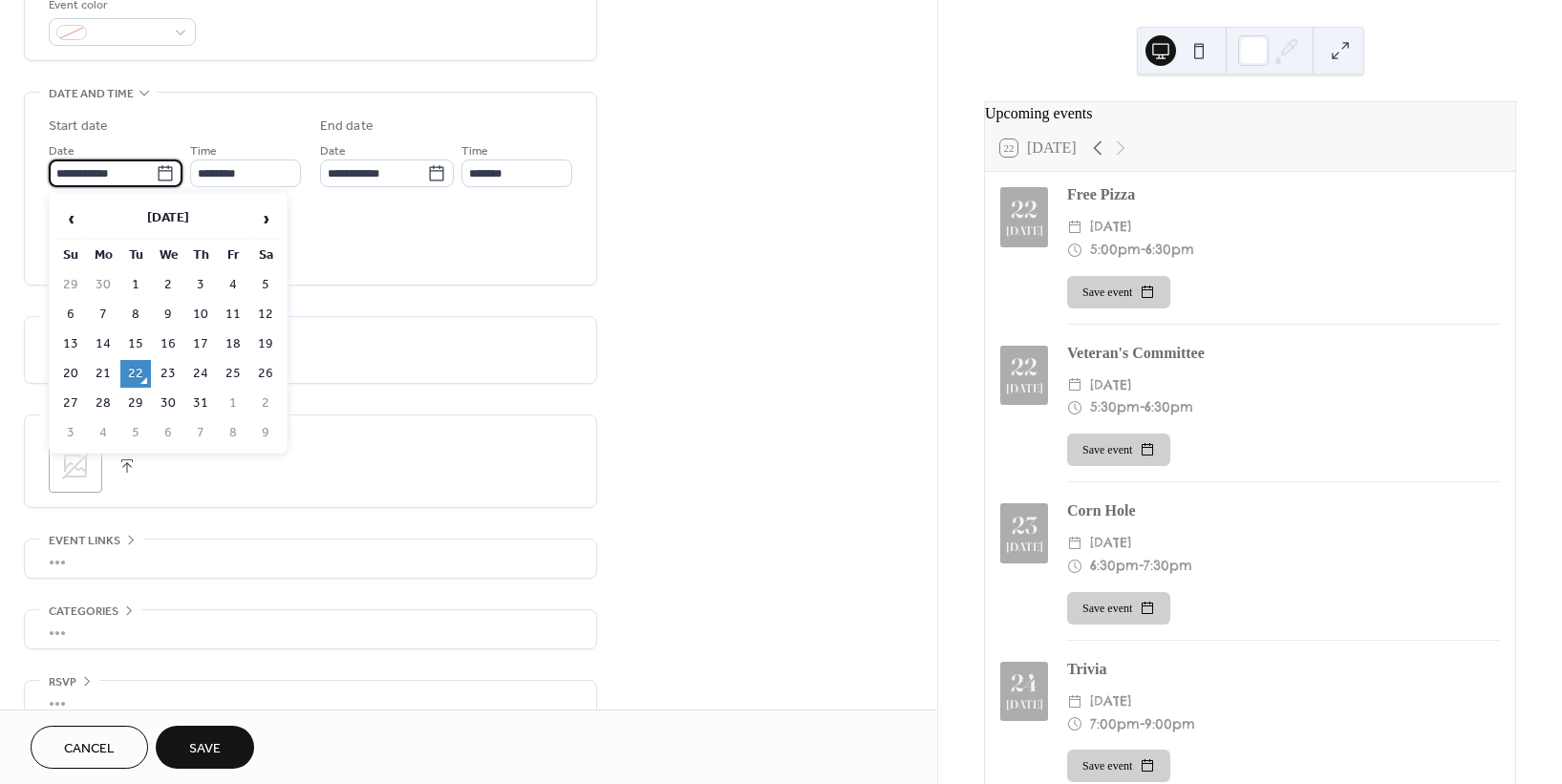 click on "**********" at bounding box center [102, 173] 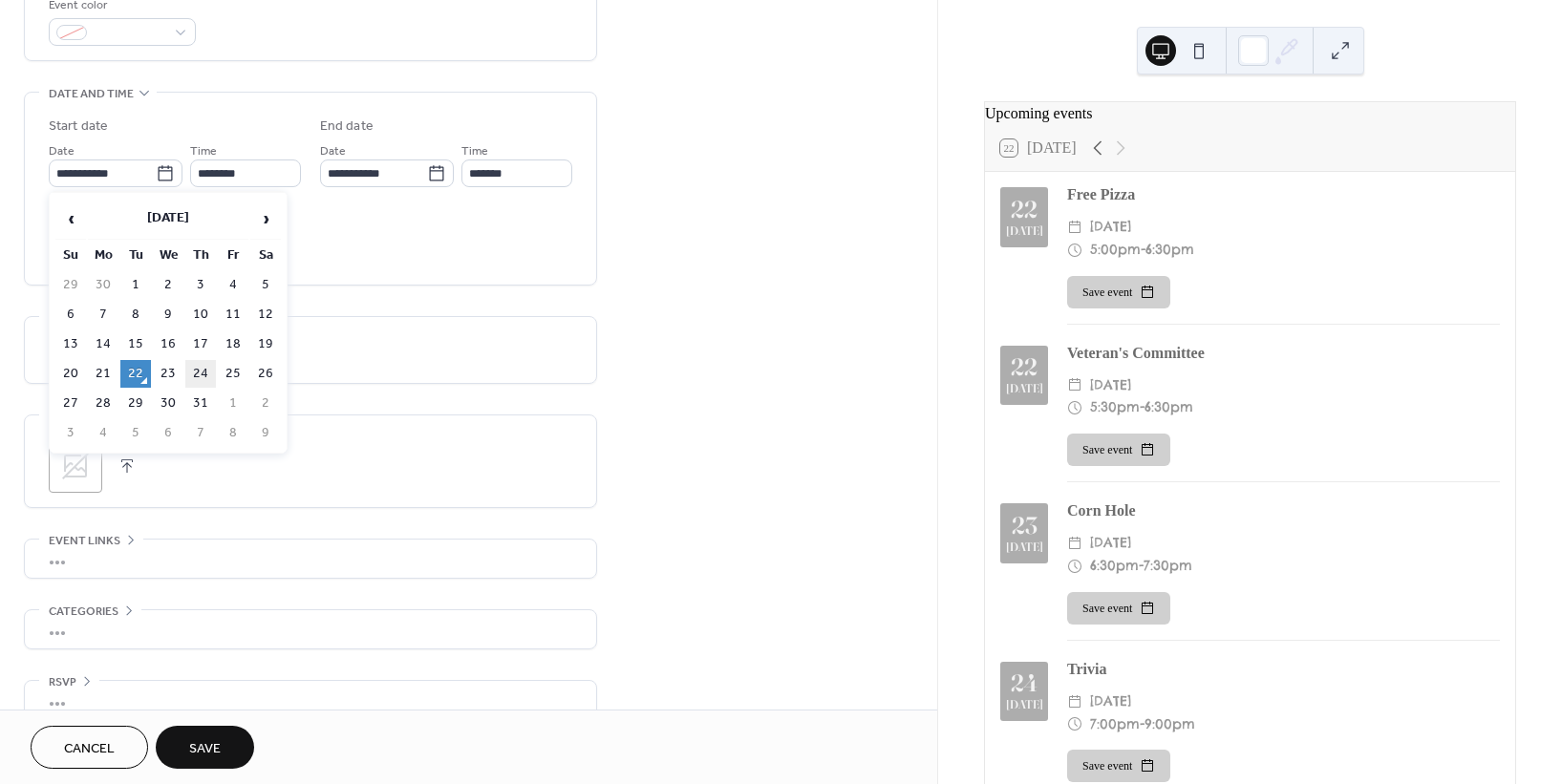 click on "24" at bounding box center (201, 373) 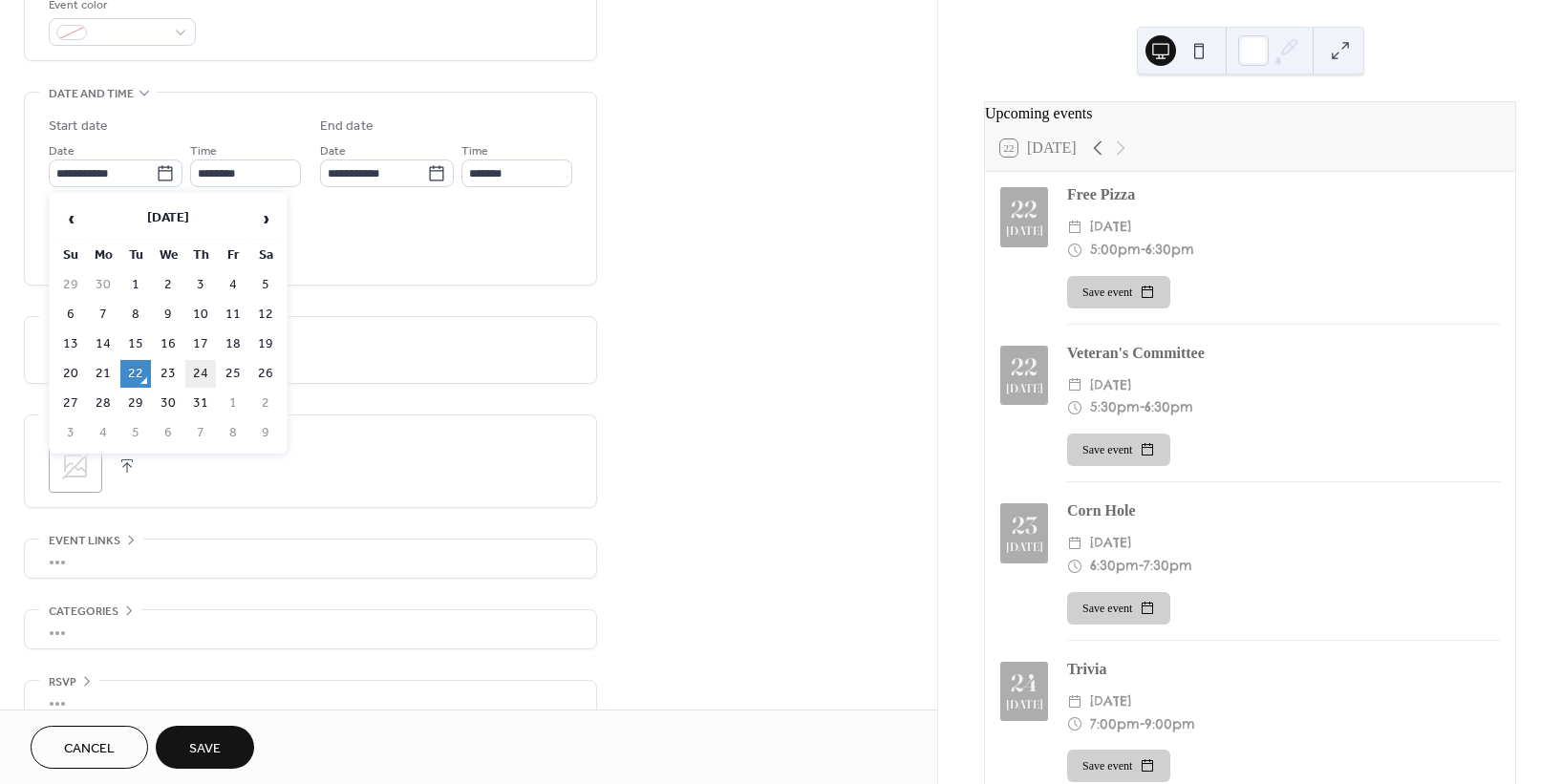 type on "**********" 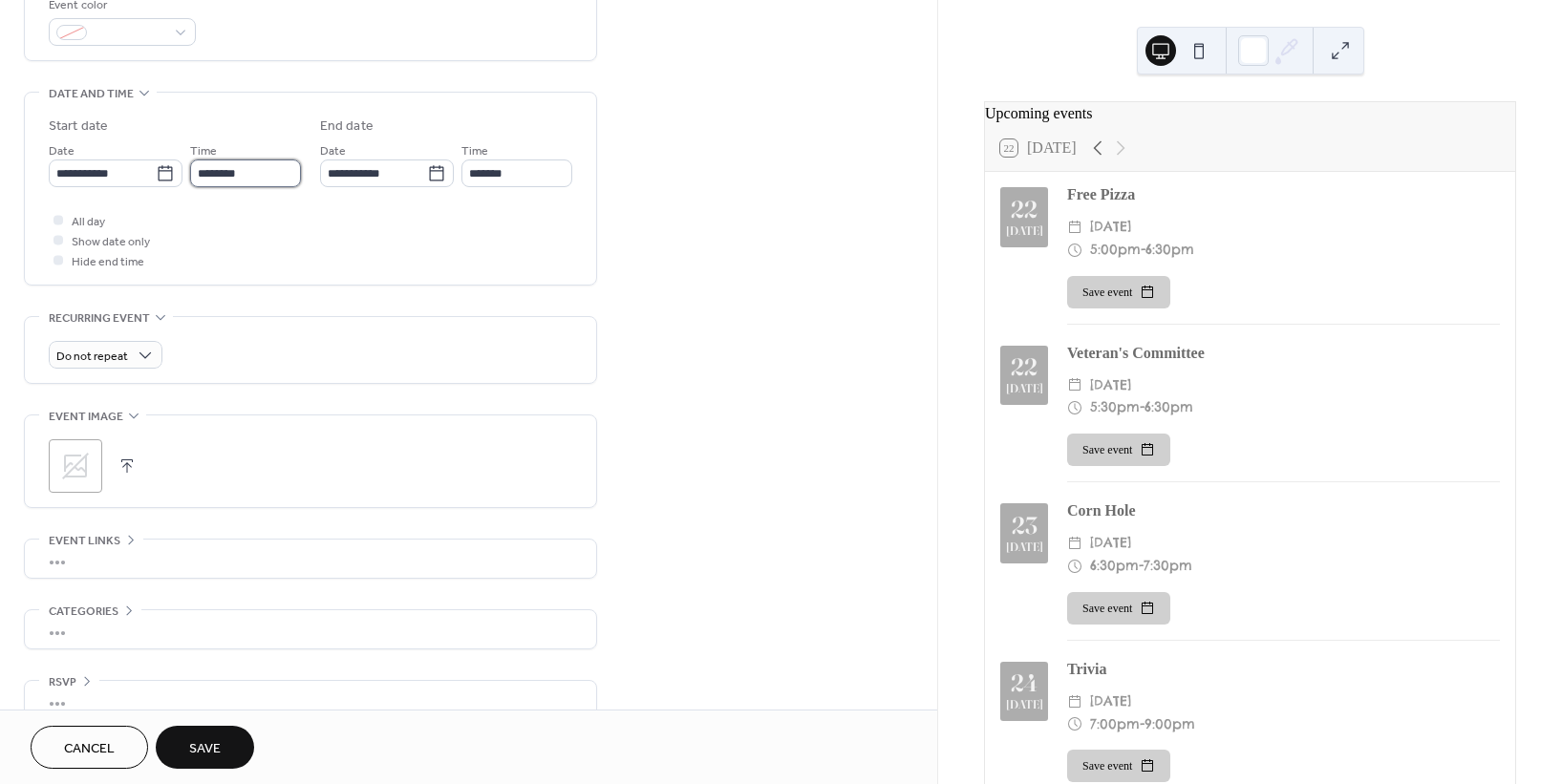 click on "********" at bounding box center (246, 173) 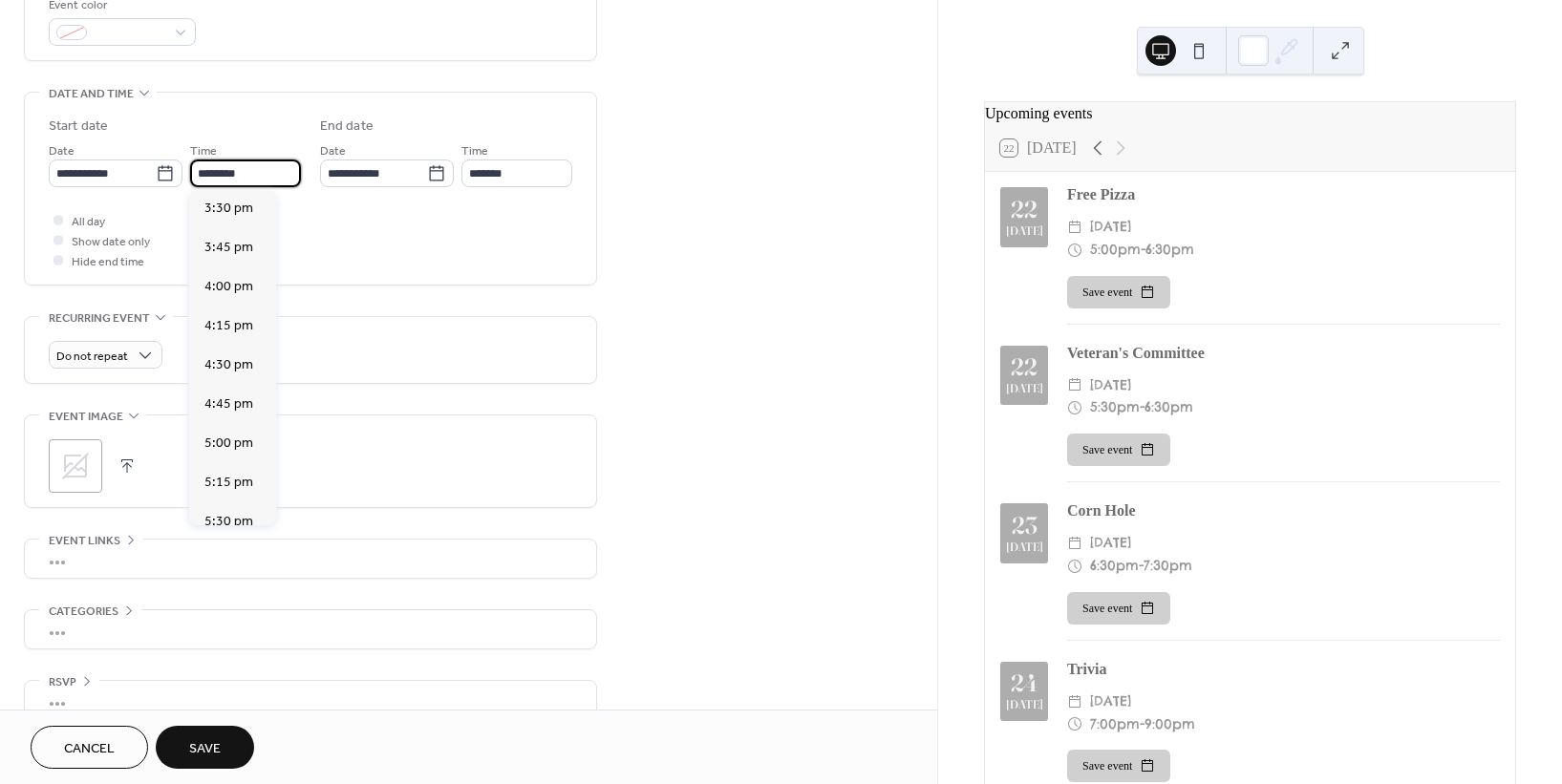 scroll, scrollTop: 2747, scrollLeft: 0, axis: vertical 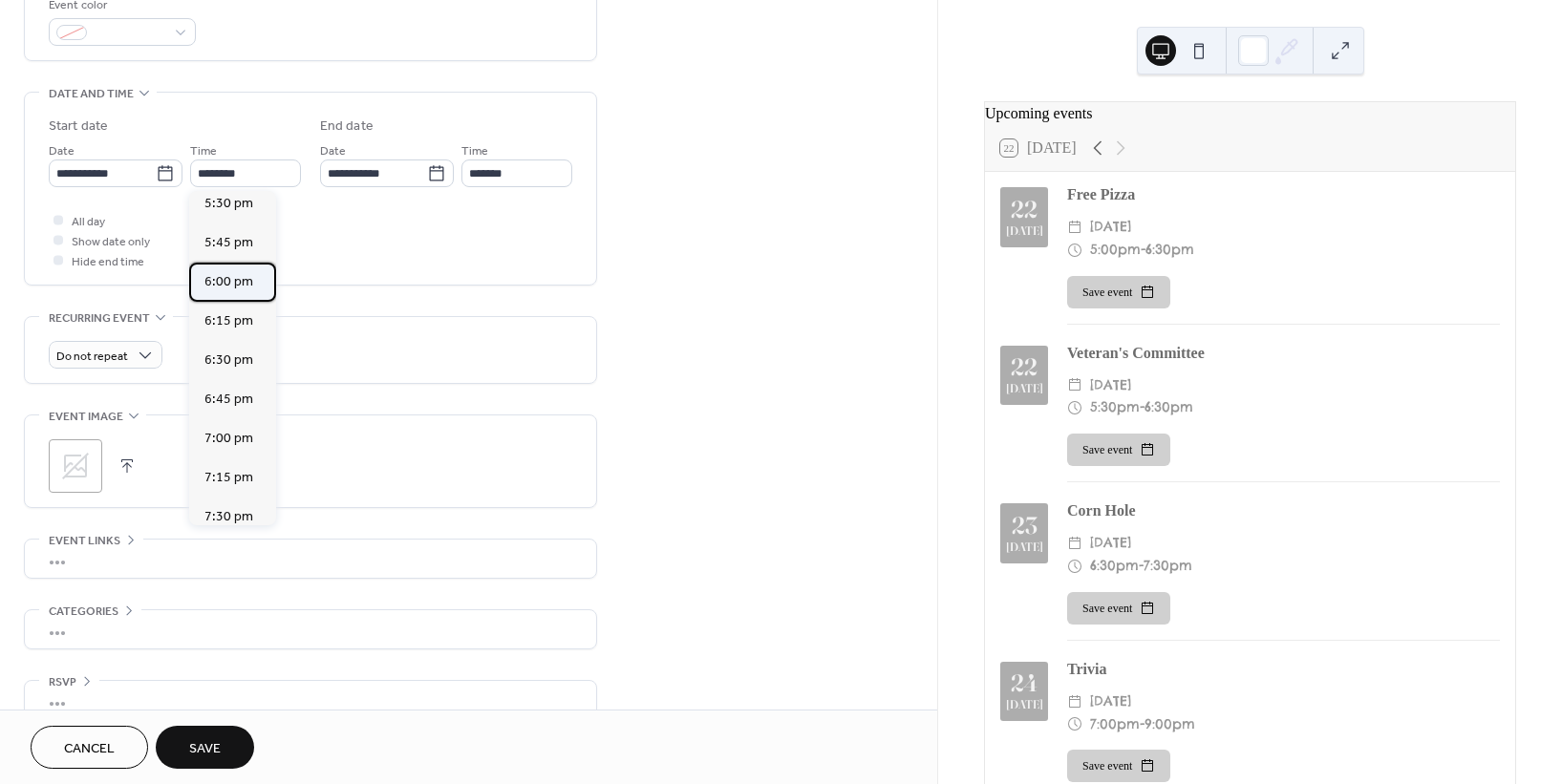 click on "6:00 pm" at bounding box center [228, 281] 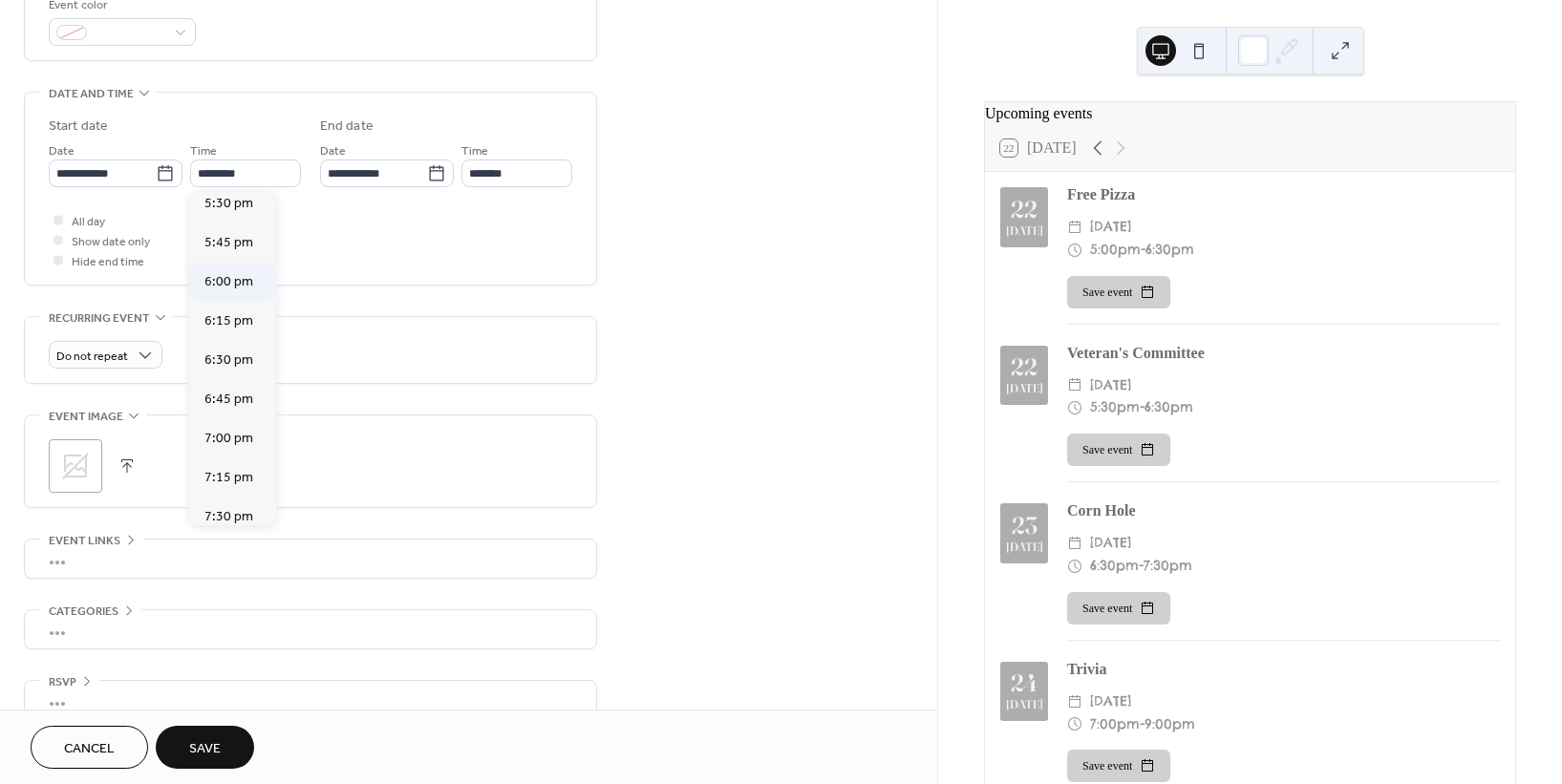 type on "*******" 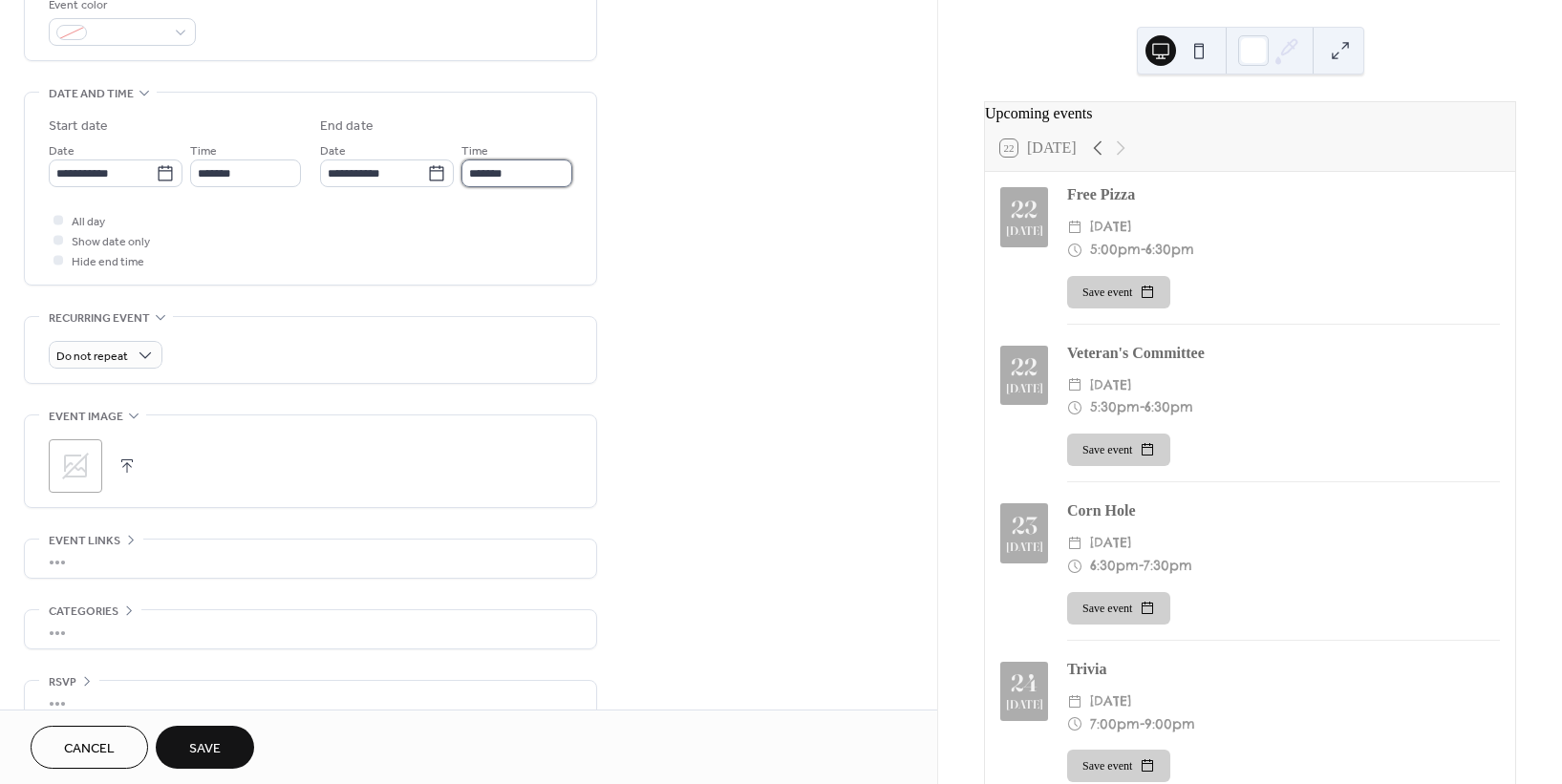 click on "*******" at bounding box center (517, 173) 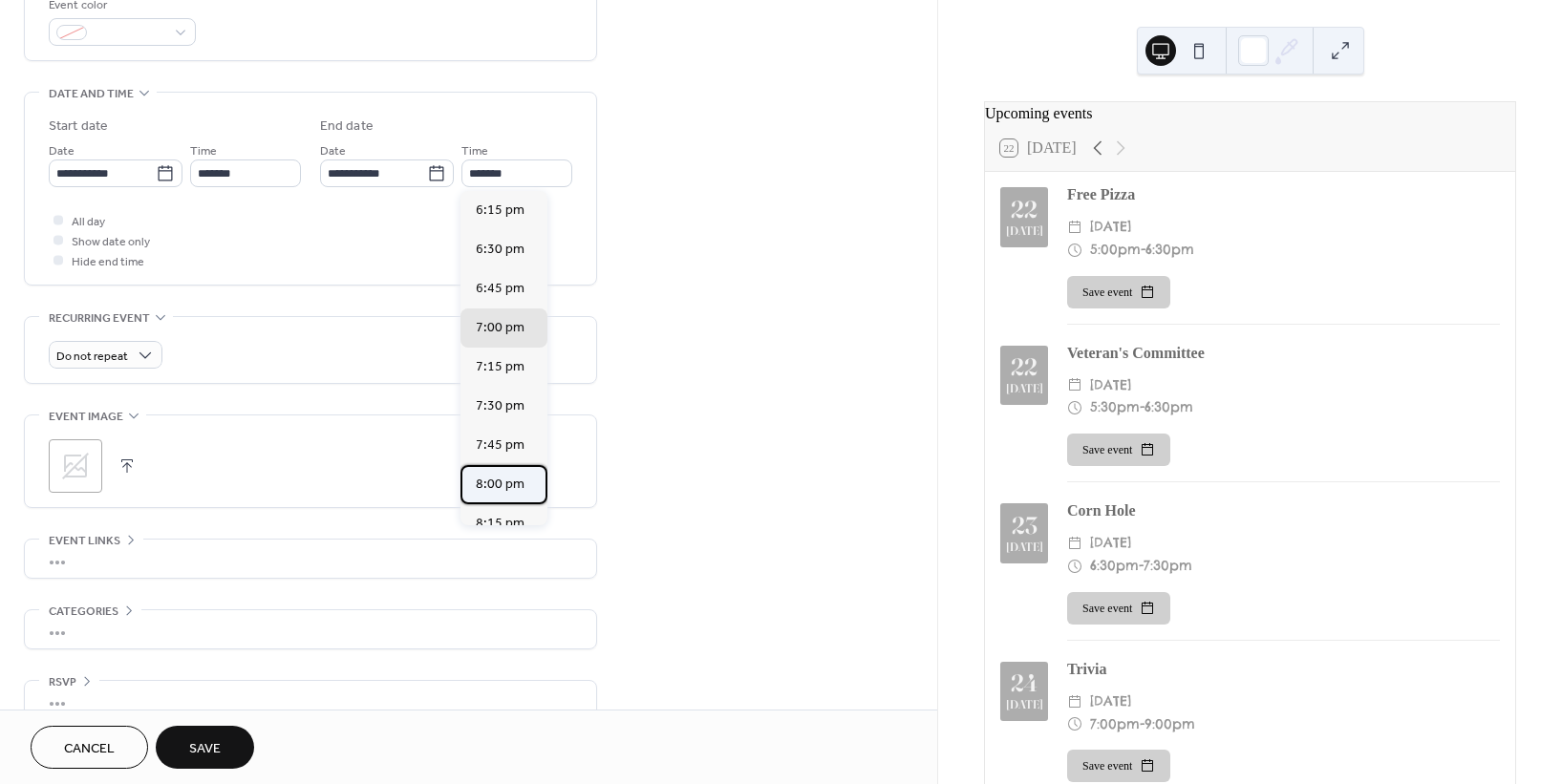 click on "8:00 pm" at bounding box center [503, 484] 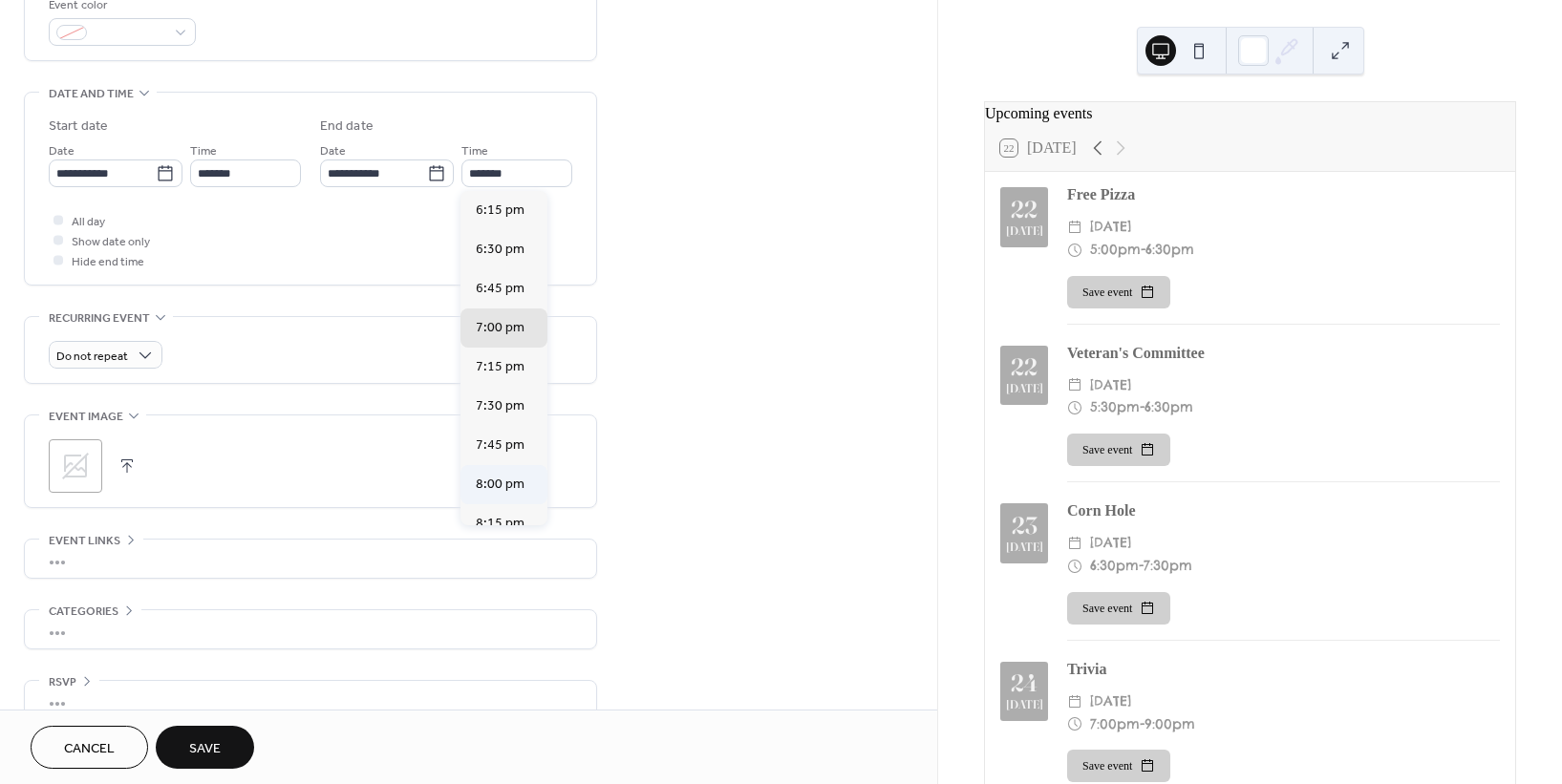 type on "*******" 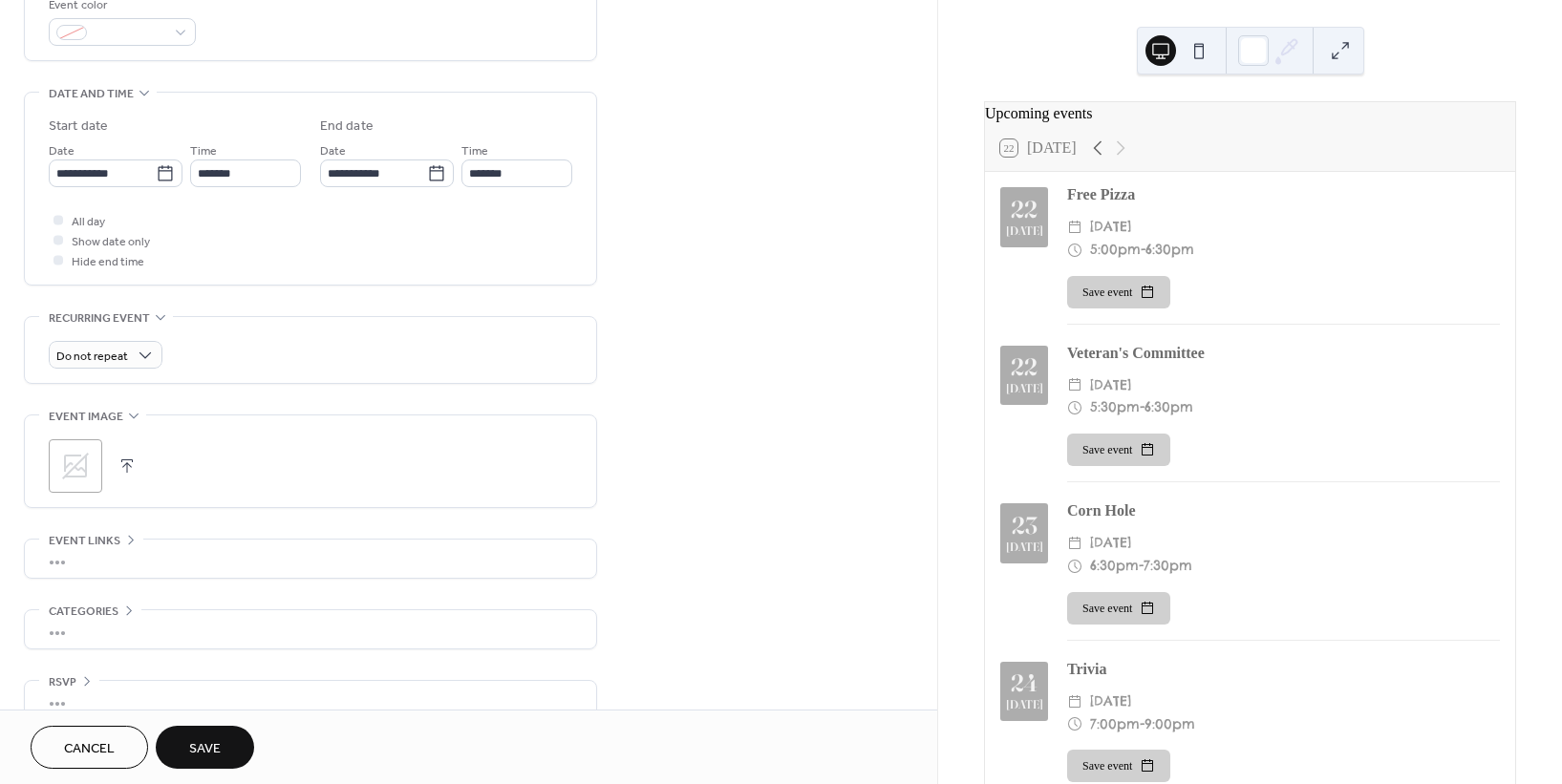 click on "Save" at bounding box center (204, 749) 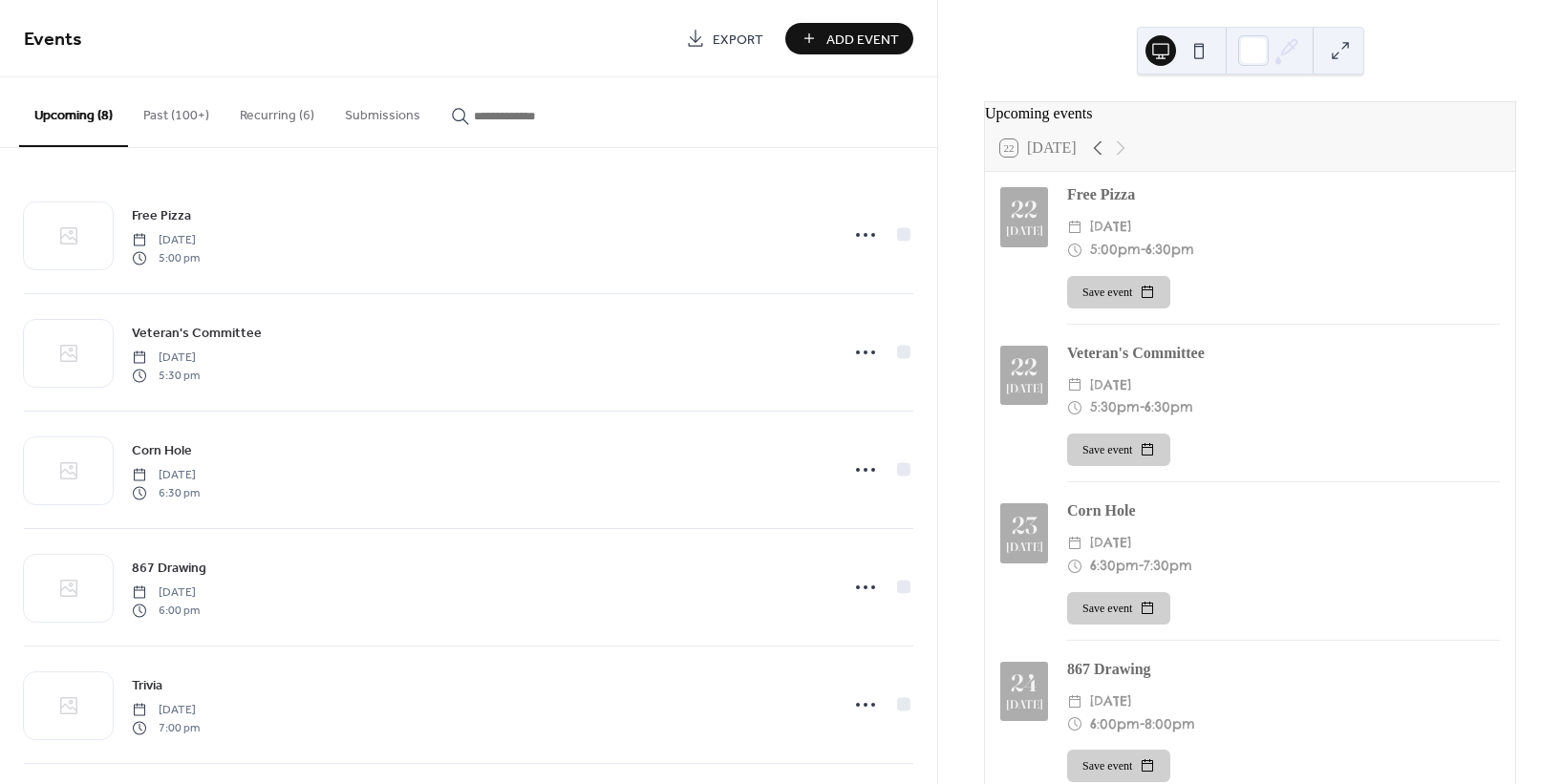 click on "Add Event" at bounding box center [863, 39] 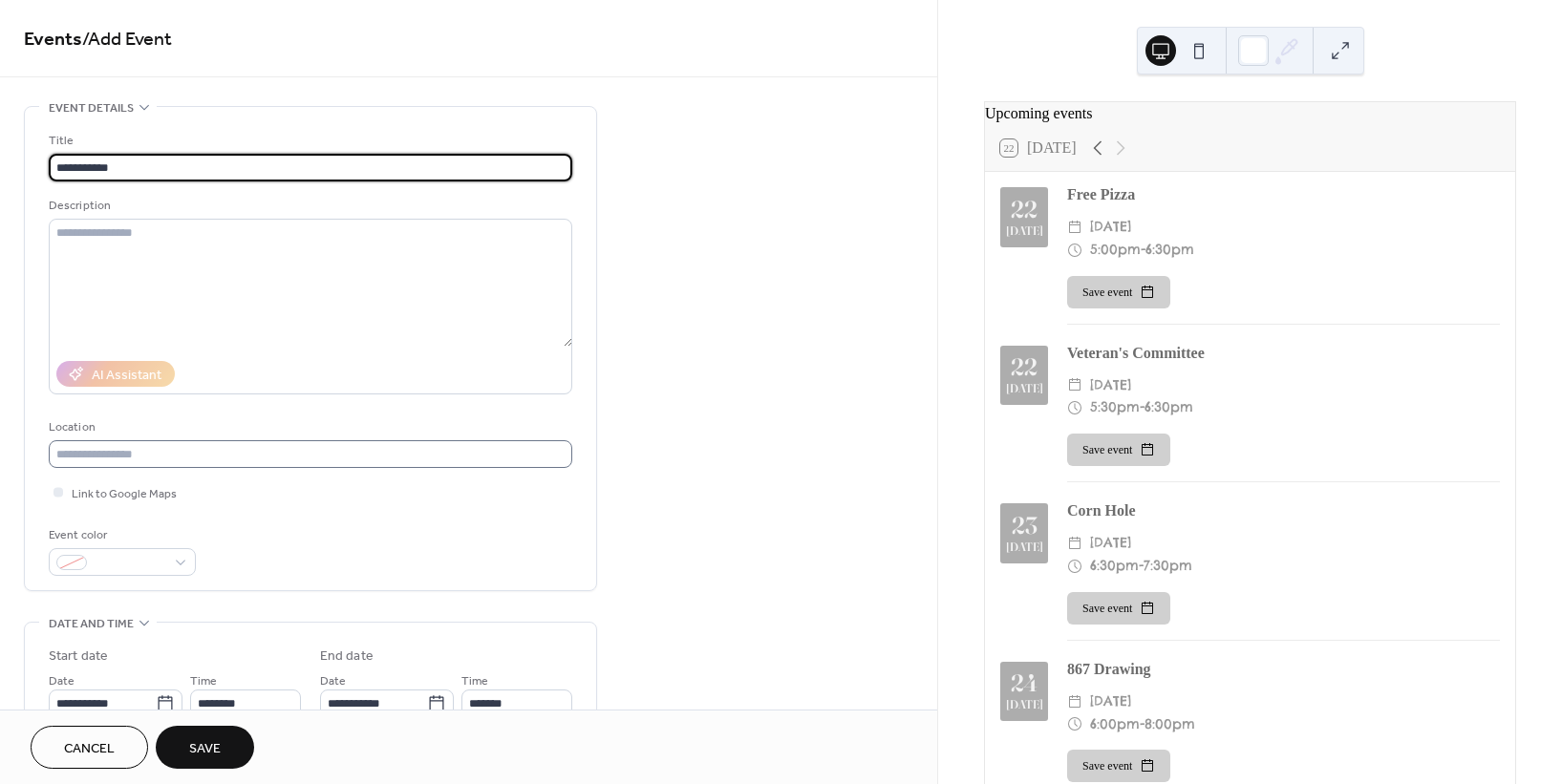 scroll, scrollTop: 530, scrollLeft: 0, axis: vertical 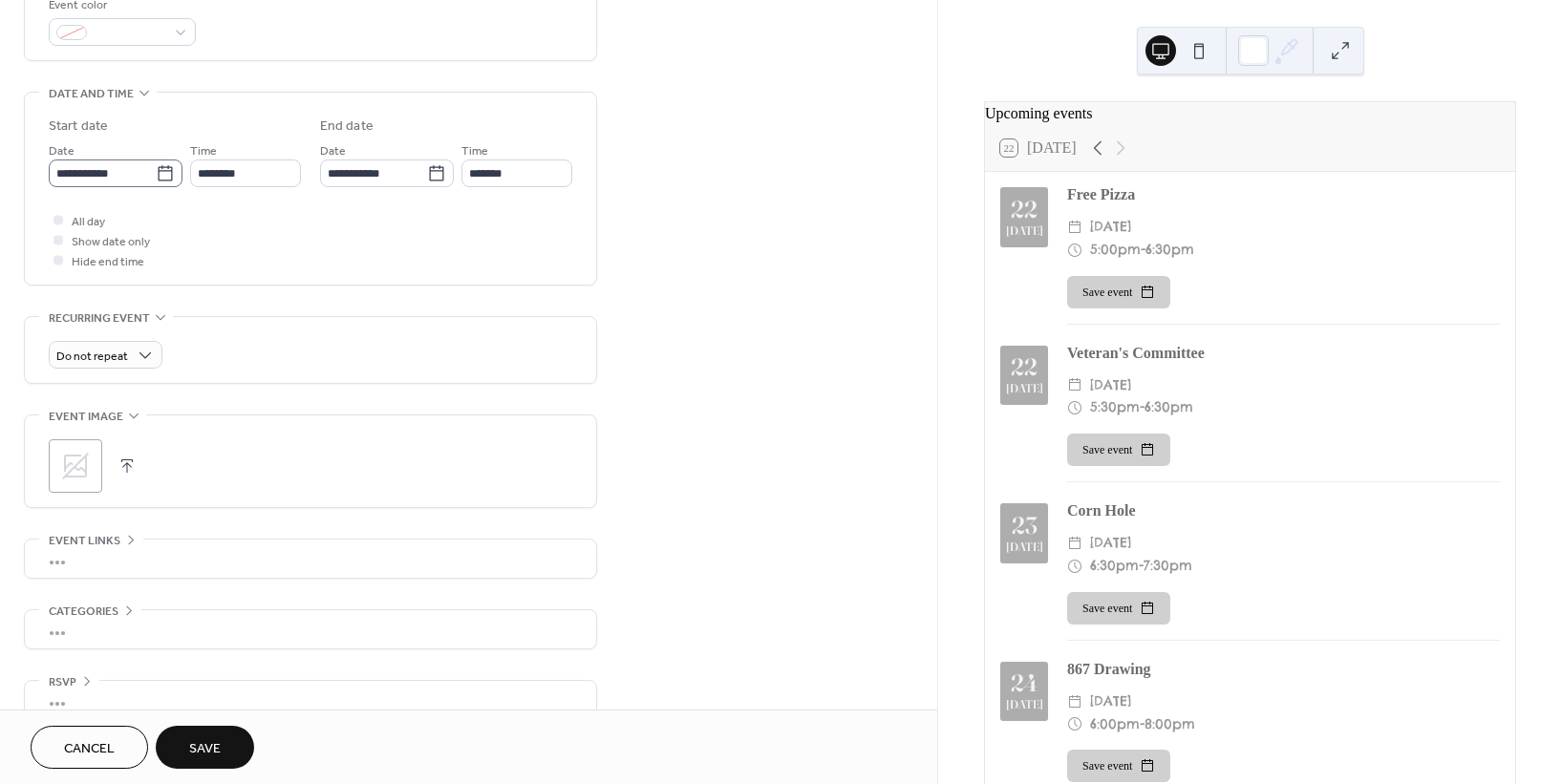 type on "**********" 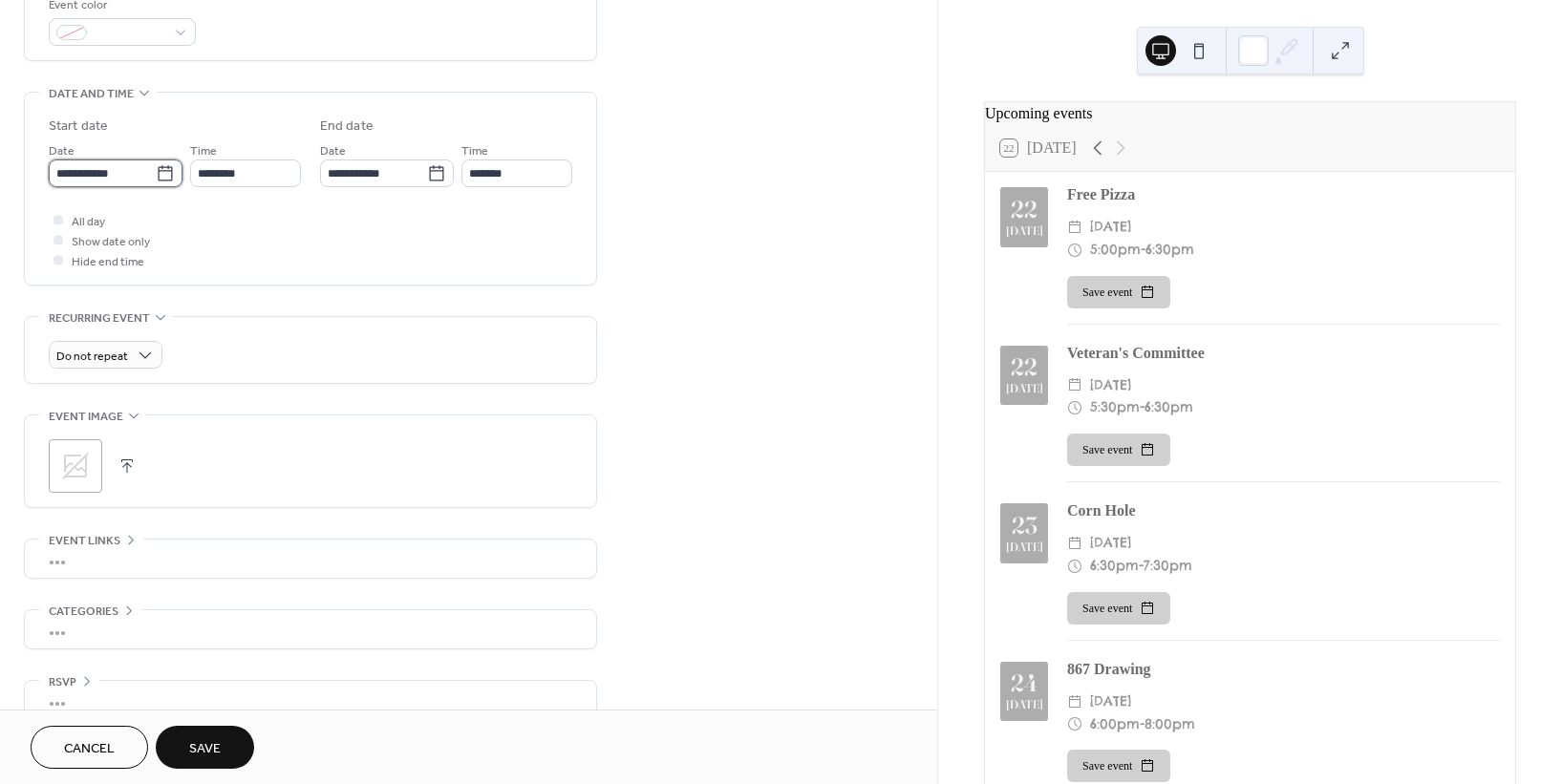 click on "**********" at bounding box center [102, 173] 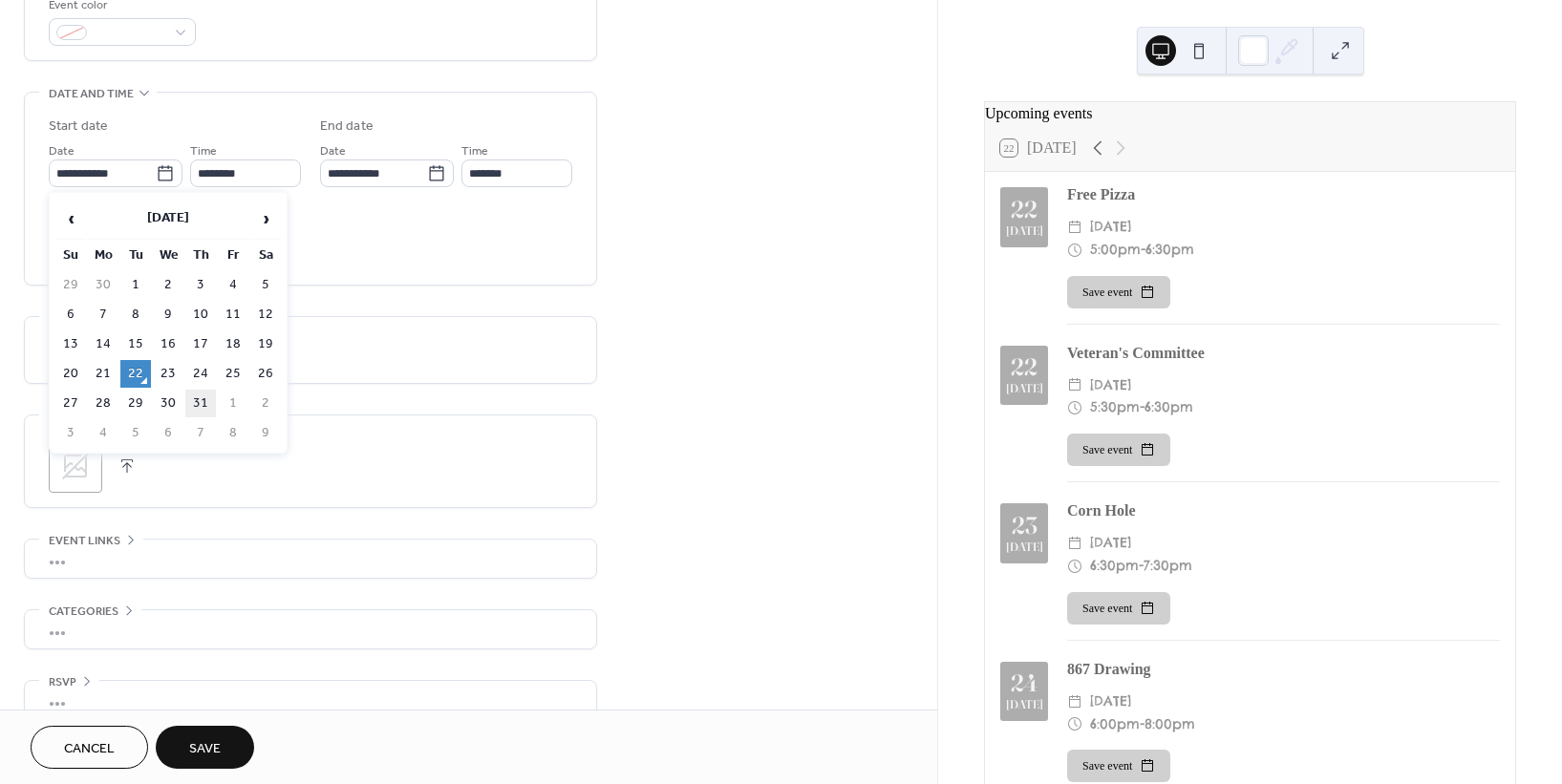 click on "31" at bounding box center (201, 403) 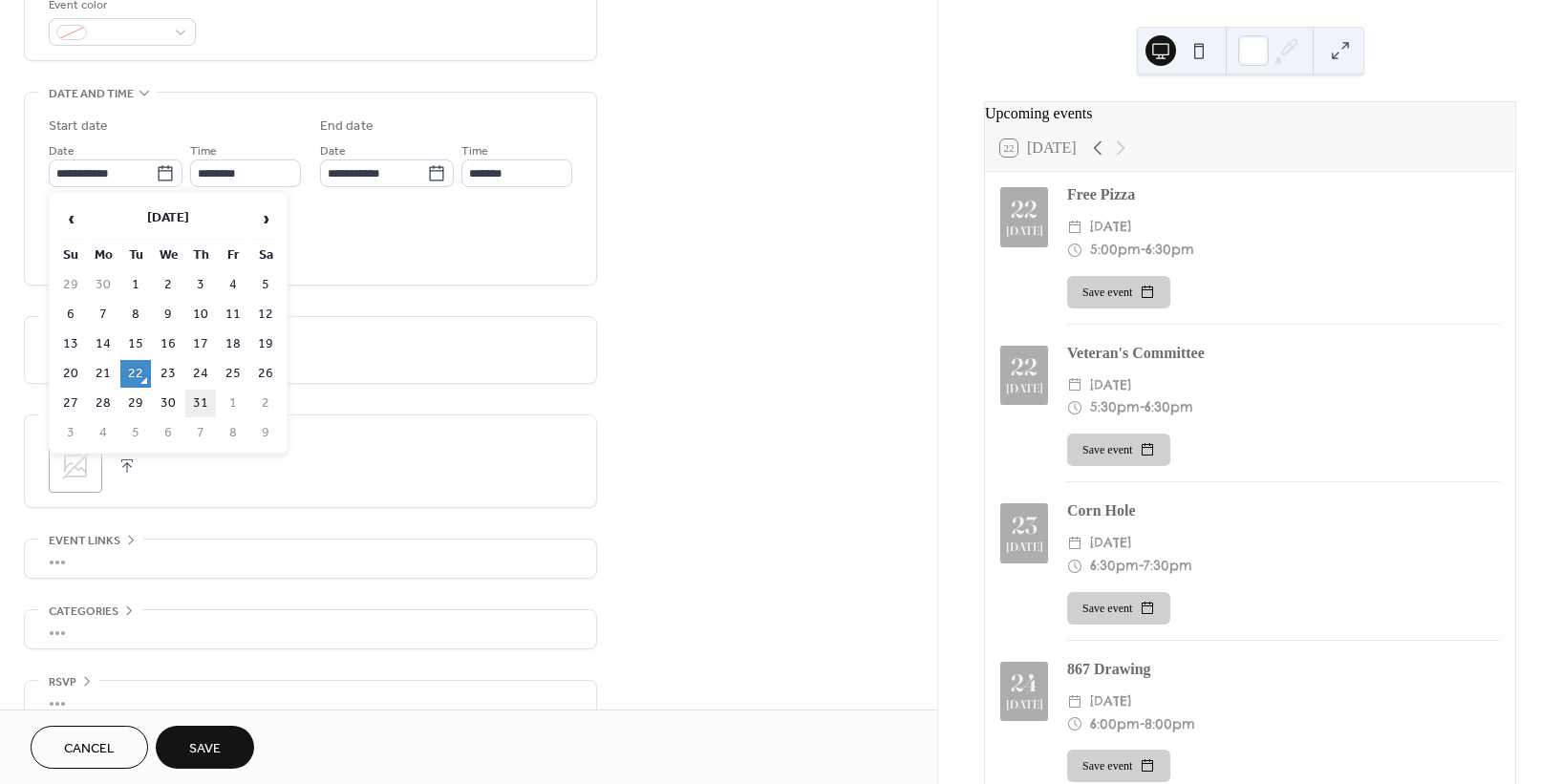 type on "**********" 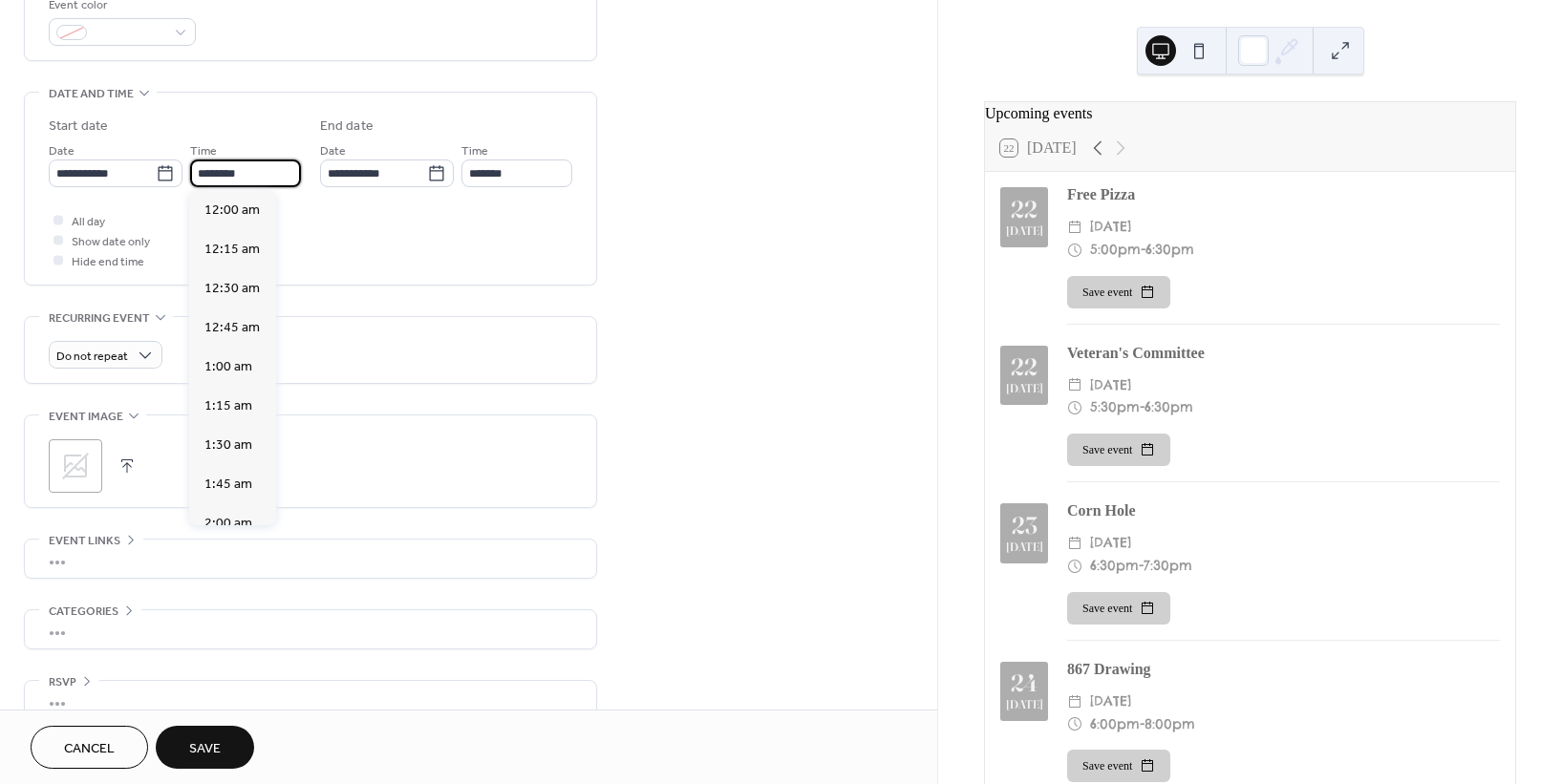 click on "********" at bounding box center (246, 173) 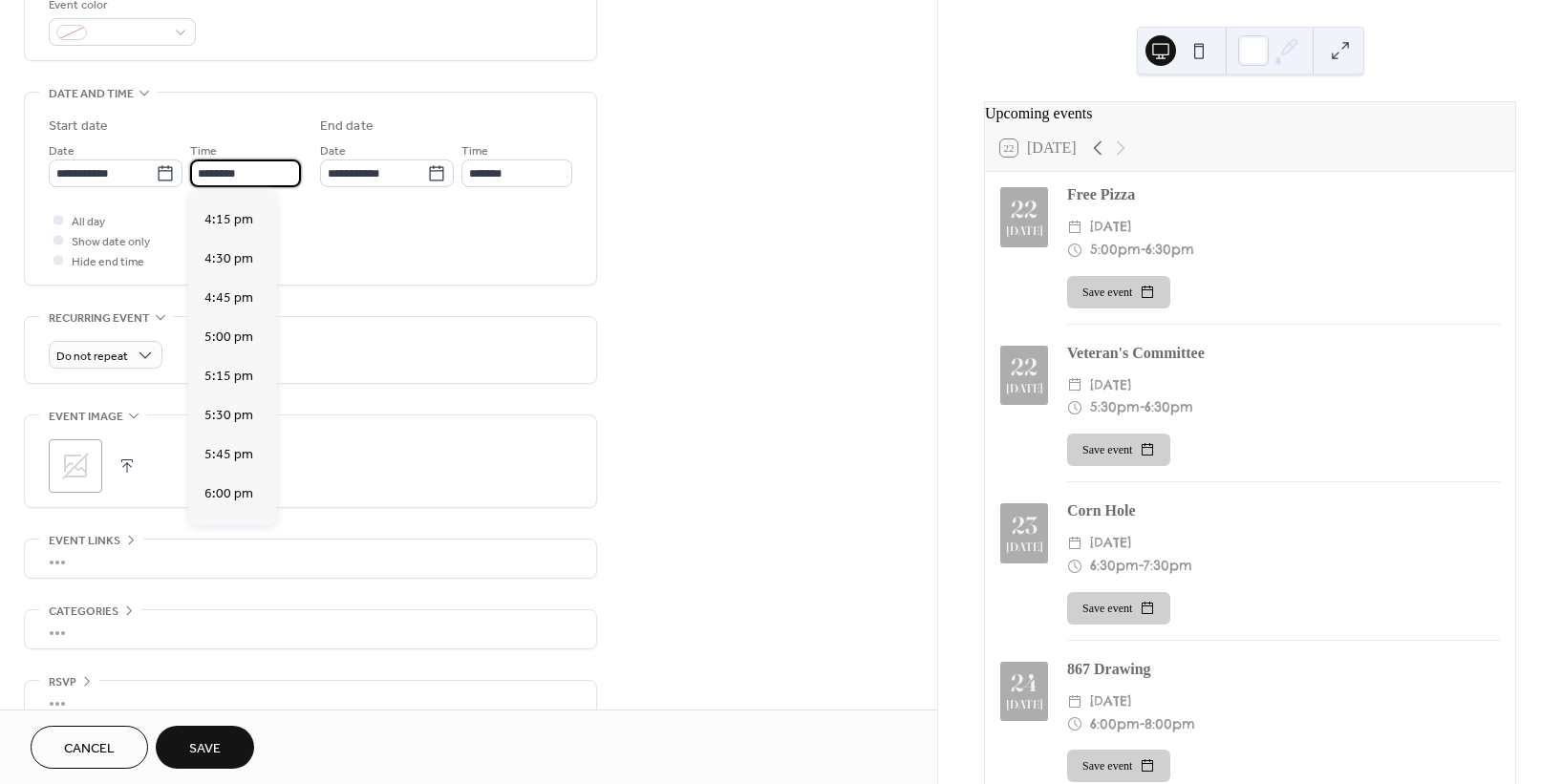 scroll, scrollTop: 2641, scrollLeft: 0, axis: vertical 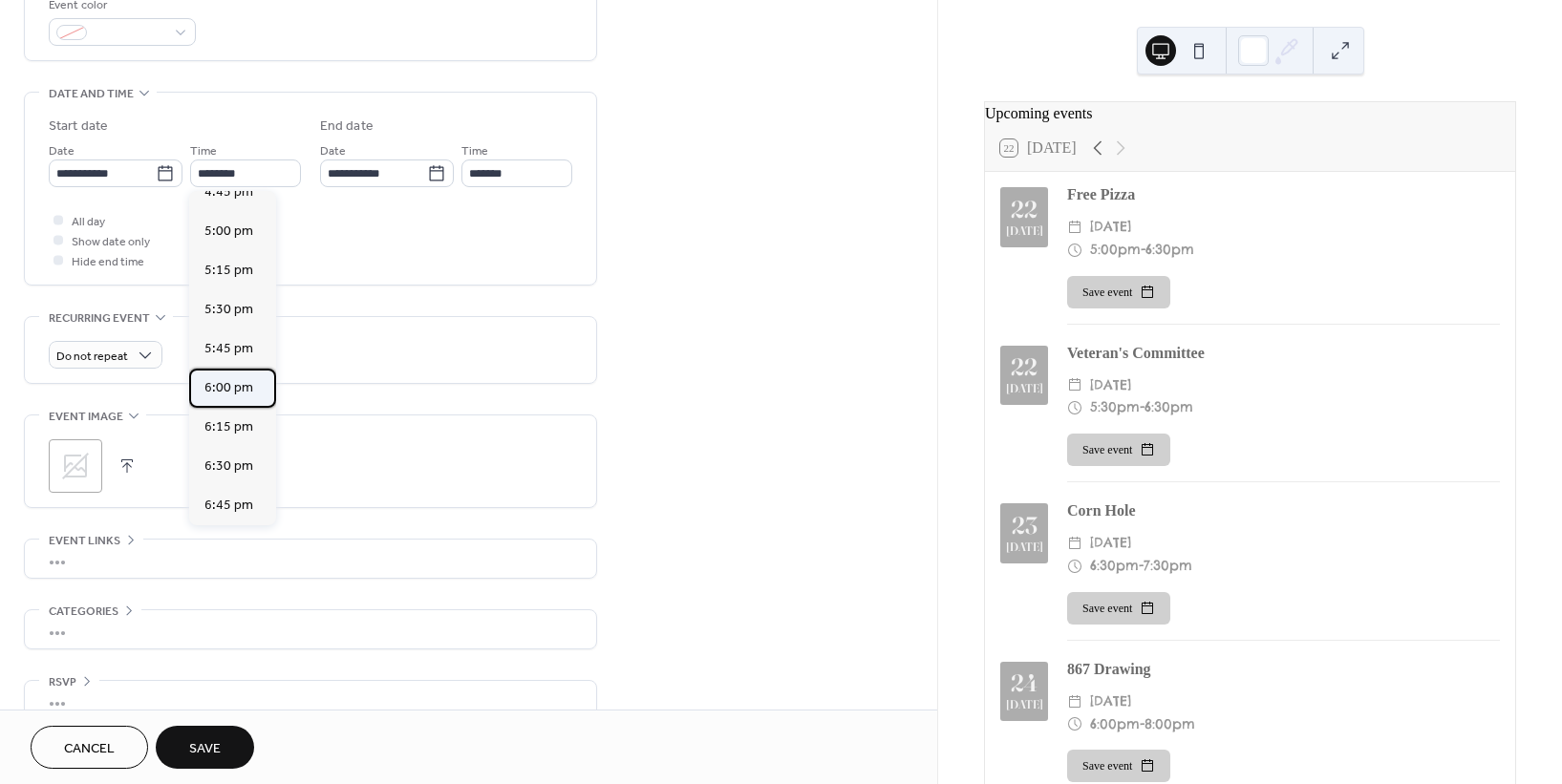 click on "6:00 pm" at bounding box center (228, 387) 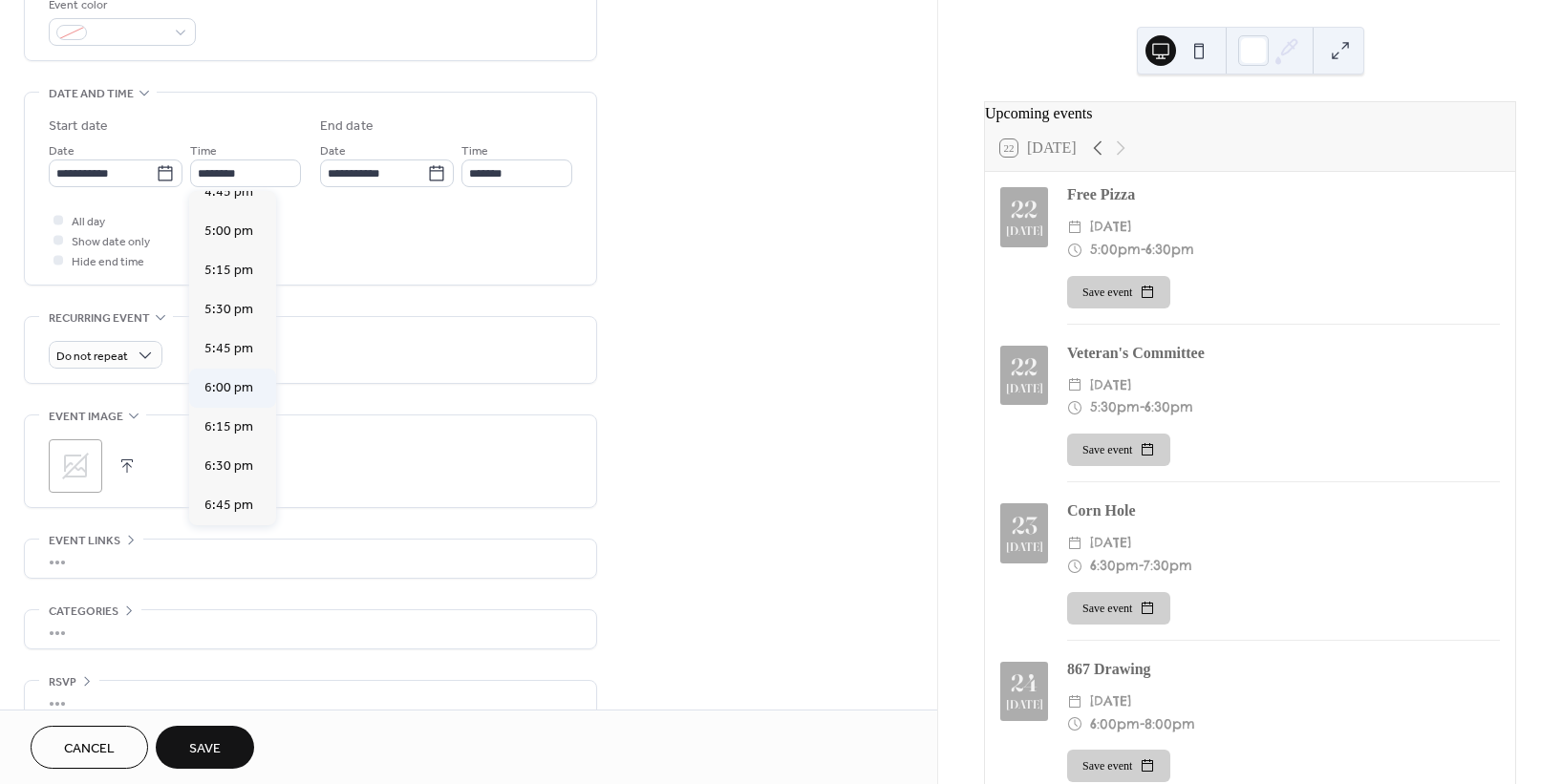 type on "*******" 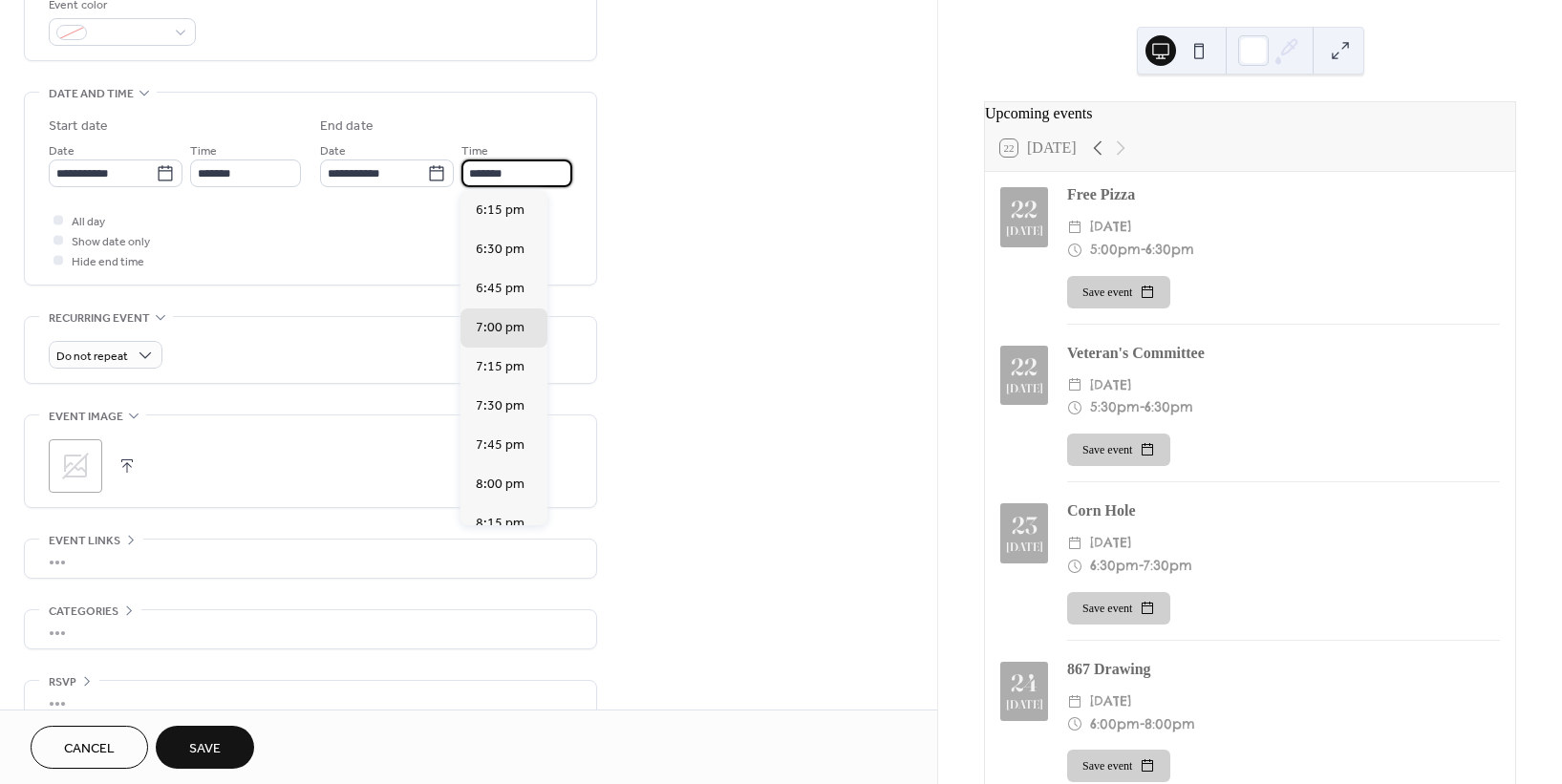 click on "*******" at bounding box center (517, 173) 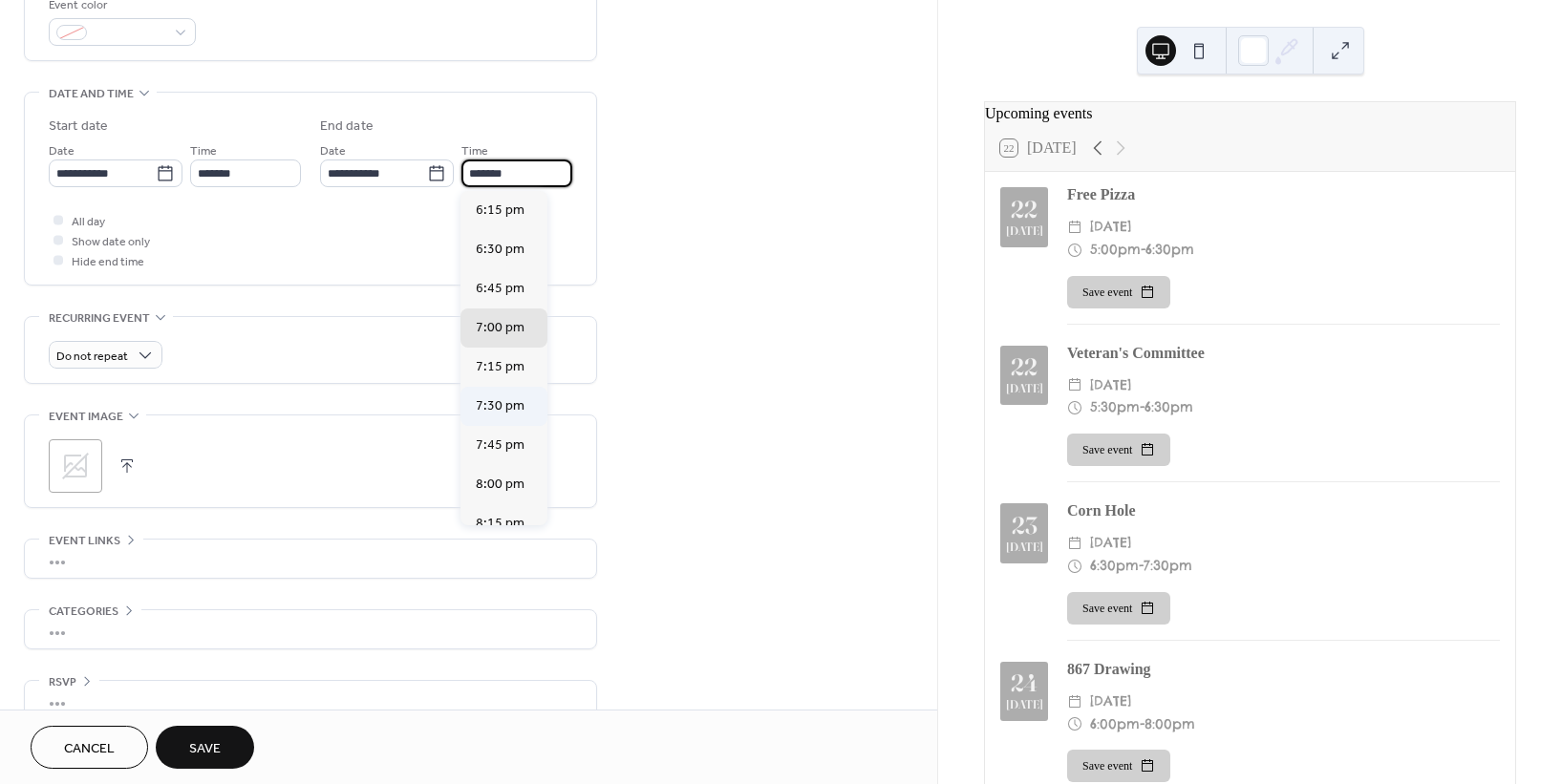 scroll, scrollTop: 106, scrollLeft: 0, axis: vertical 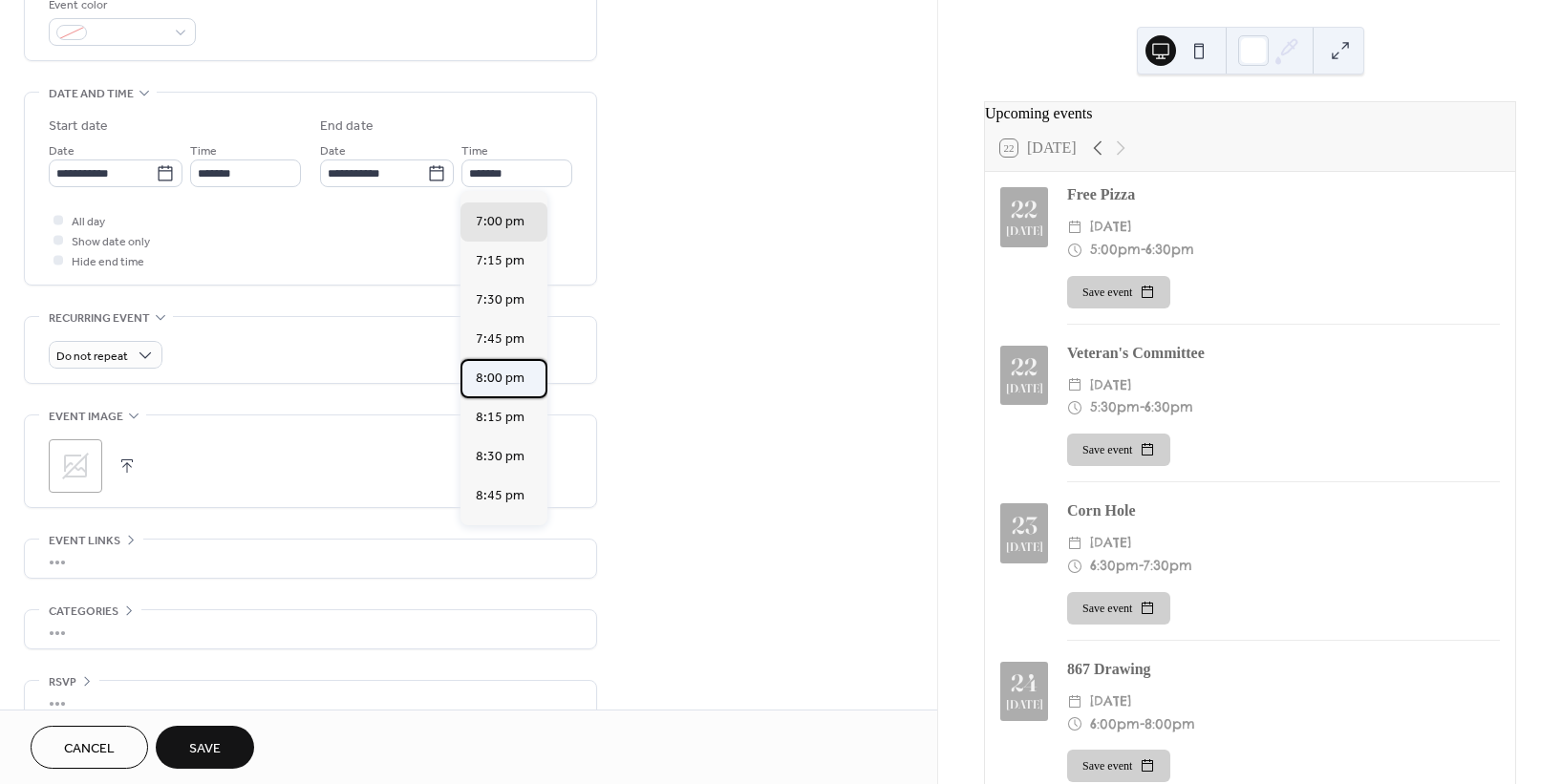 click on "8:00 pm" at bounding box center [500, 377] 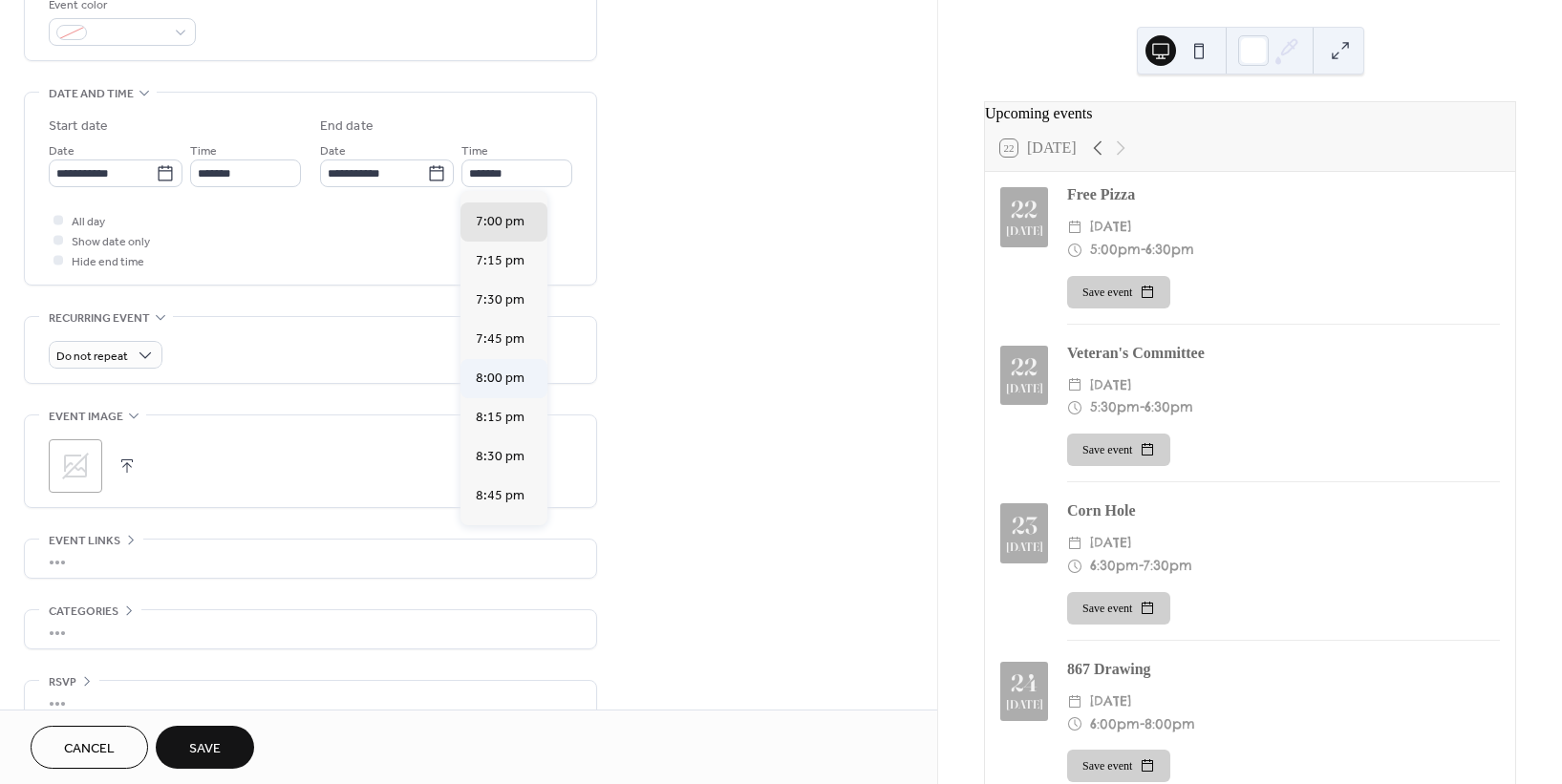type on "*******" 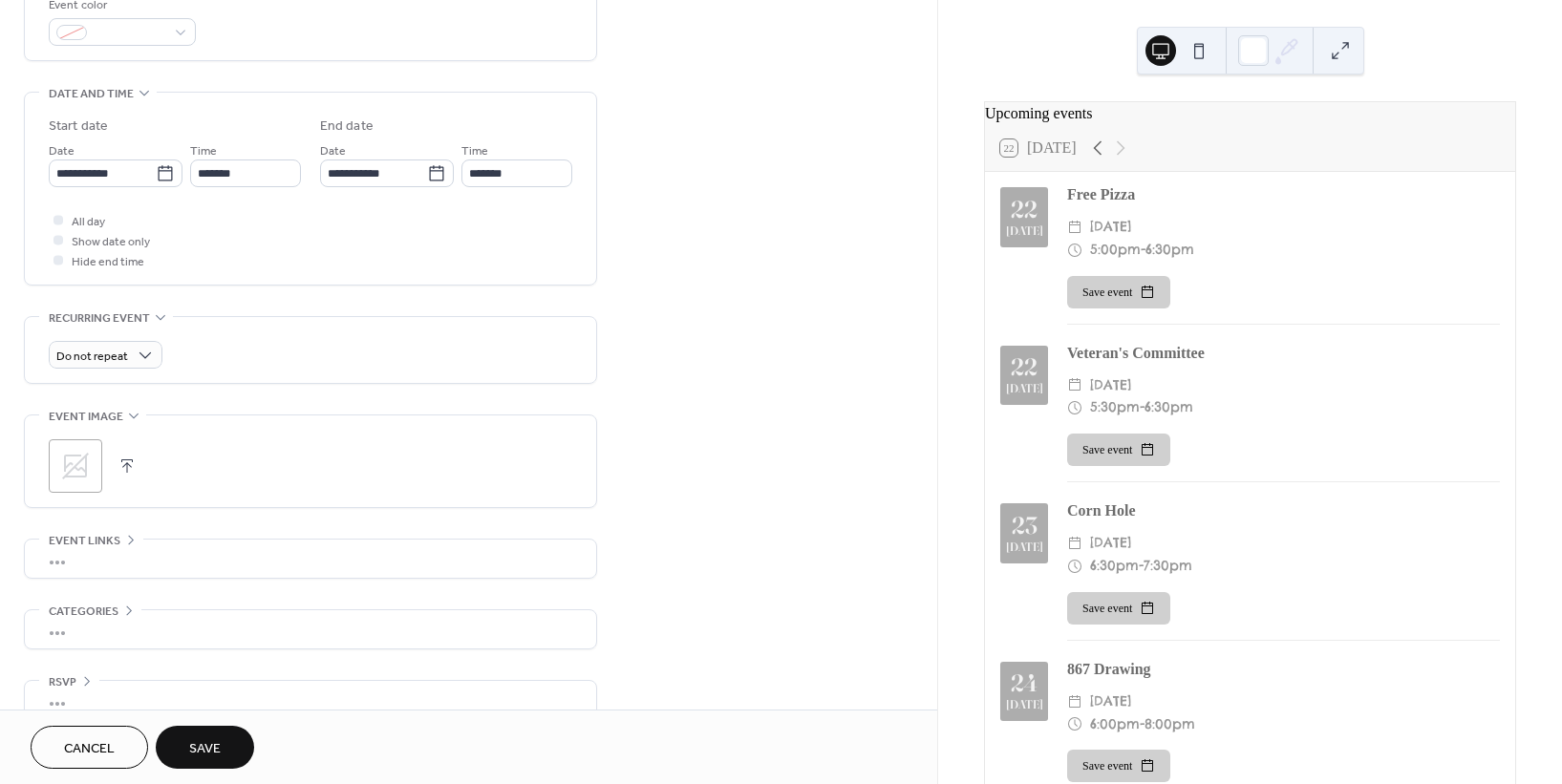 click on "Save" at bounding box center [204, 749] 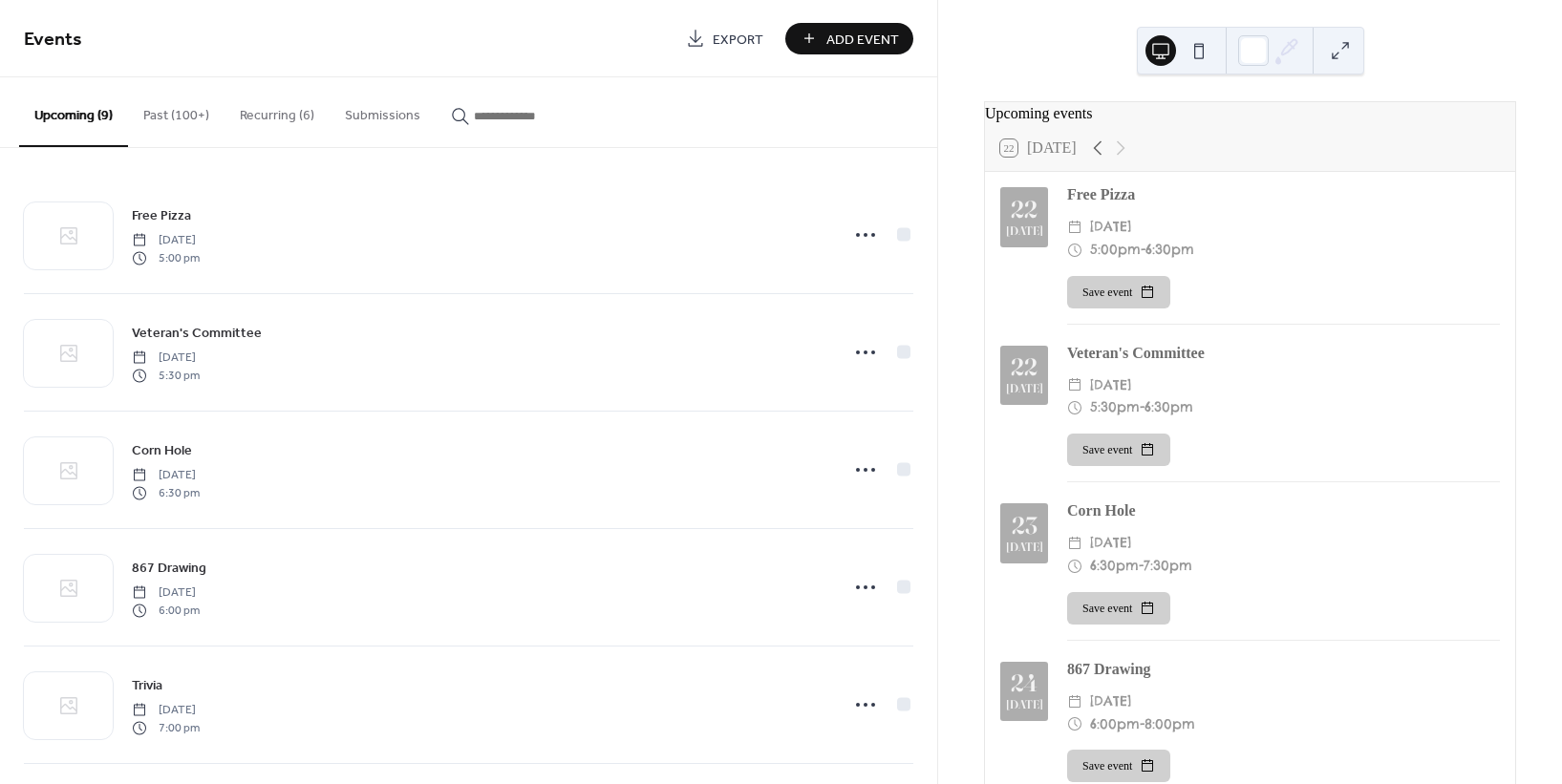 click on "Add Event" at bounding box center (863, 39) 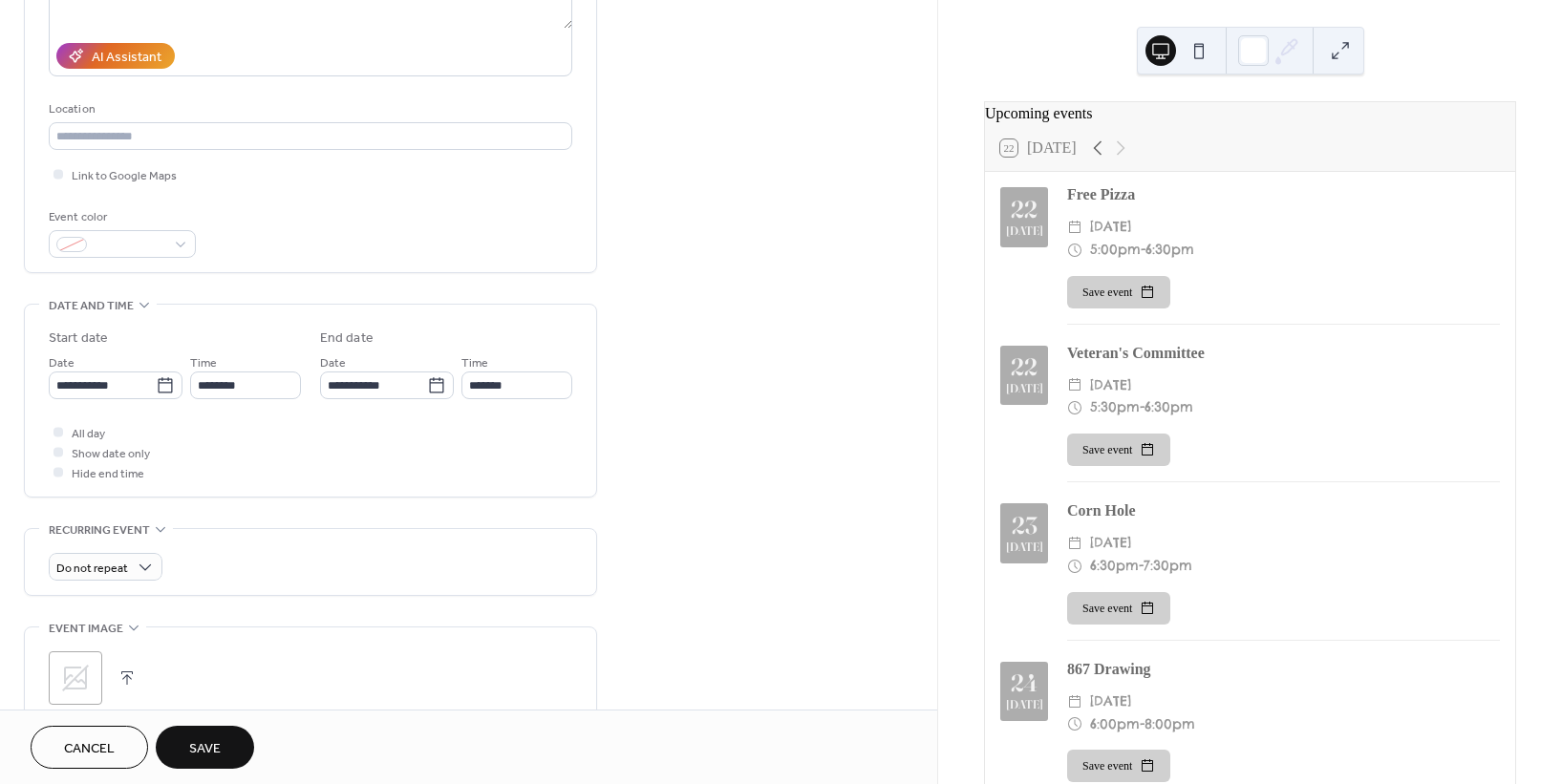 scroll, scrollTop: 424, scrollLeft: 0, axis: vertical 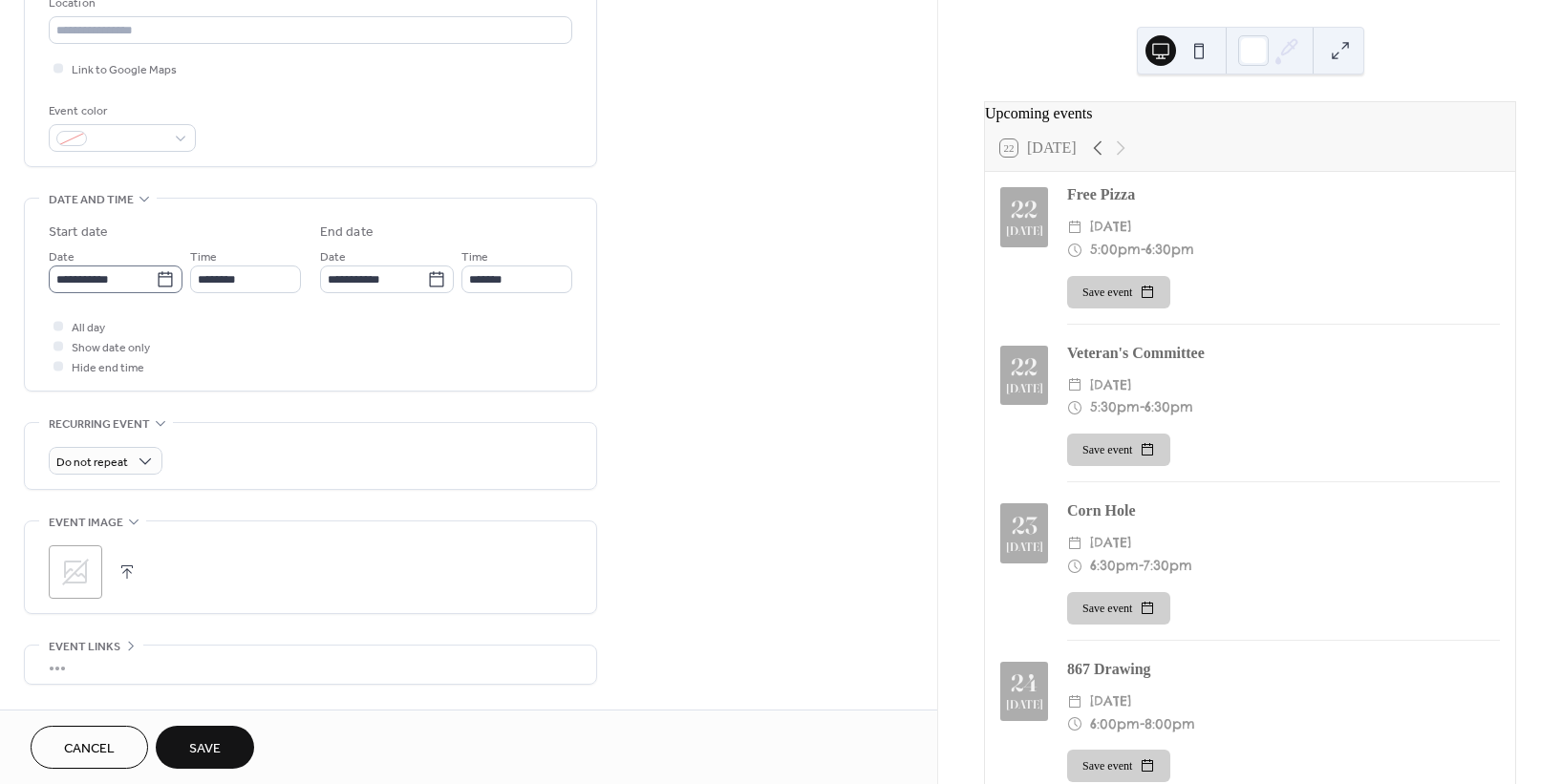 type on "**********" 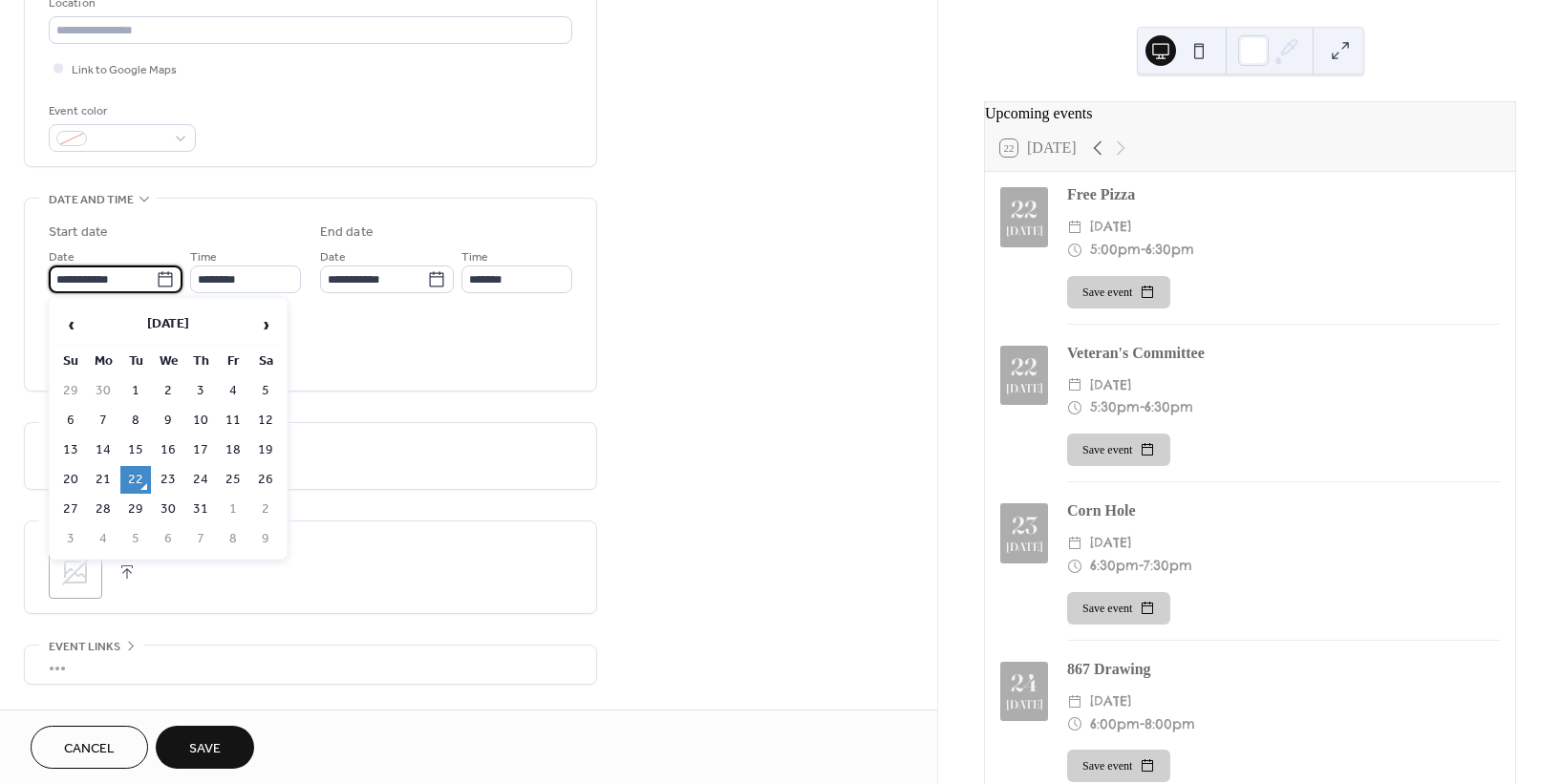 click on "**********" at bounding box center [102, 279] 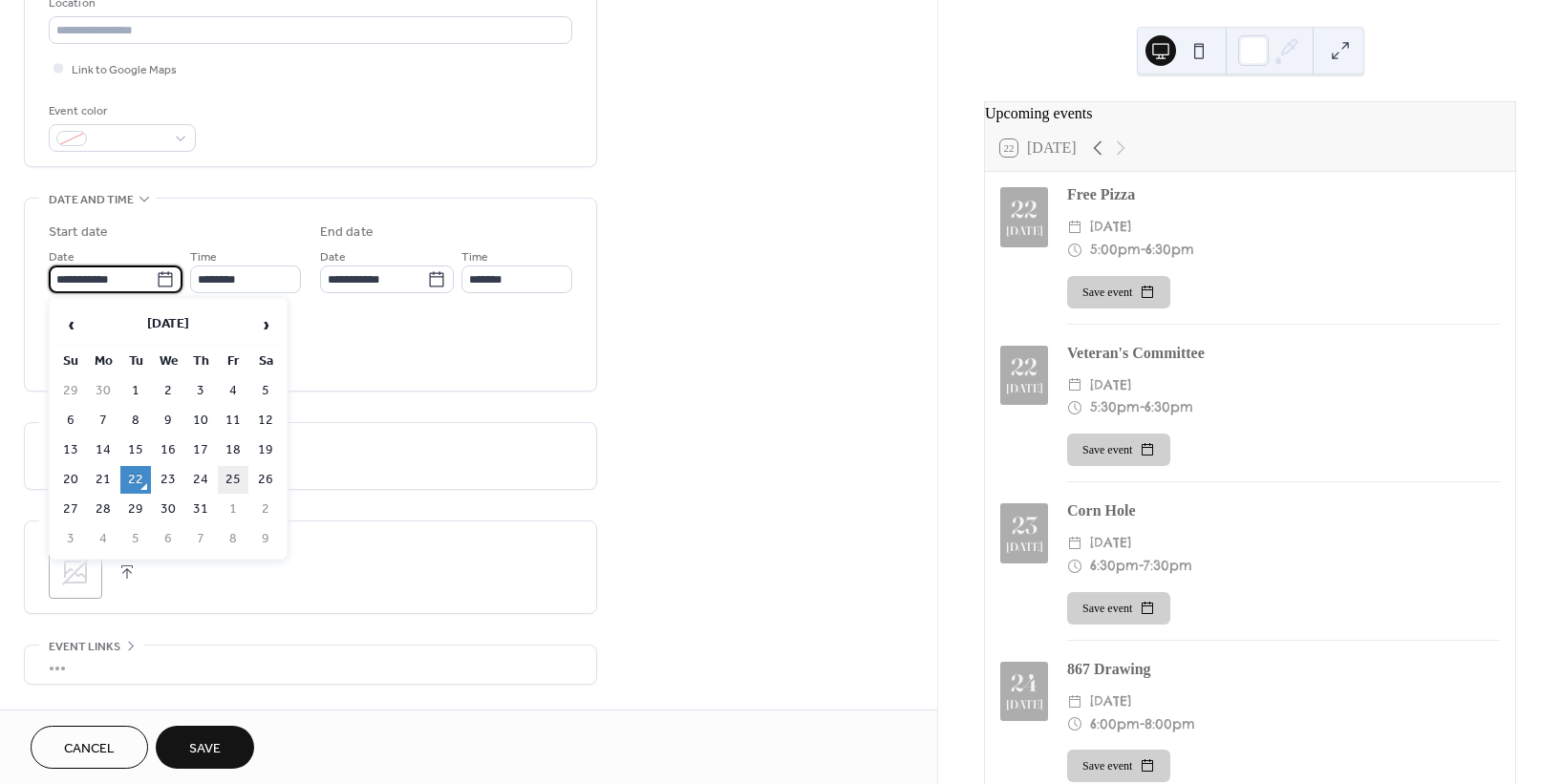 click on "25" at bounding box center (233, 479) 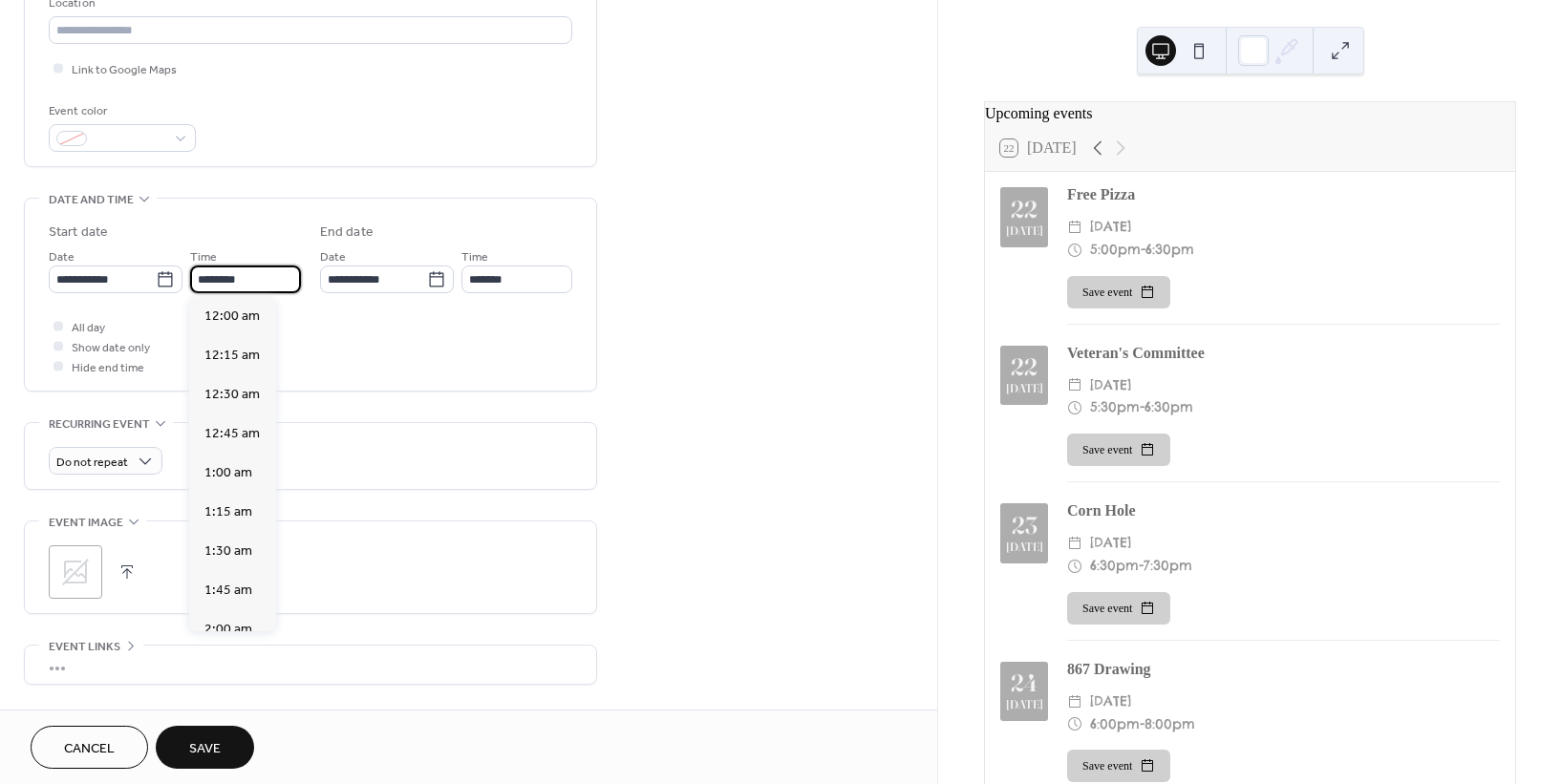 click on "********" at bounding box center [246, 279] 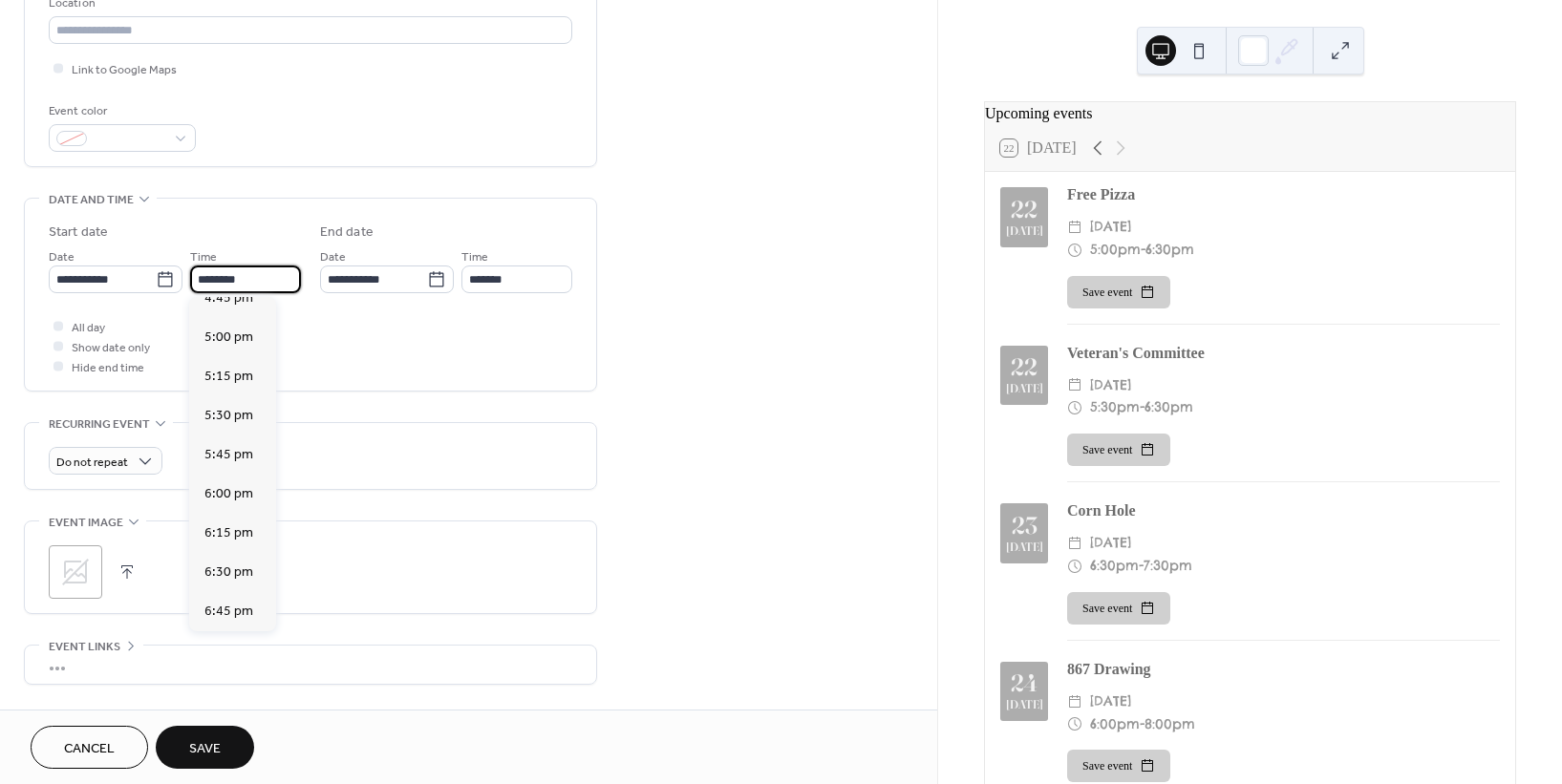 scroll, scrollTop: 2960, scrollLeft: 0, axis: vertical 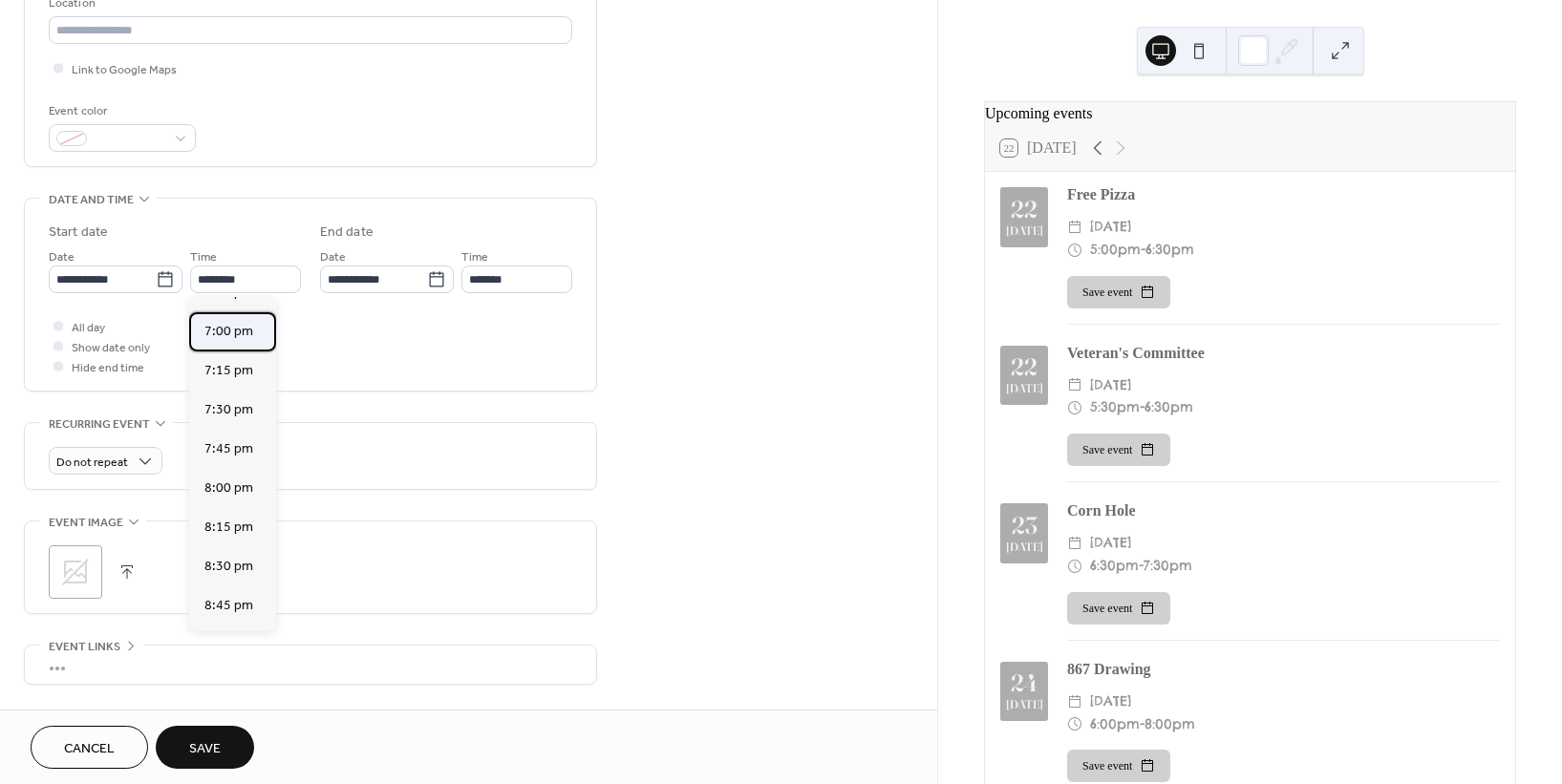 click on "7:00 pm" at bounding box center [228, 330] 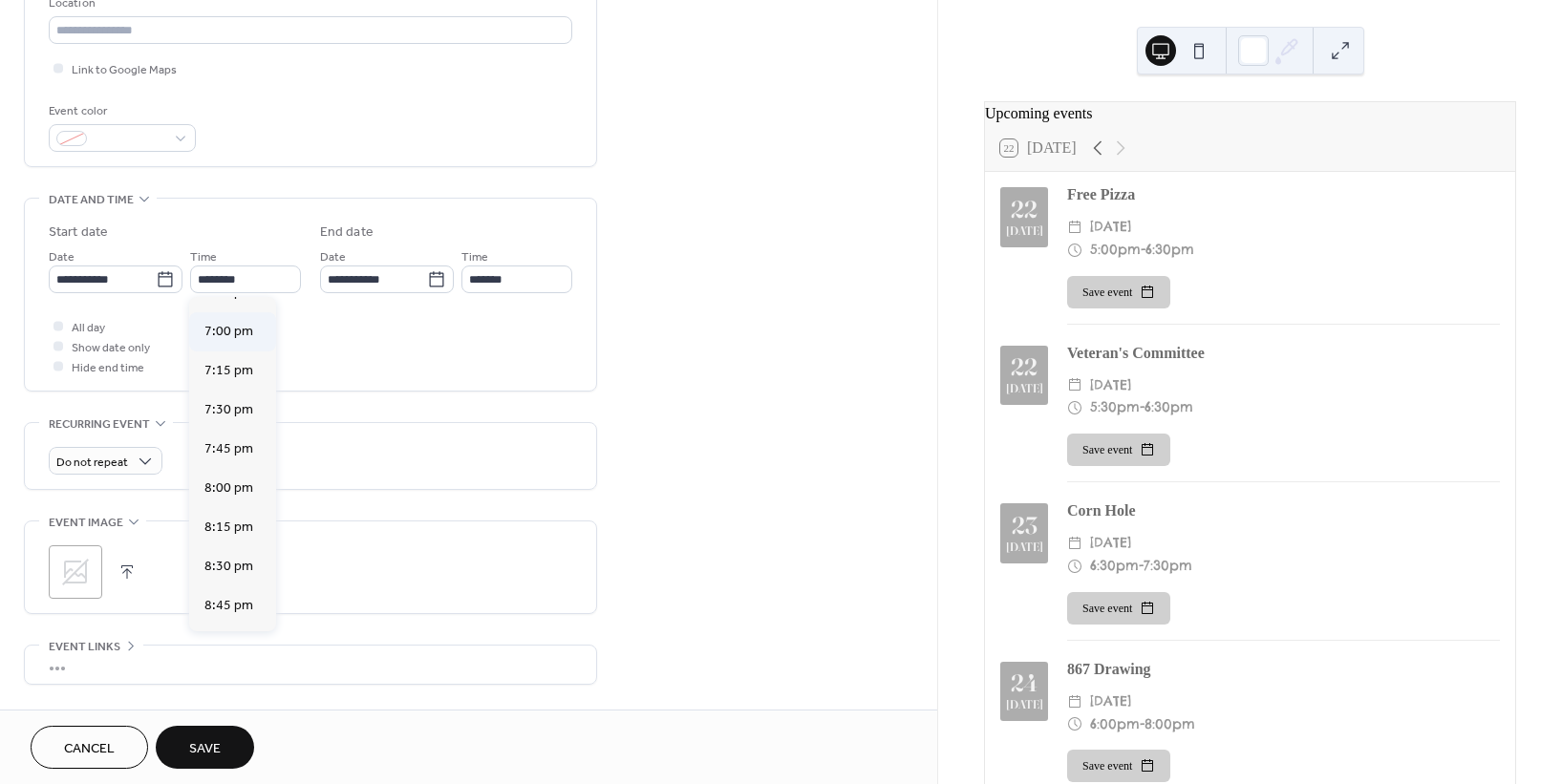 type on "*******" 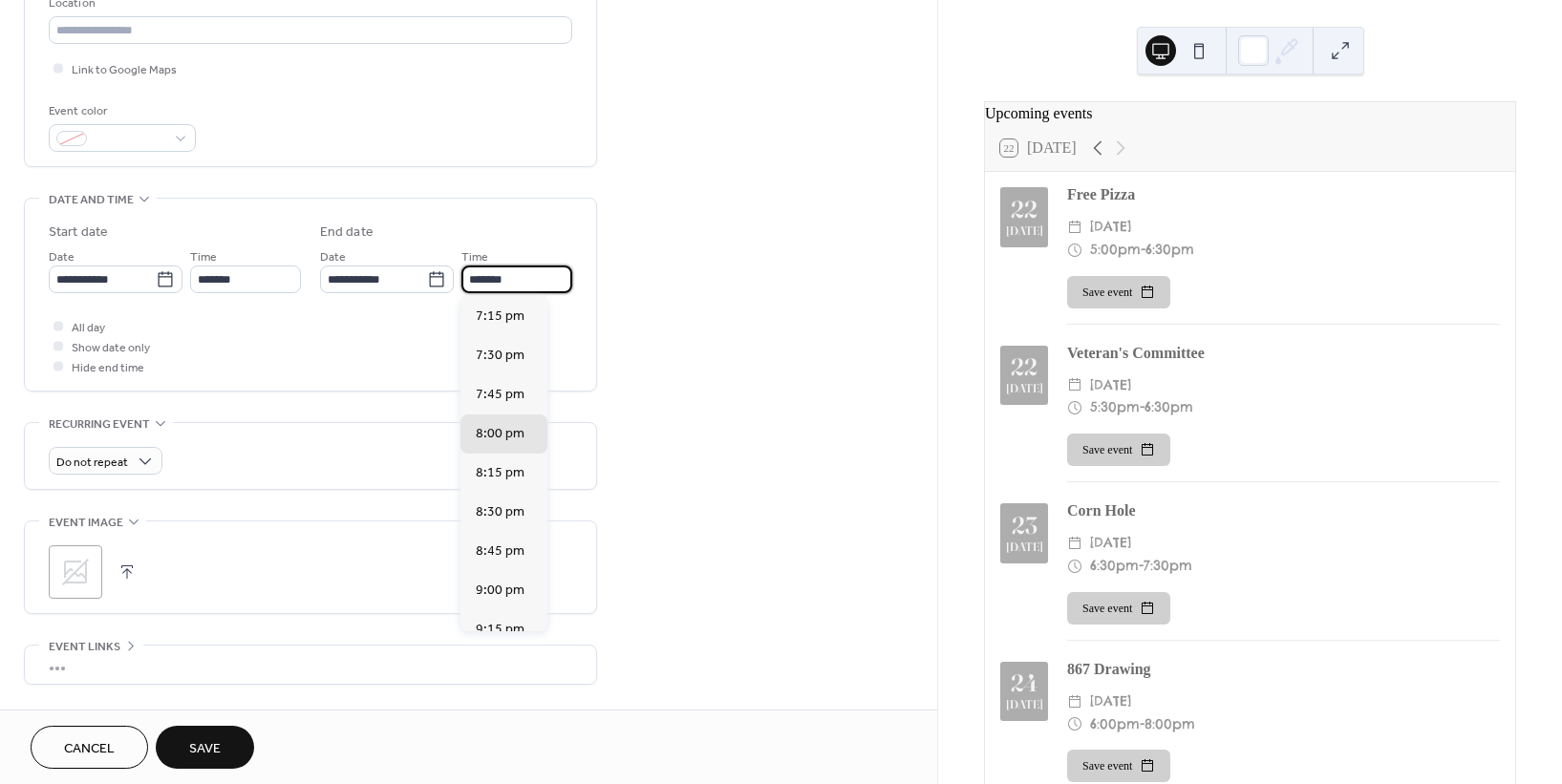 click on "*******" at bounding box center [517, 279] 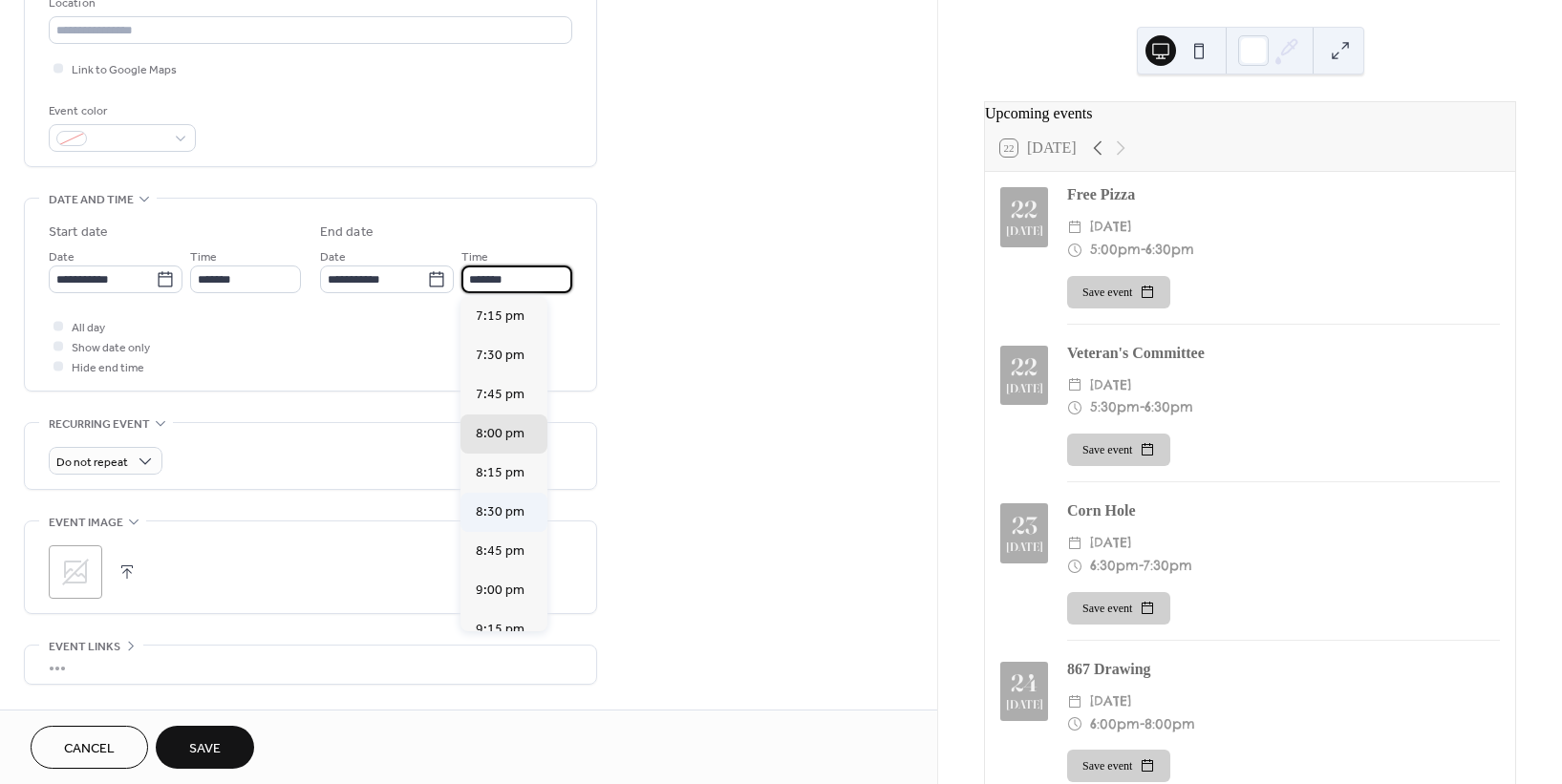 scroll, scrollTop: 318, scrollLeft: 0, axis: vertical 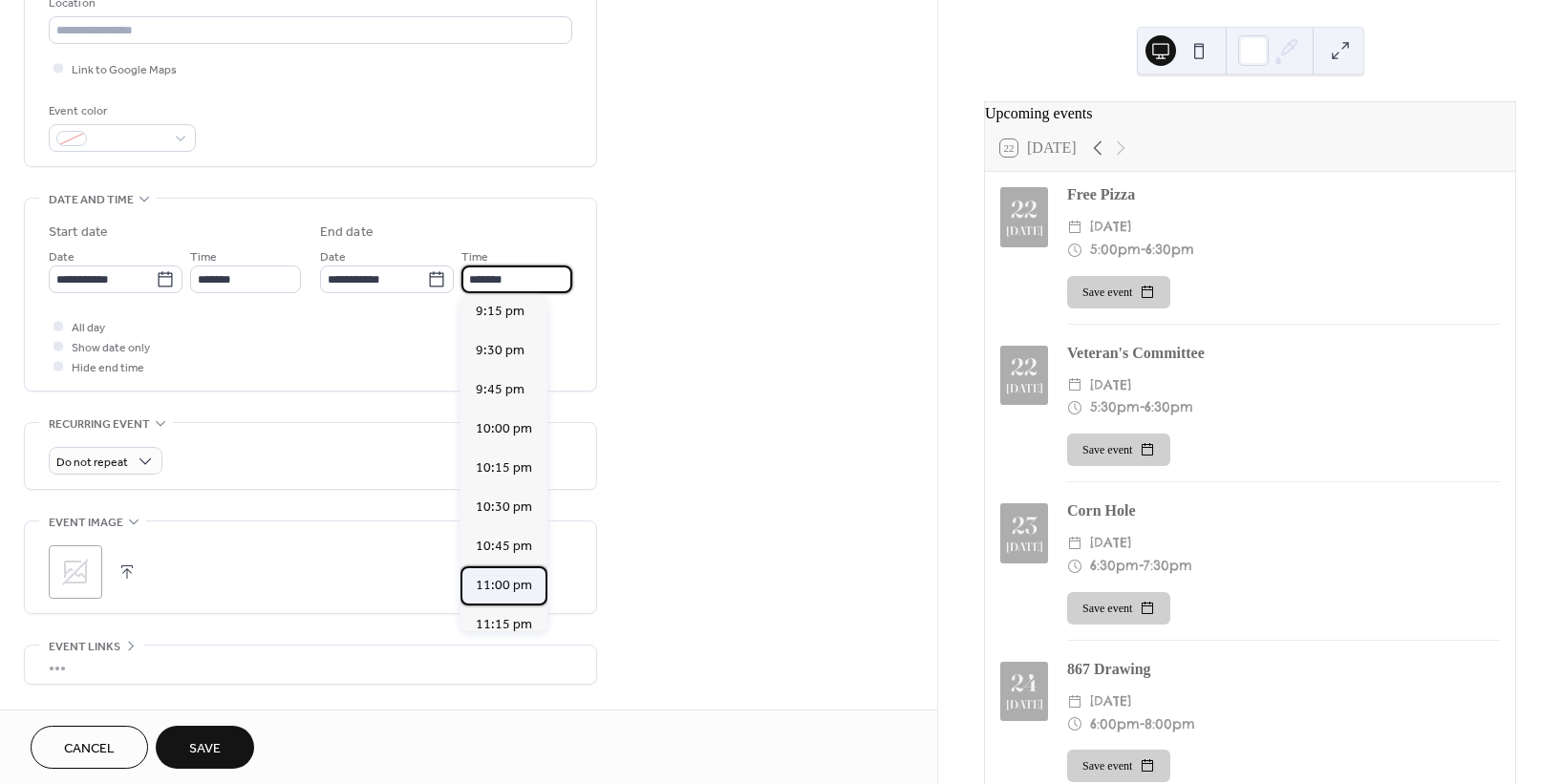 click on "11:00 pm" at bounding box center [503, 584] 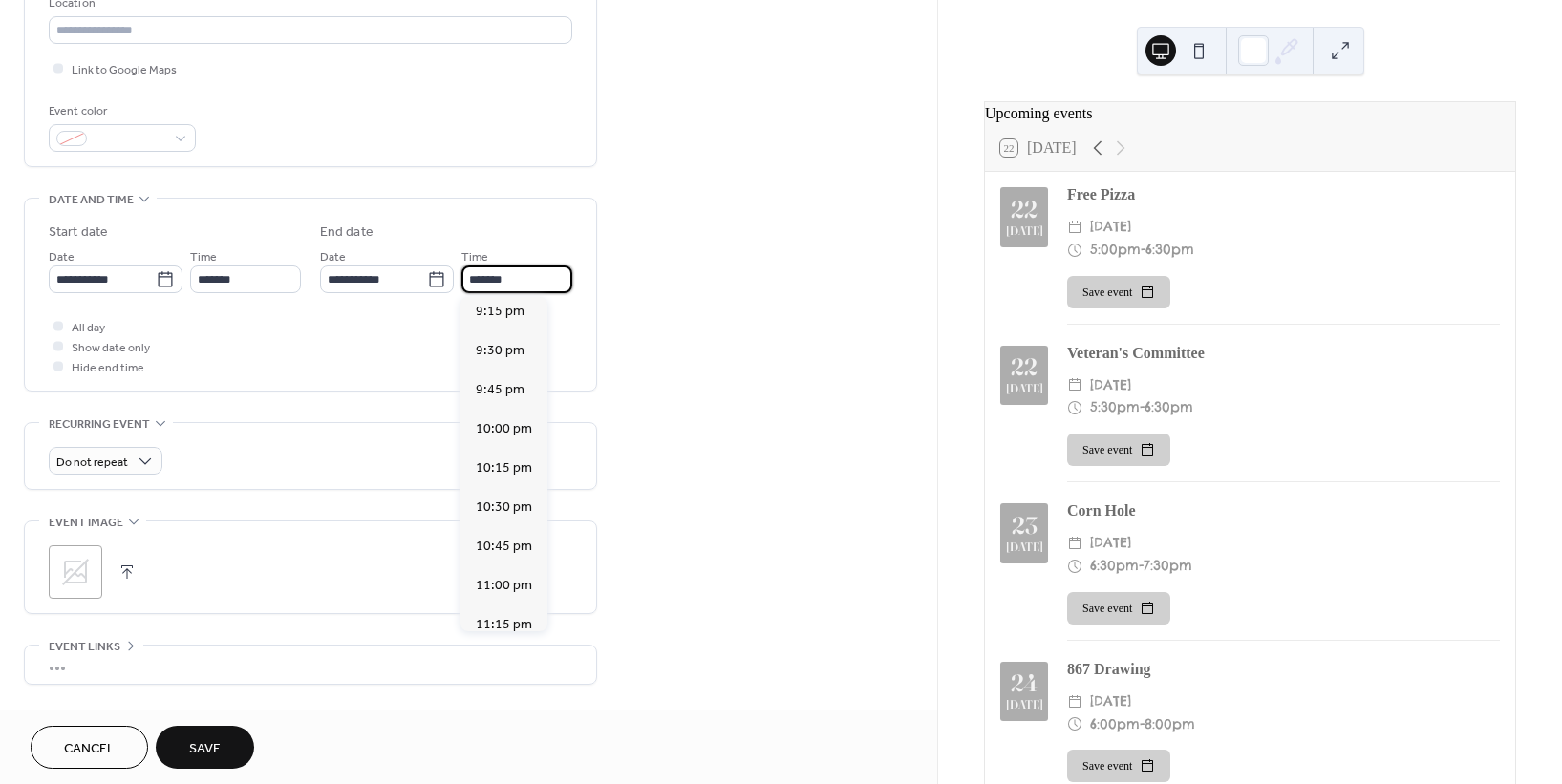 type on "********" 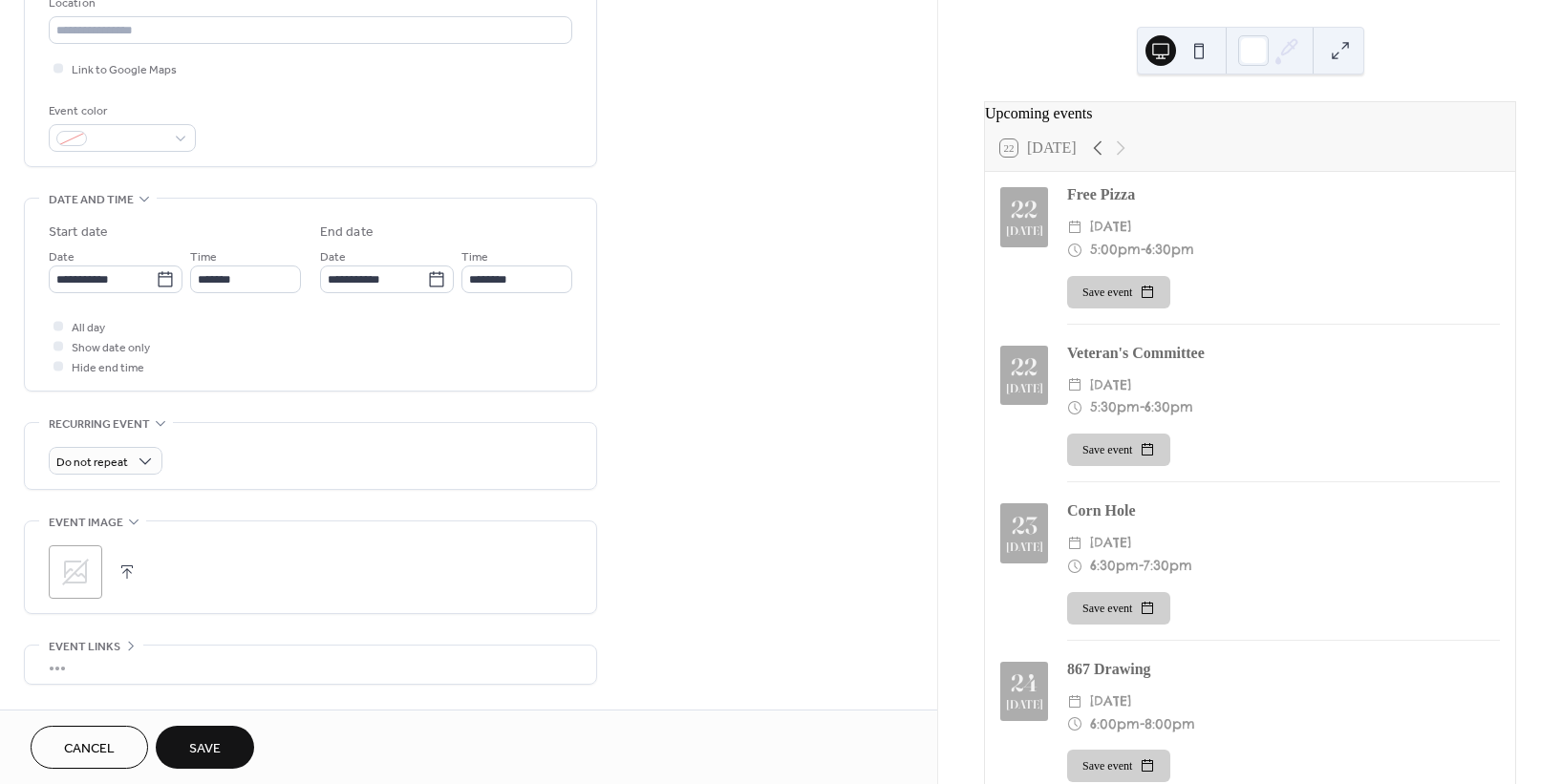 click on "Save" at bounding box center [204, 749] 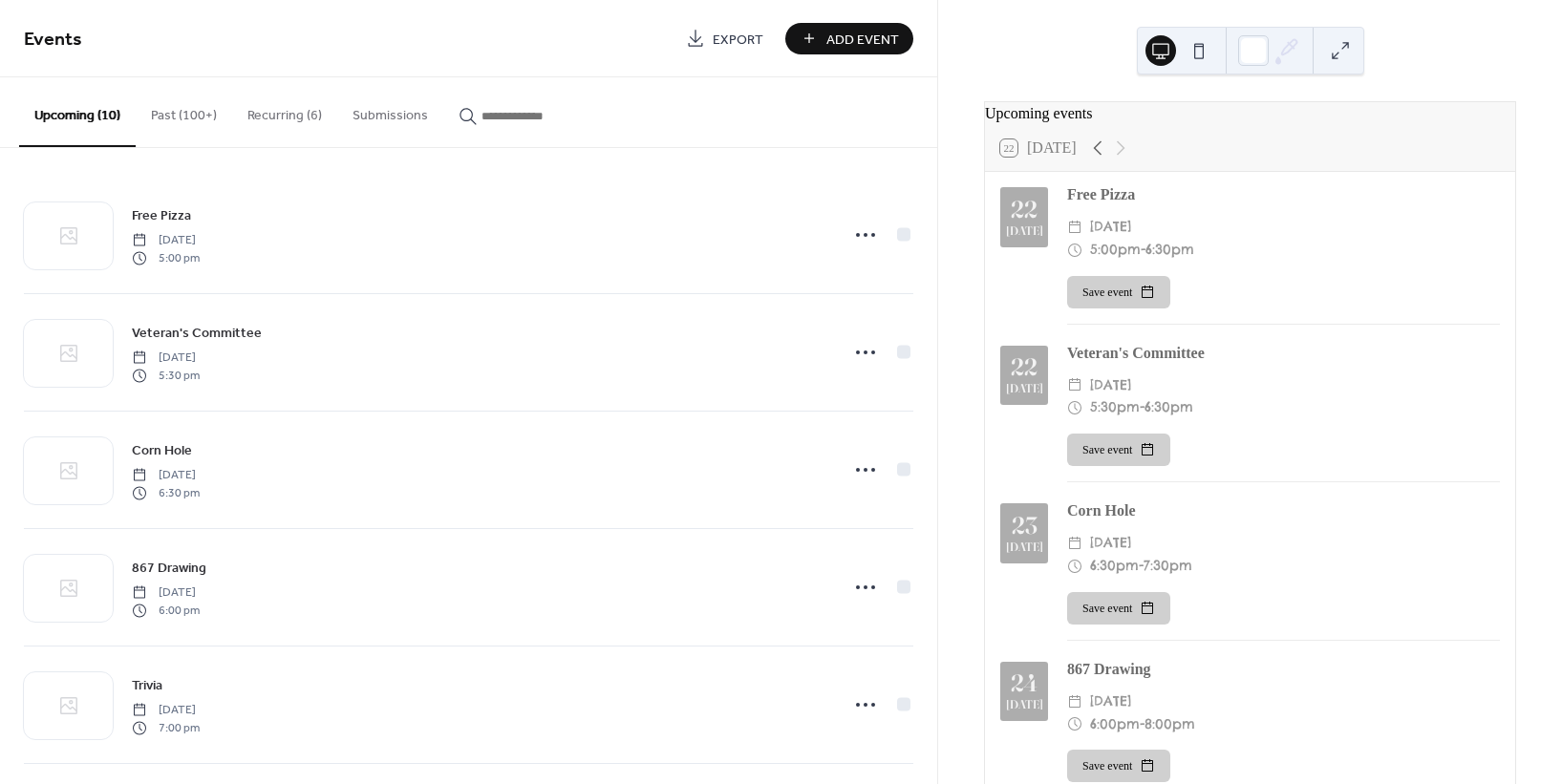 click on "Add Event" at bounding box center [863, 39] 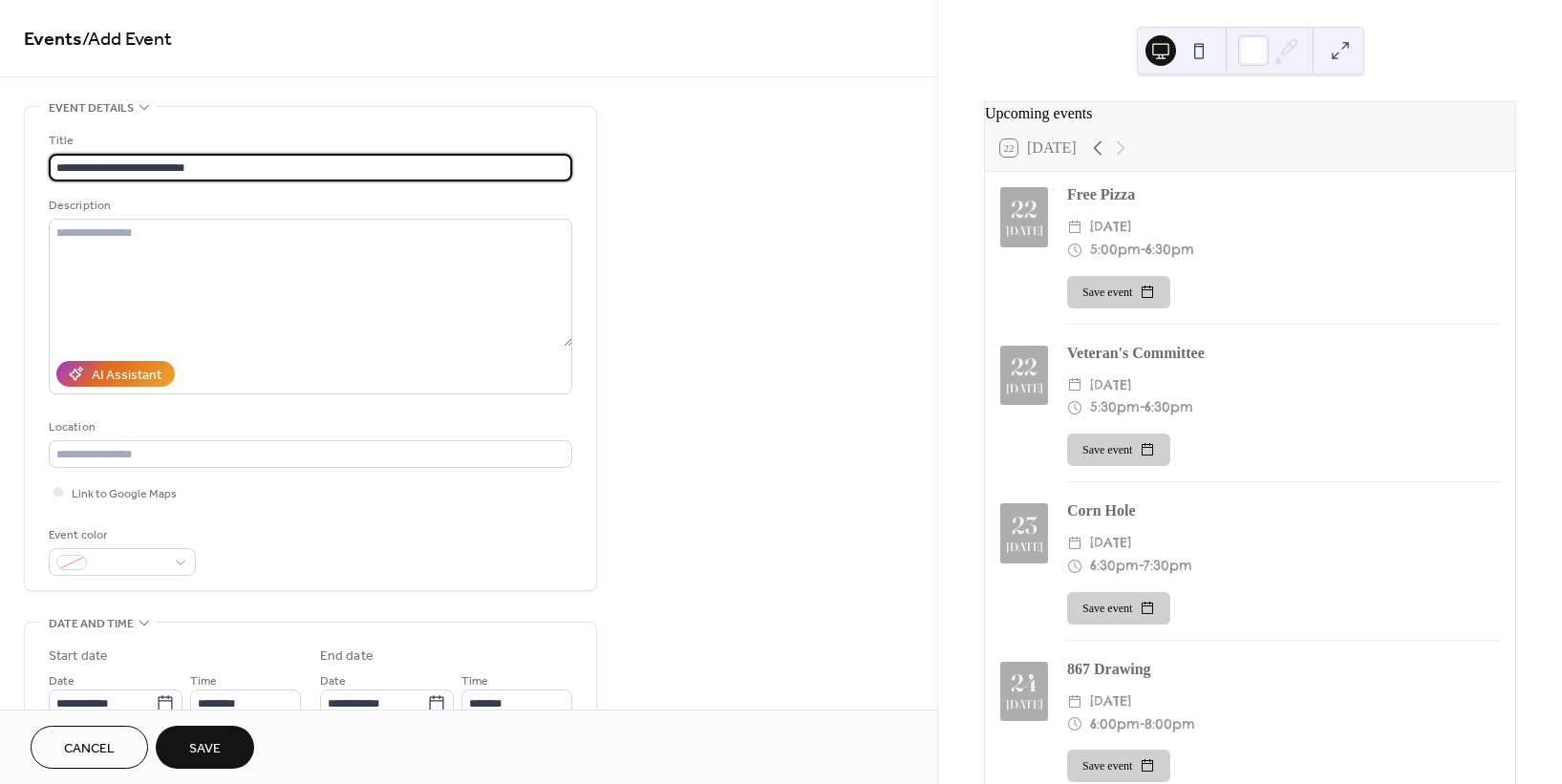 click on "**********" at bounding box center [310, 167] 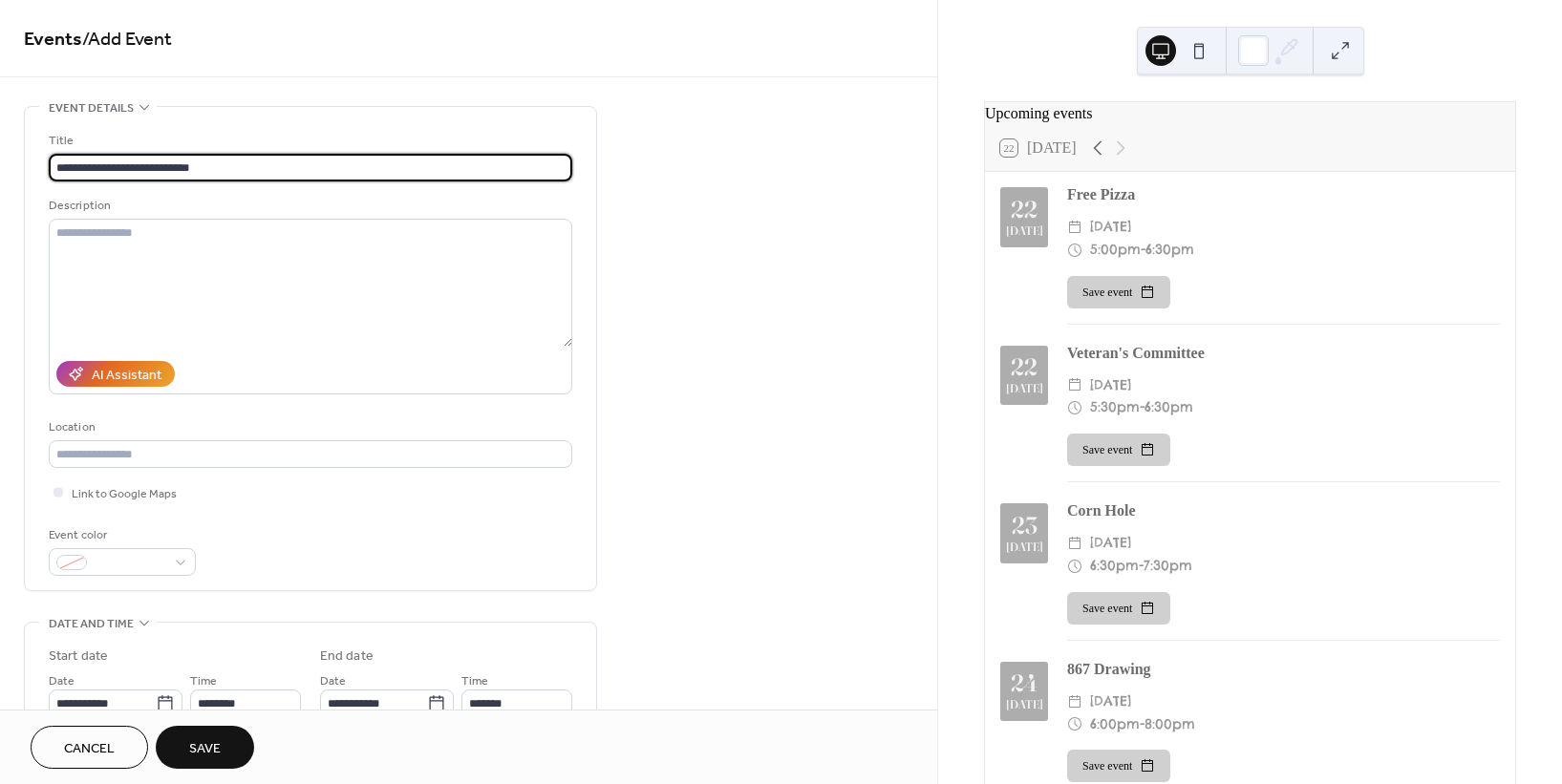 click on "**********" at bounding box center (310, 167) 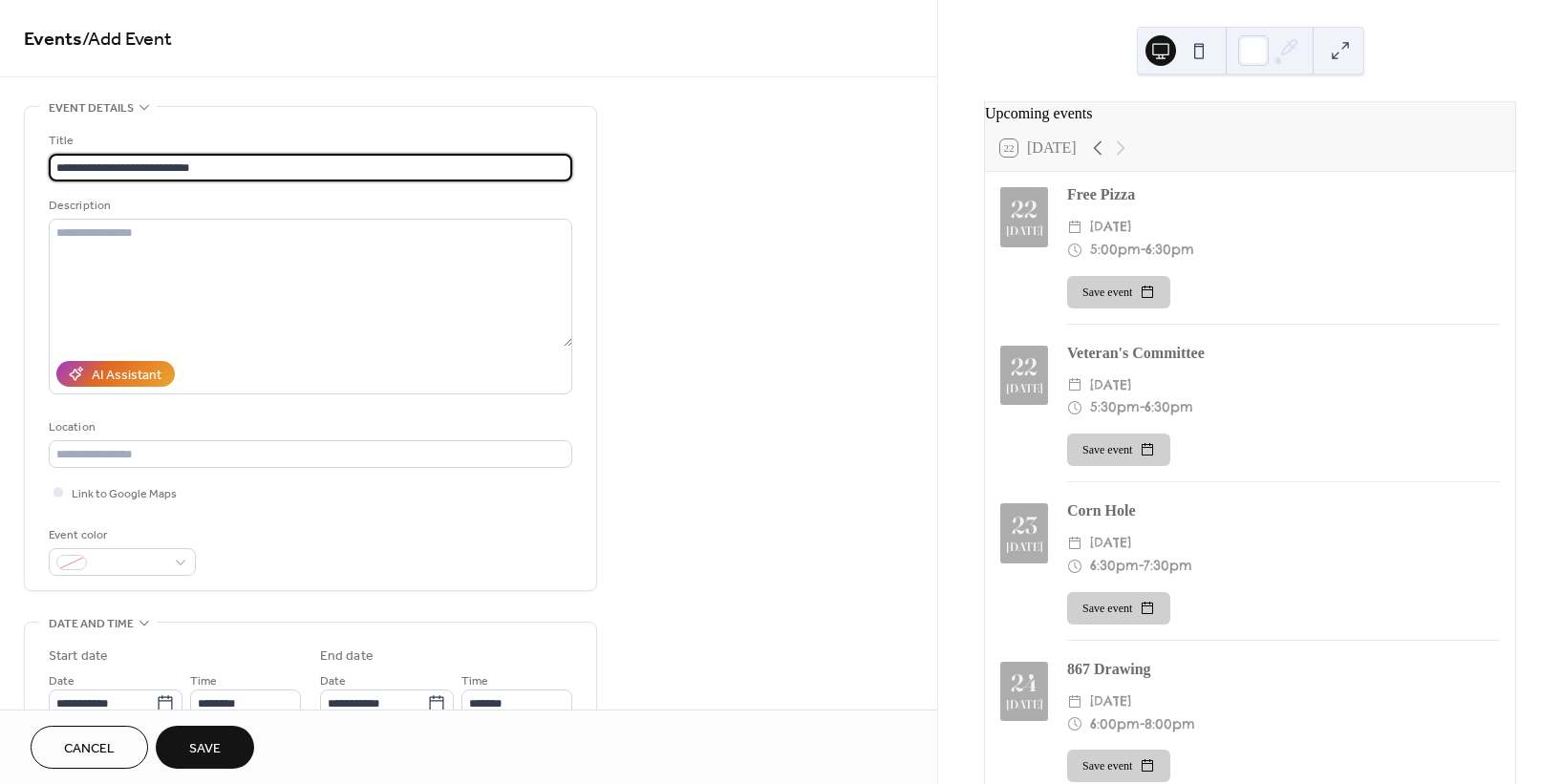 click on "**********" at bounding box center [310, 167] 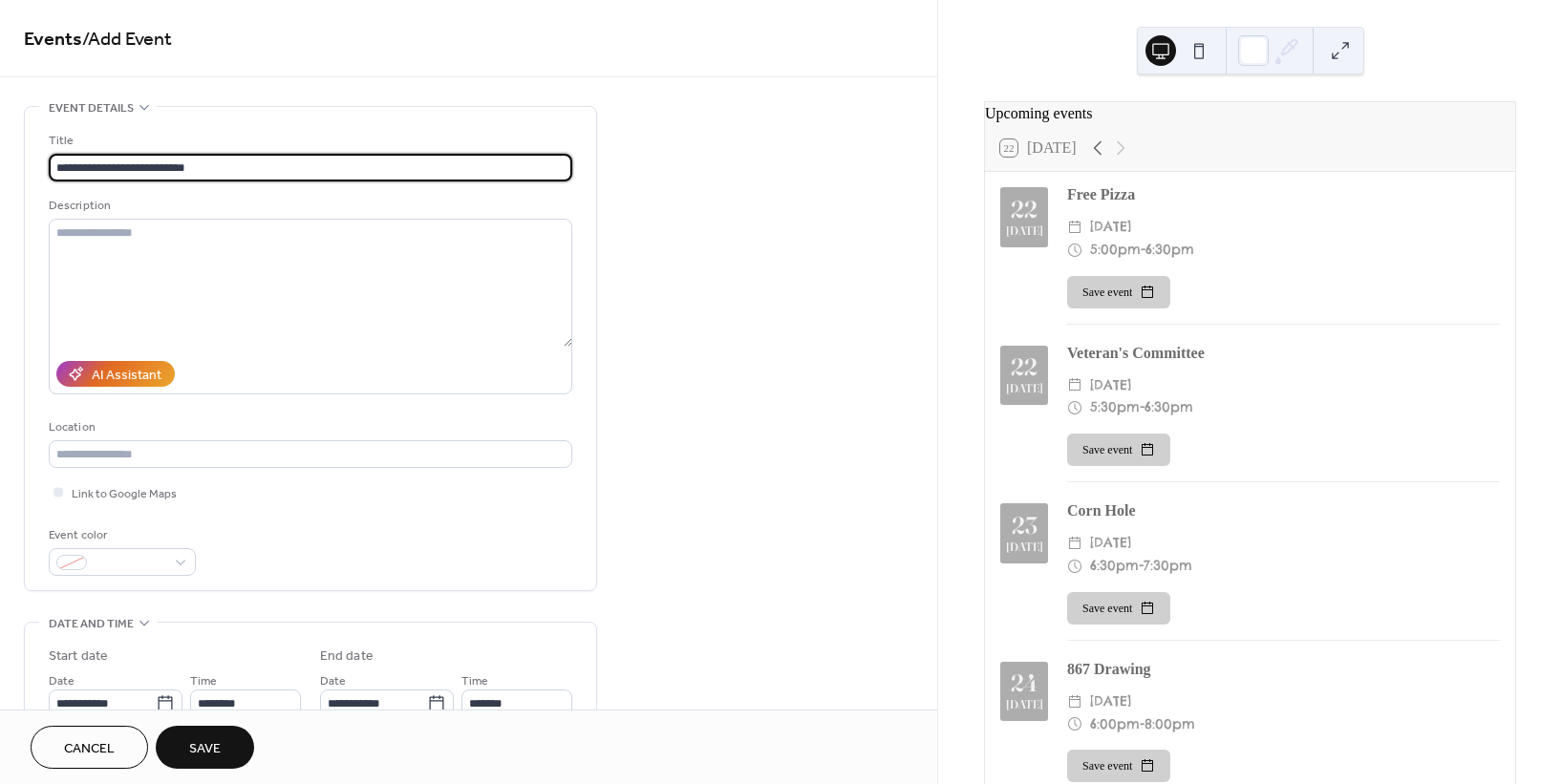 type on "**********" 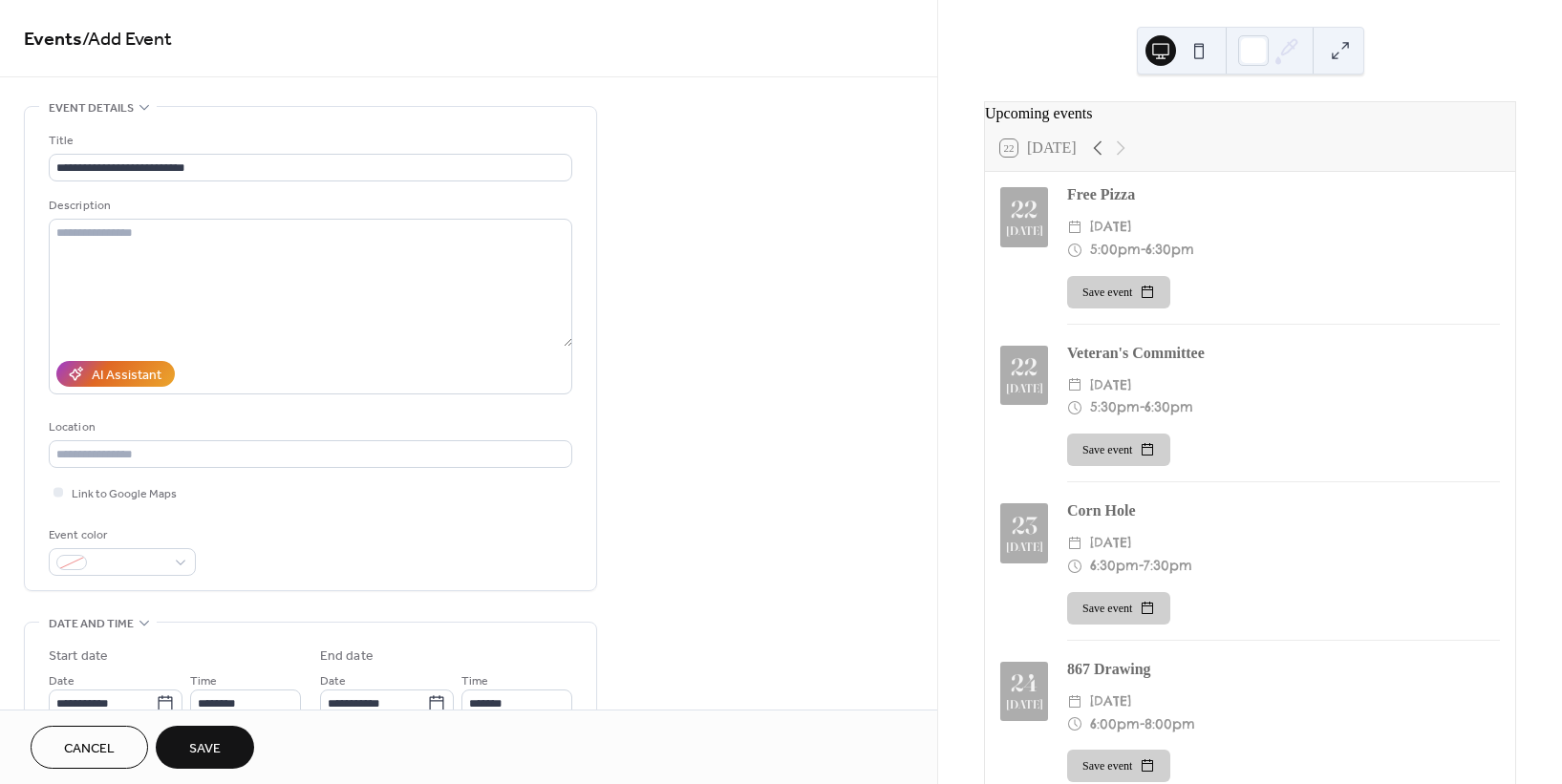 click on "**********" at bounding box center [310, 353] 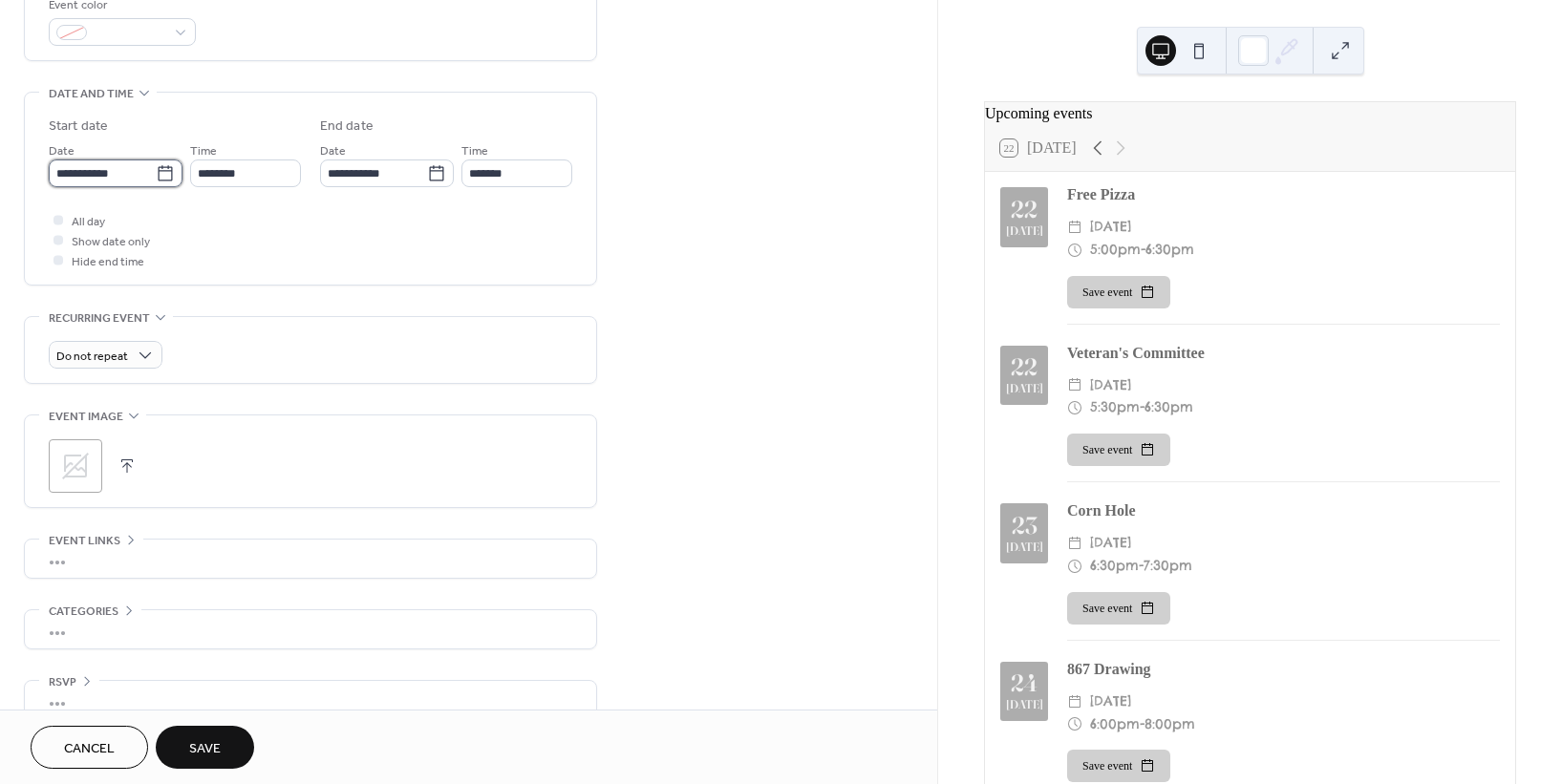 click on "**********" at bounding box center (102, 173) 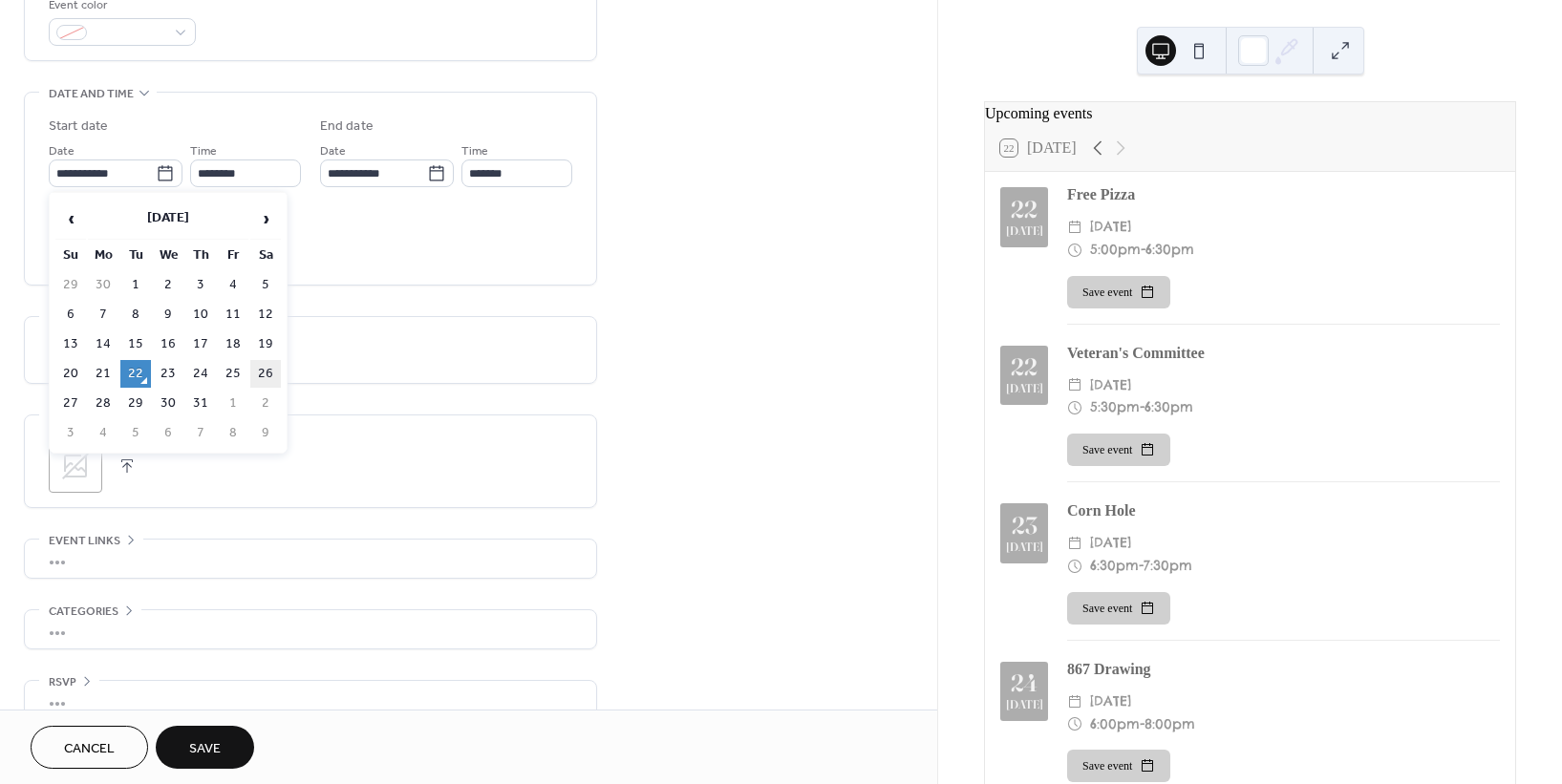 click on "26" at bounding box center (266, 373) 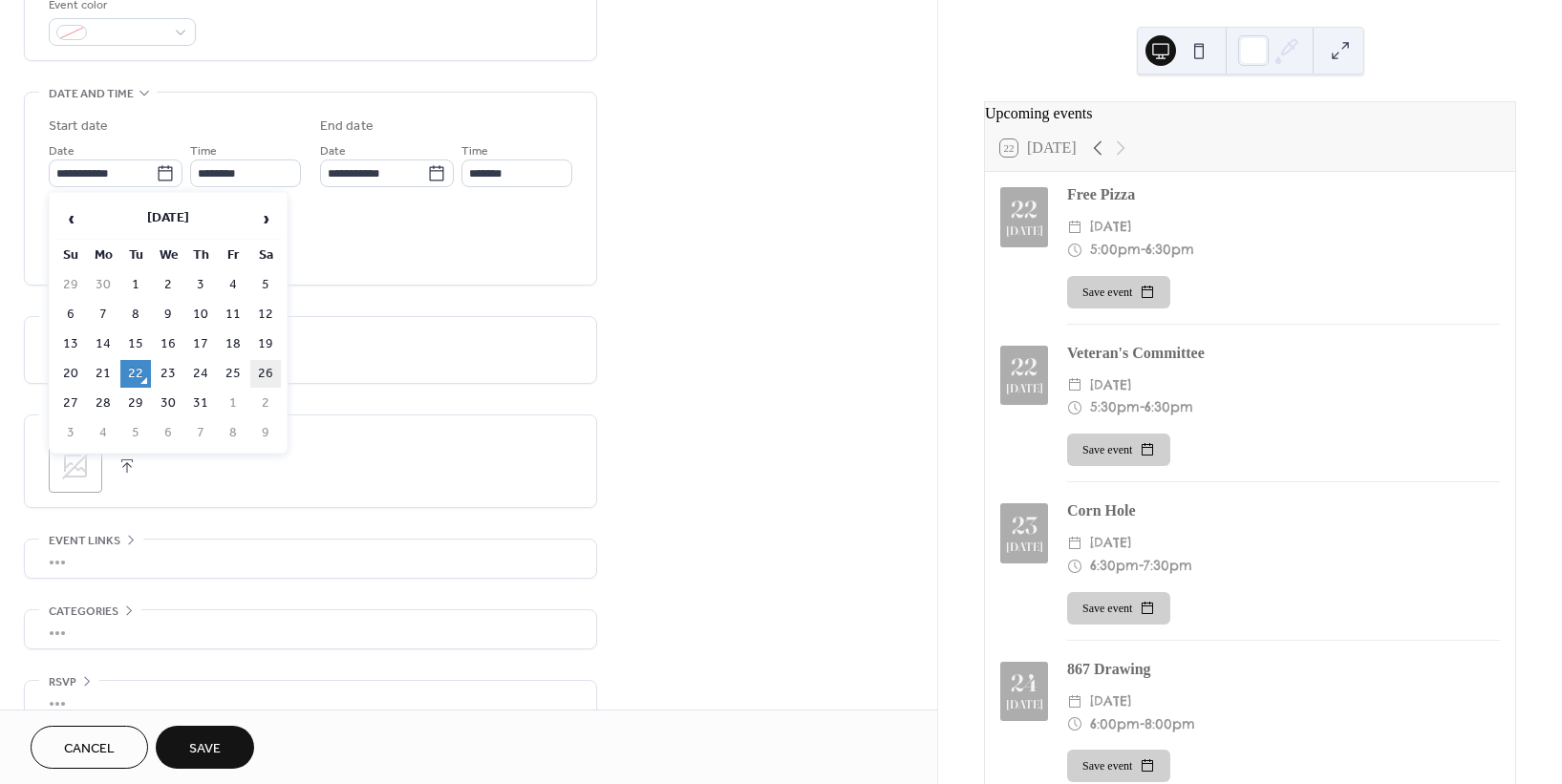 type on "**********" 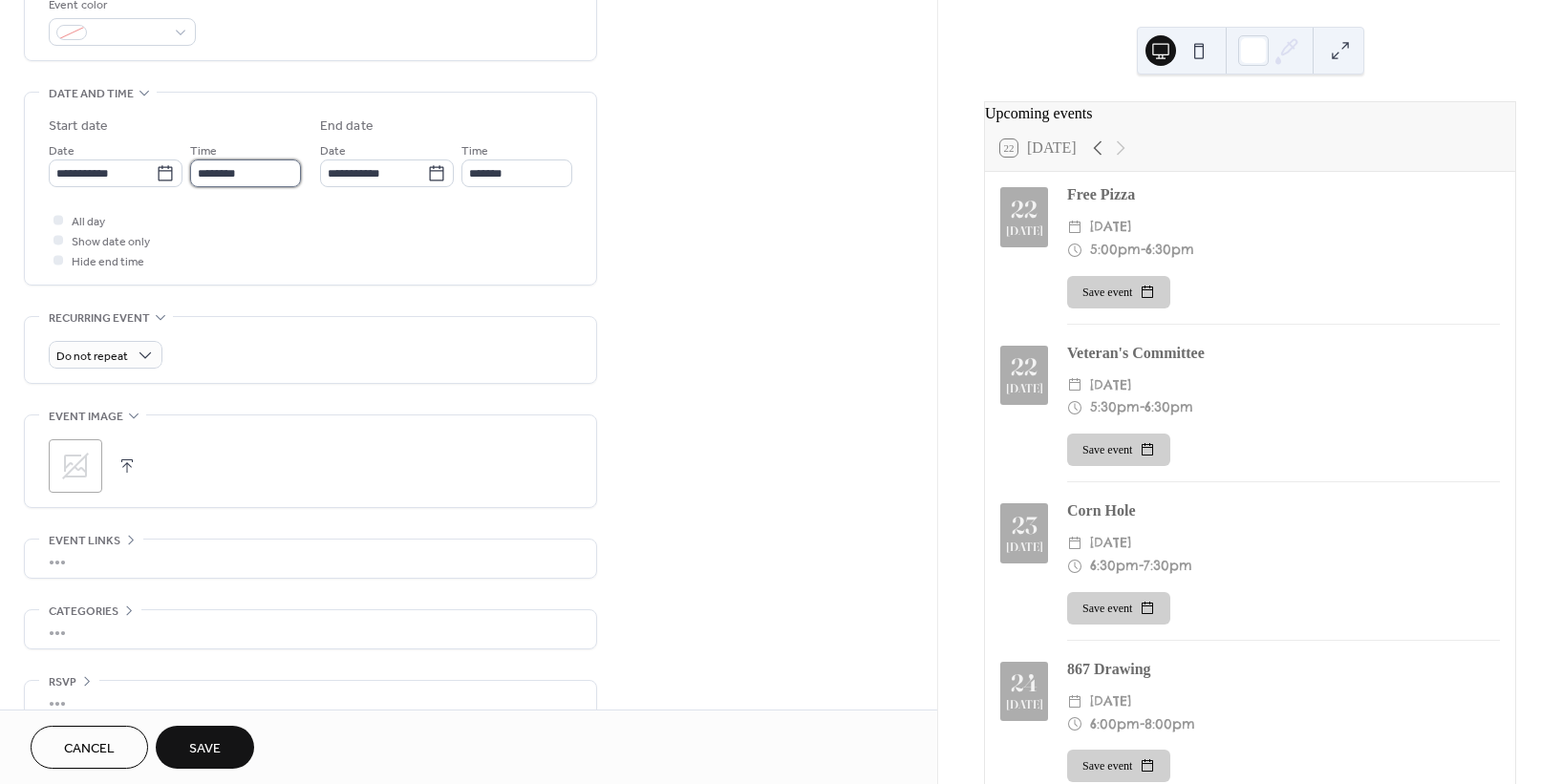 click on "********" at bounding box center [246, 173] 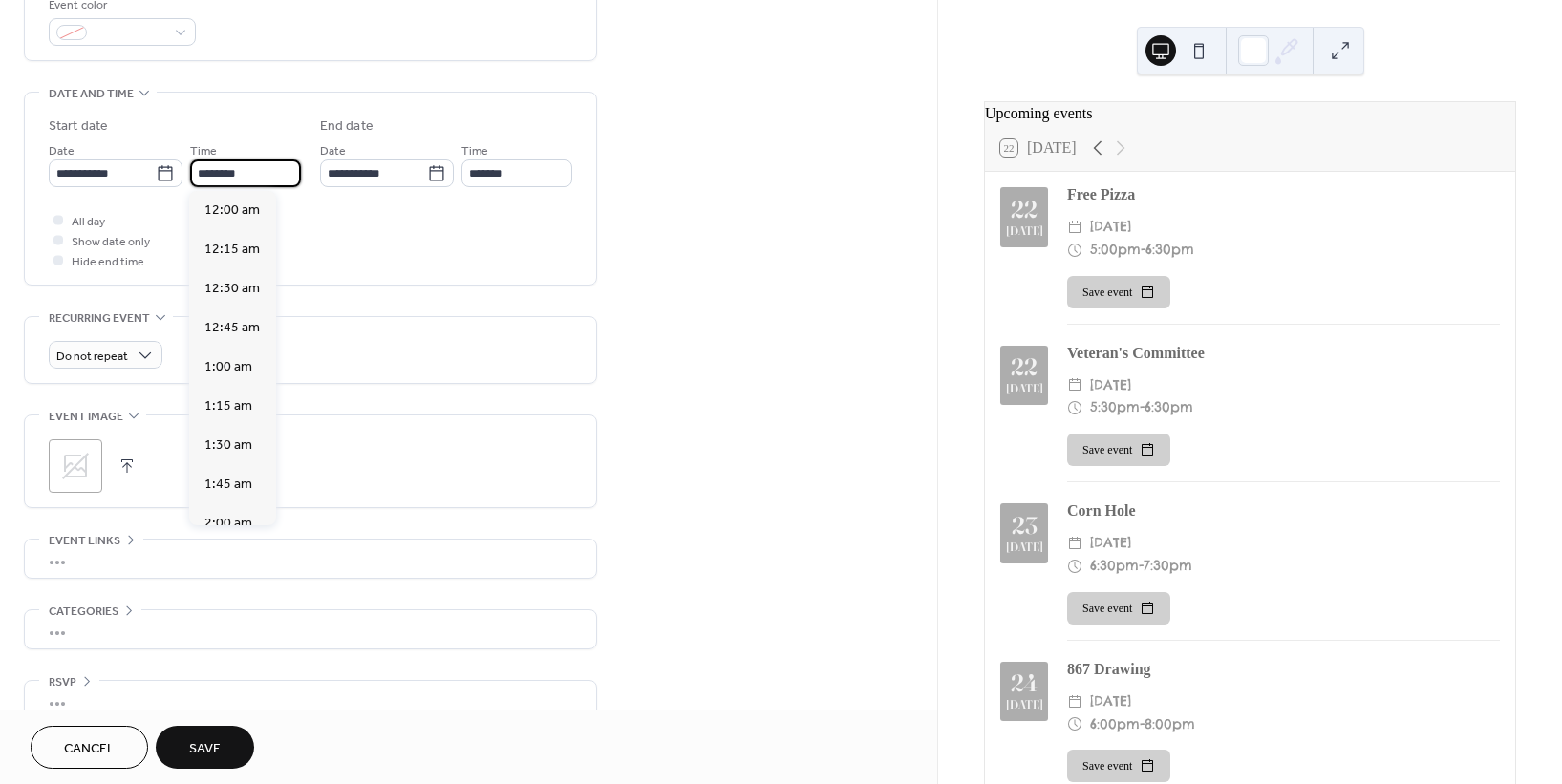 scroll, scrollTop: 1898, scrollLeft: 0, axis: vertical 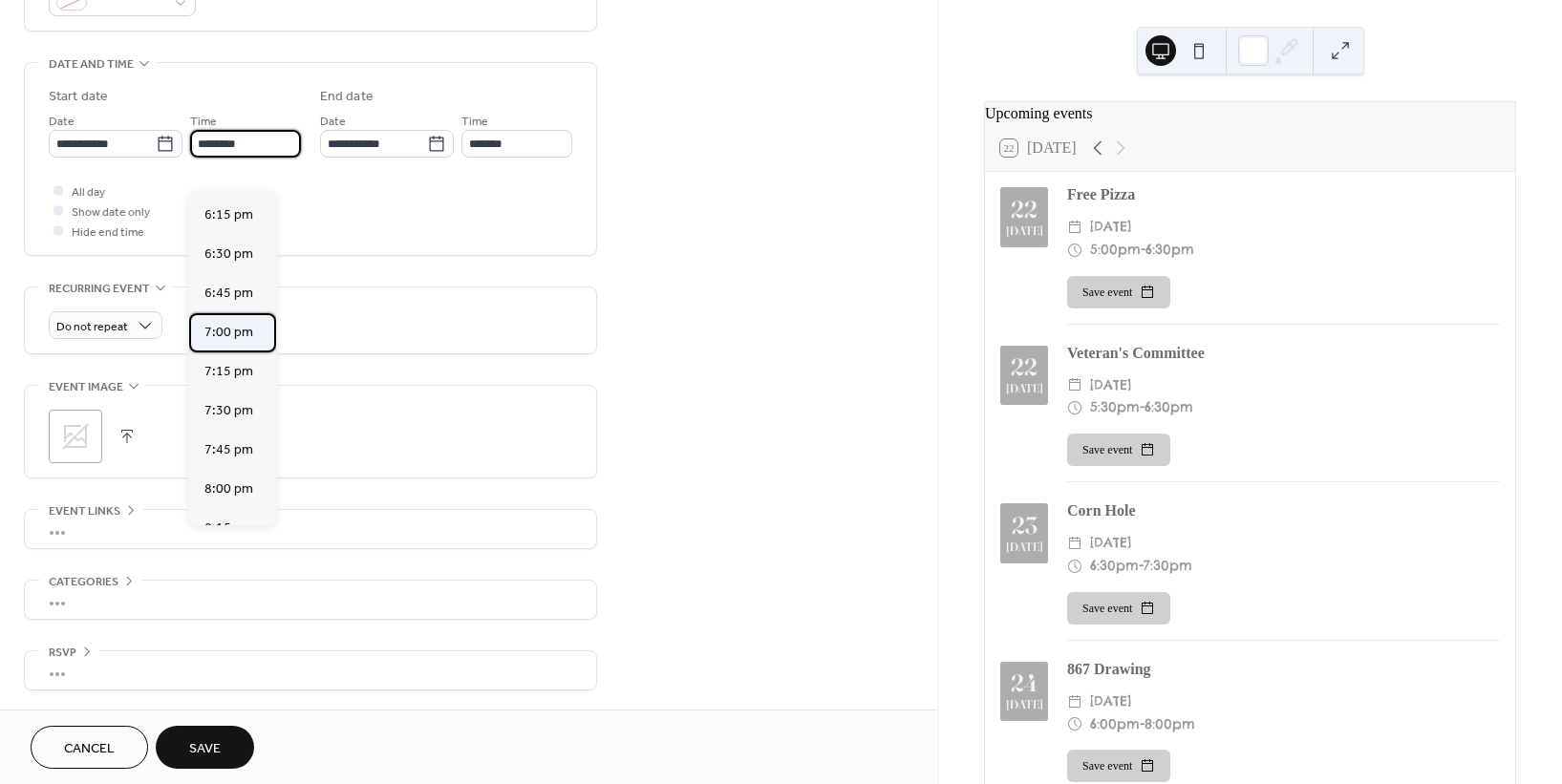 click on "7:00 pm" at bounding box center [228, 331] 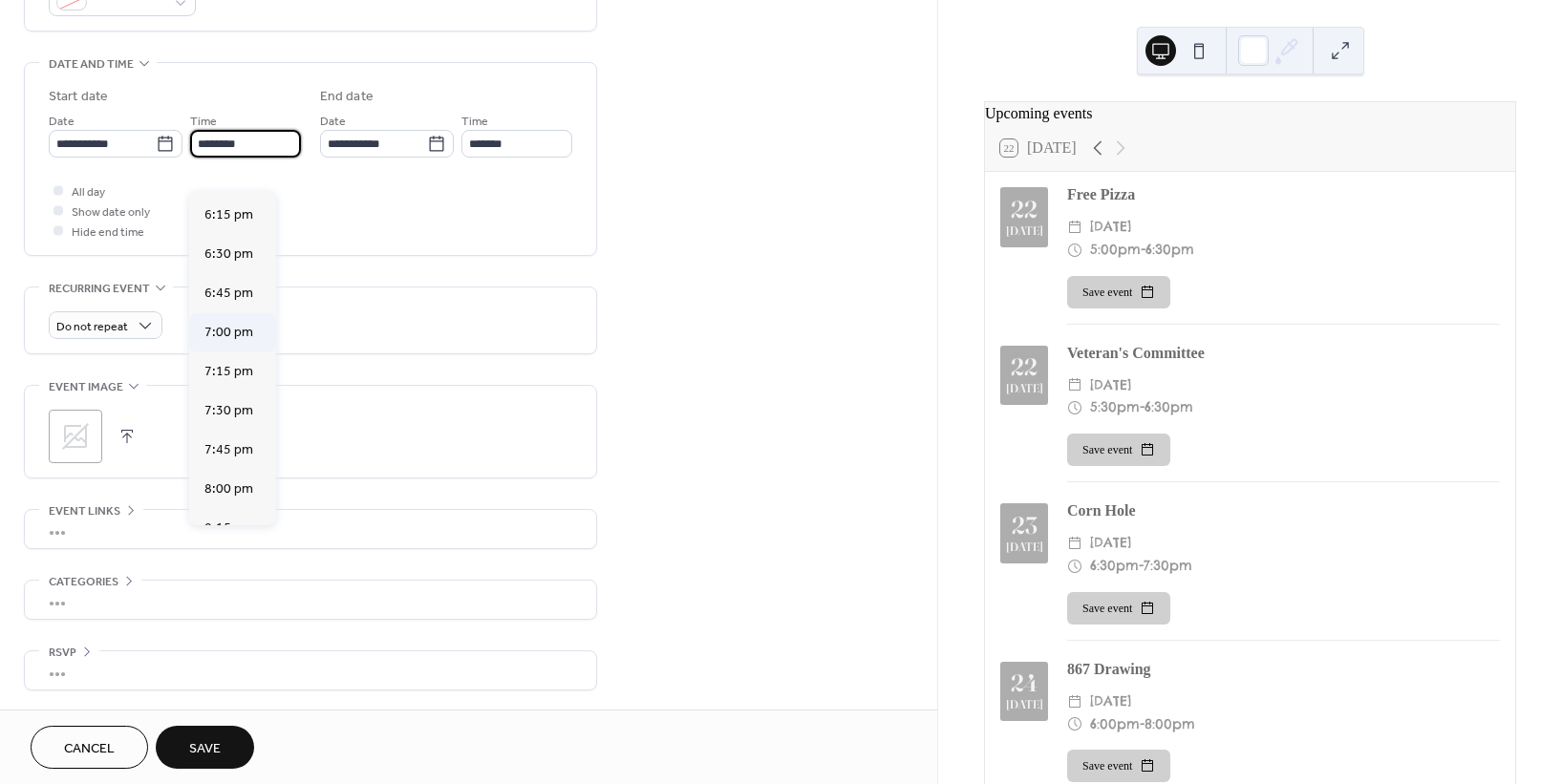 type on "*******" 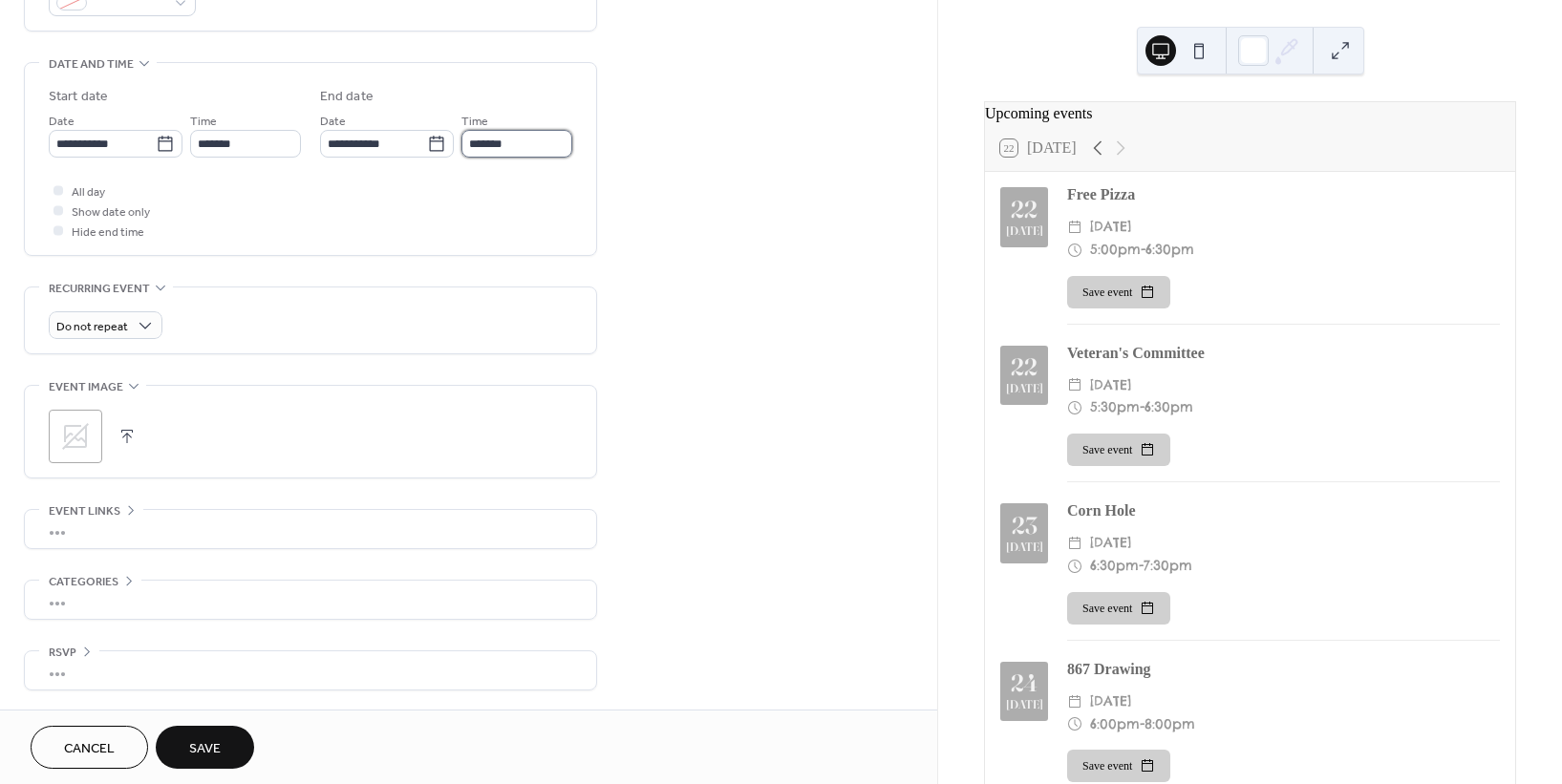 click on "*******" at bounding box center (517, 143) 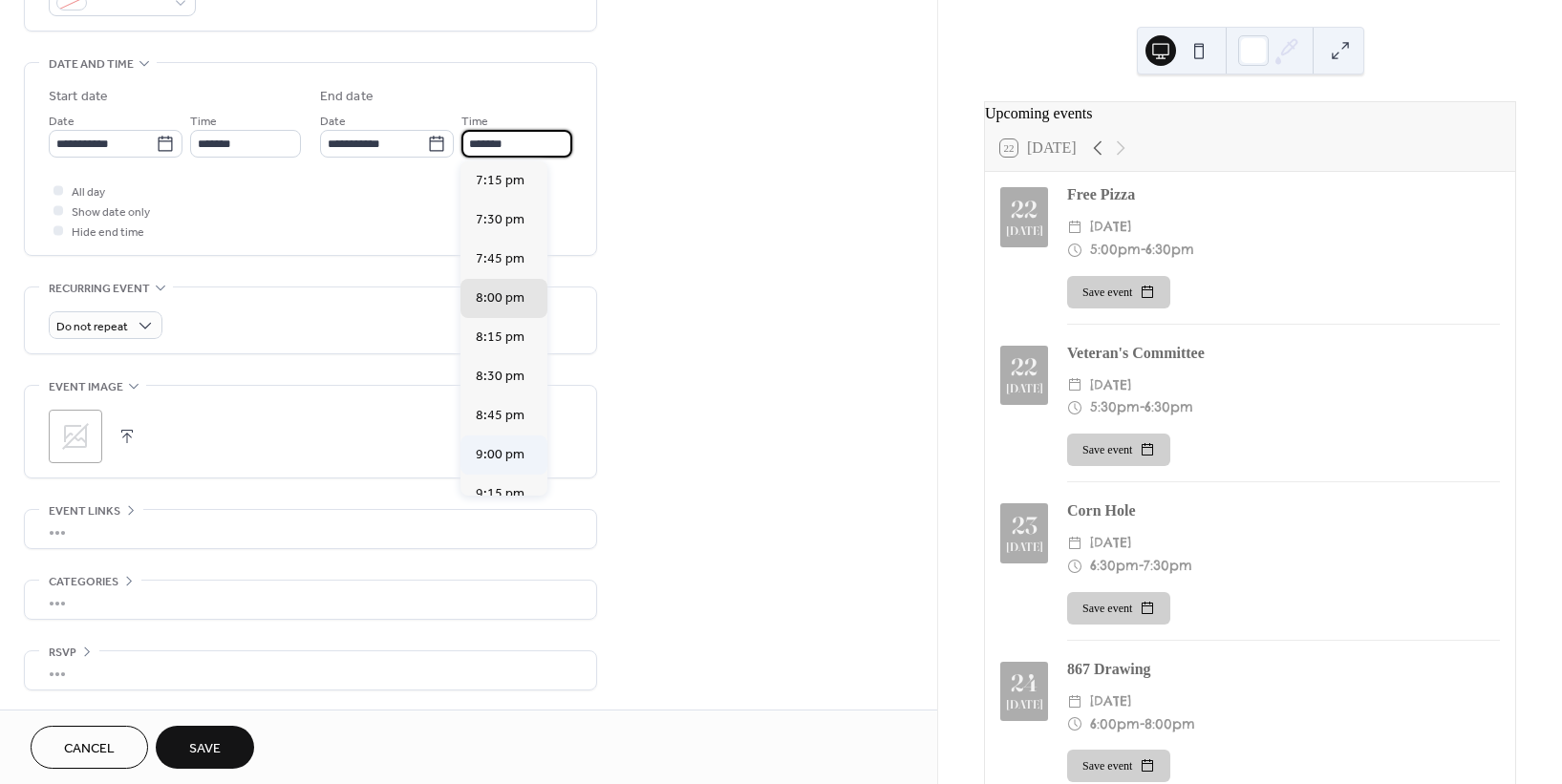 scroll, scrollTop: 318, scrollLeft: 0, axis: vertical 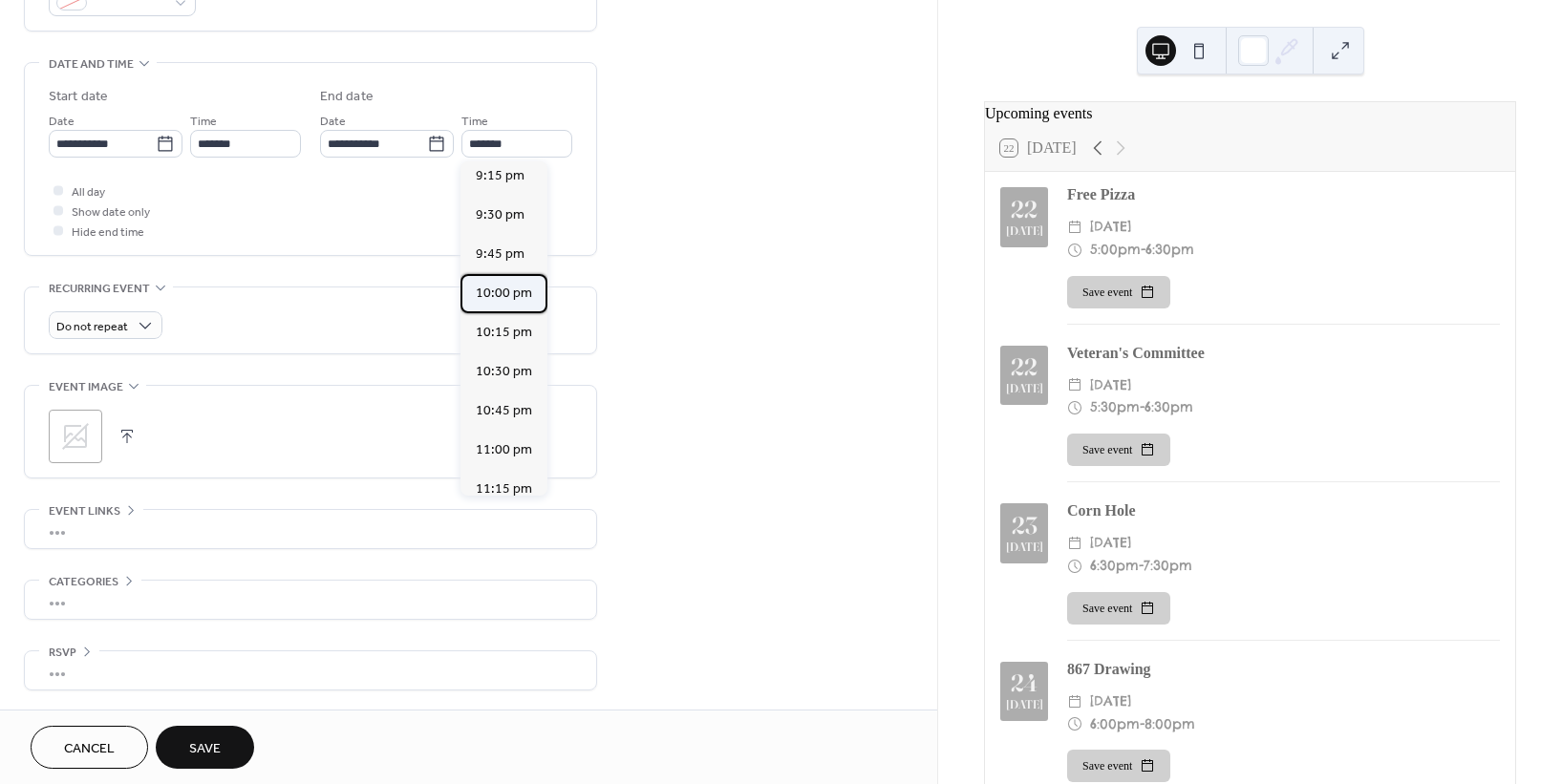 click on "10:00 pm" at bounding box center (503, 292) 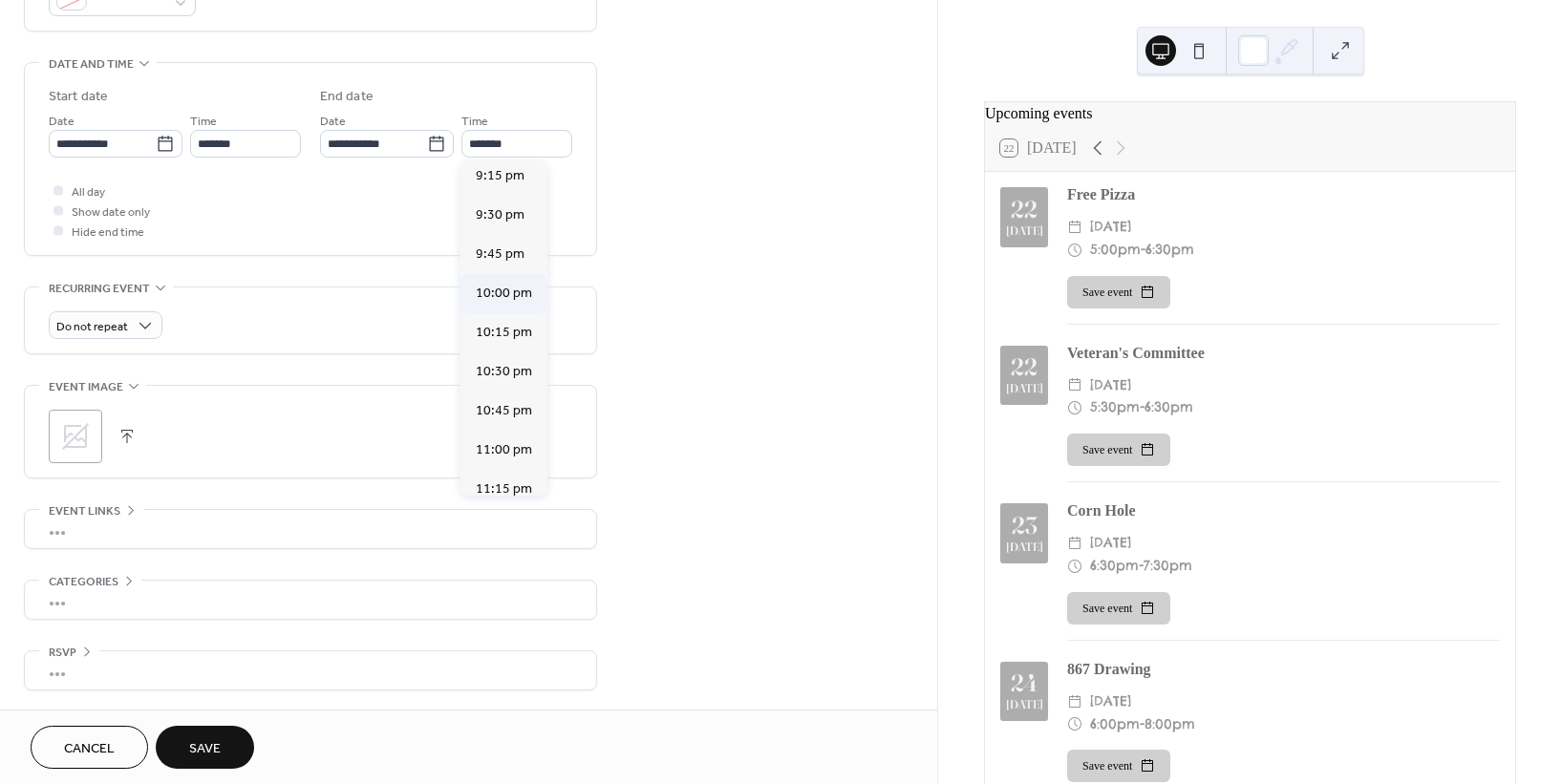 type on "********" 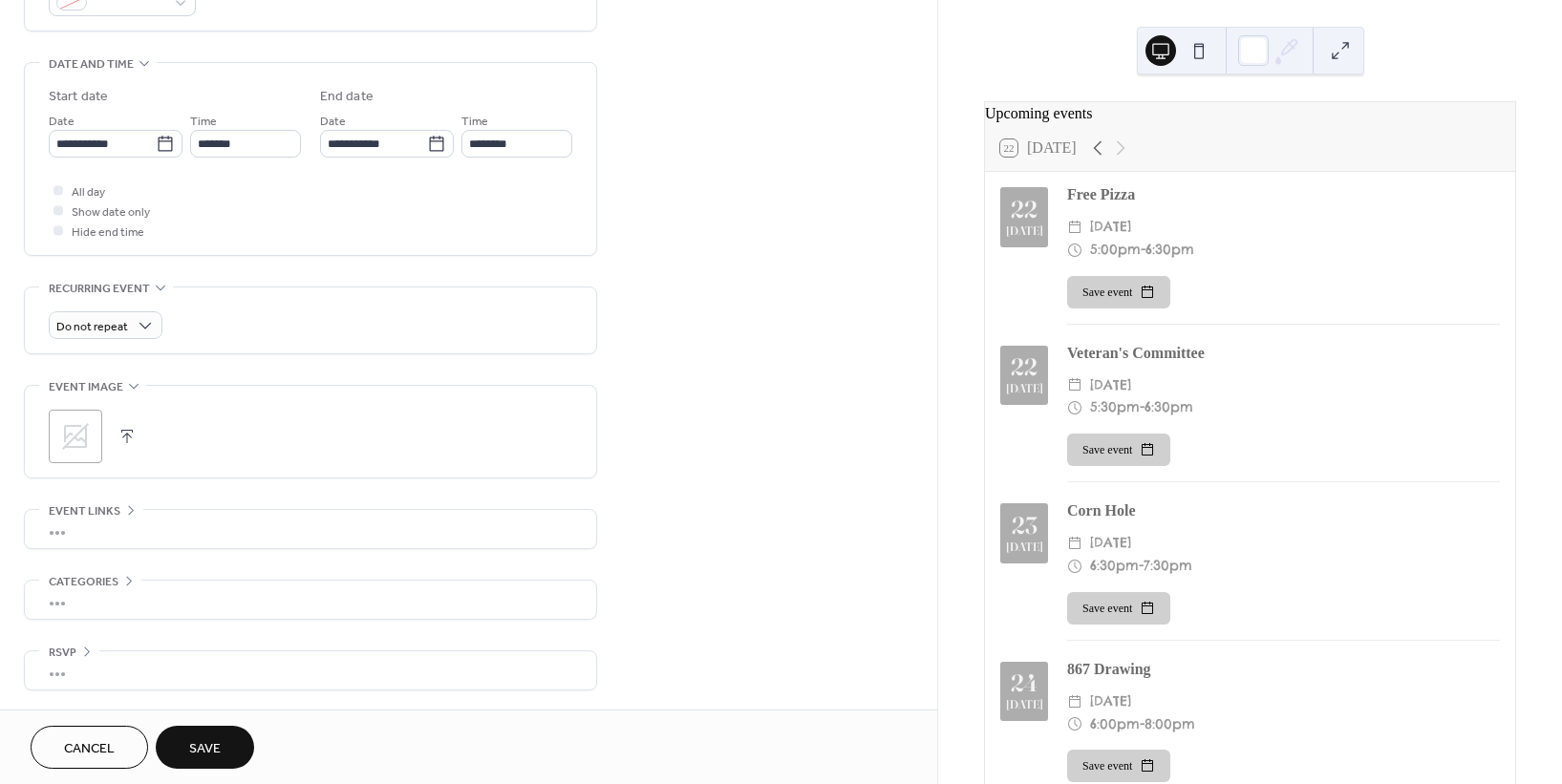 click on "Save" at bounding box center [204, 749] 